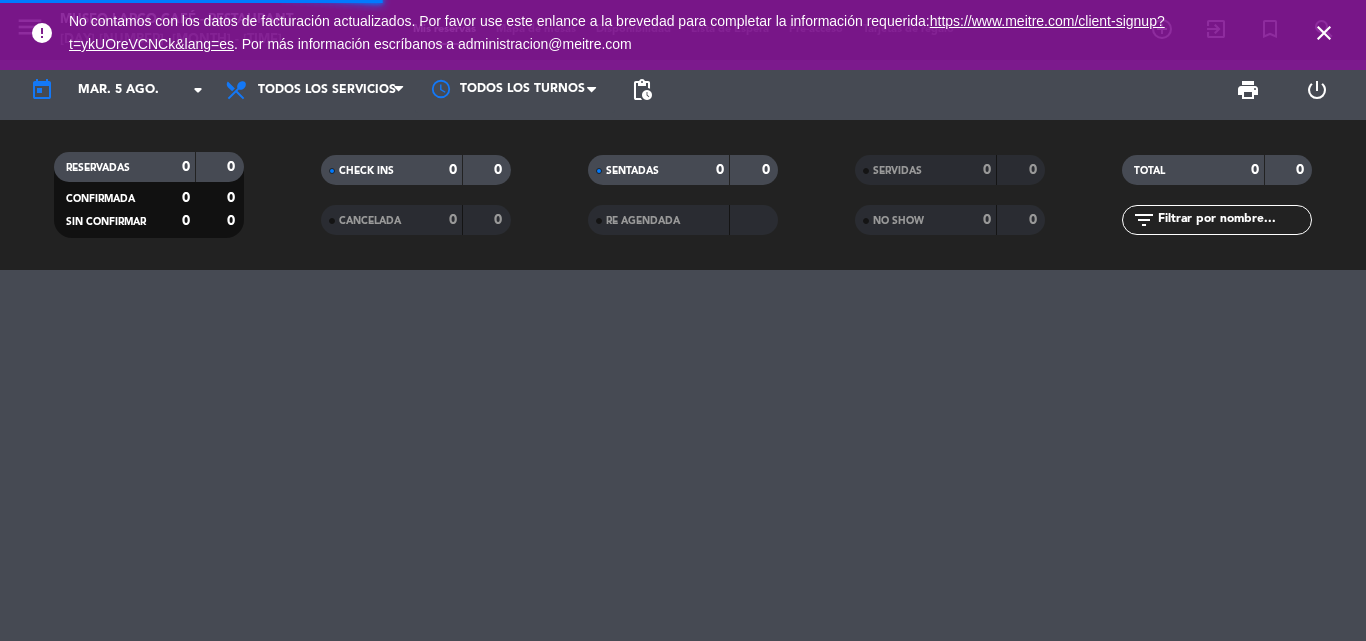 scroll, scrollTop: 0, scrollLeft: 0, axis: both 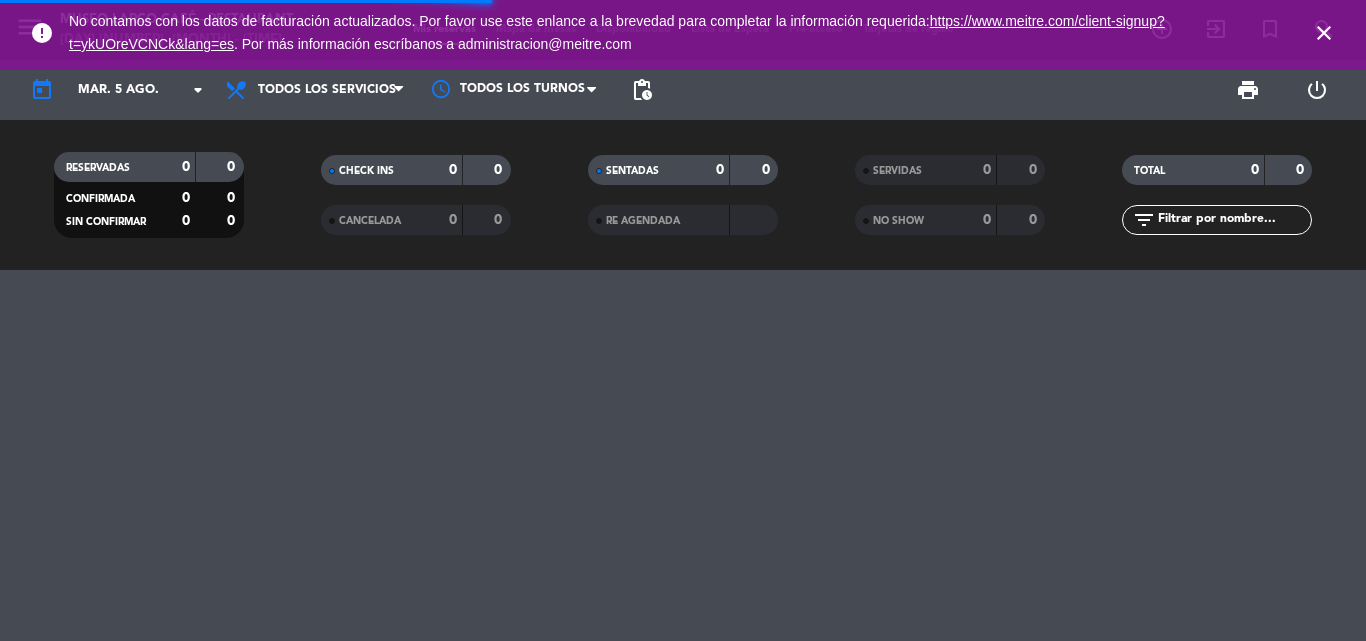 click 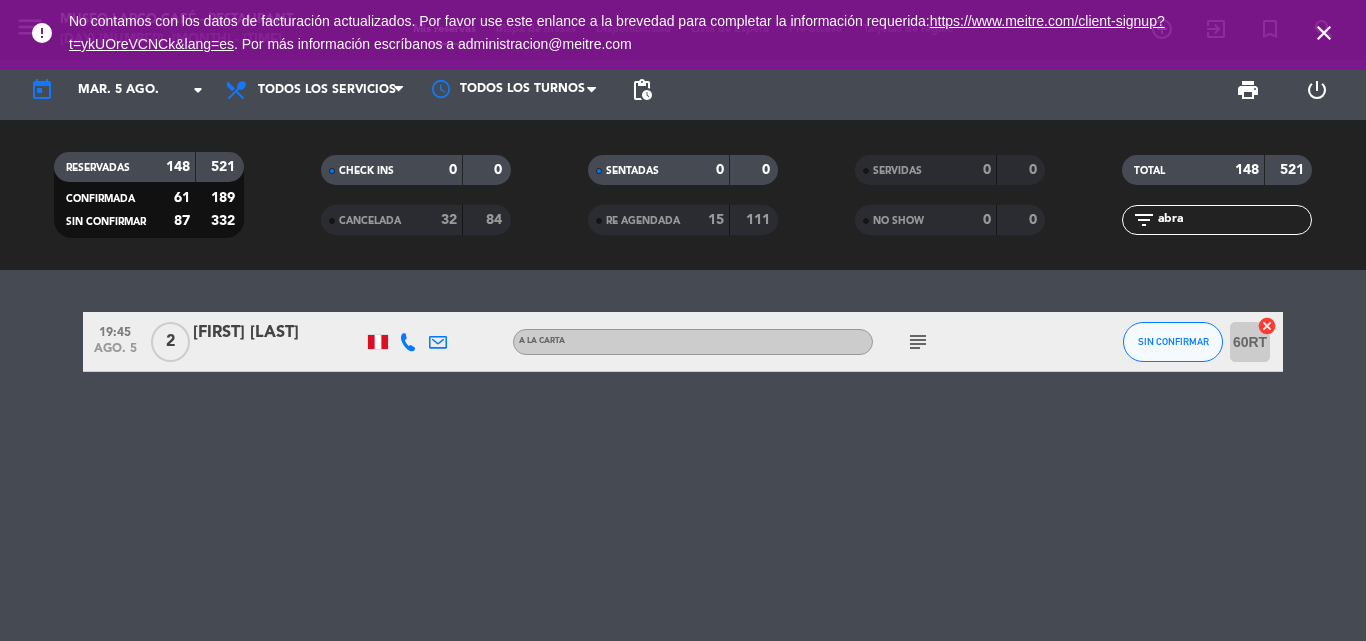 type on "abra" 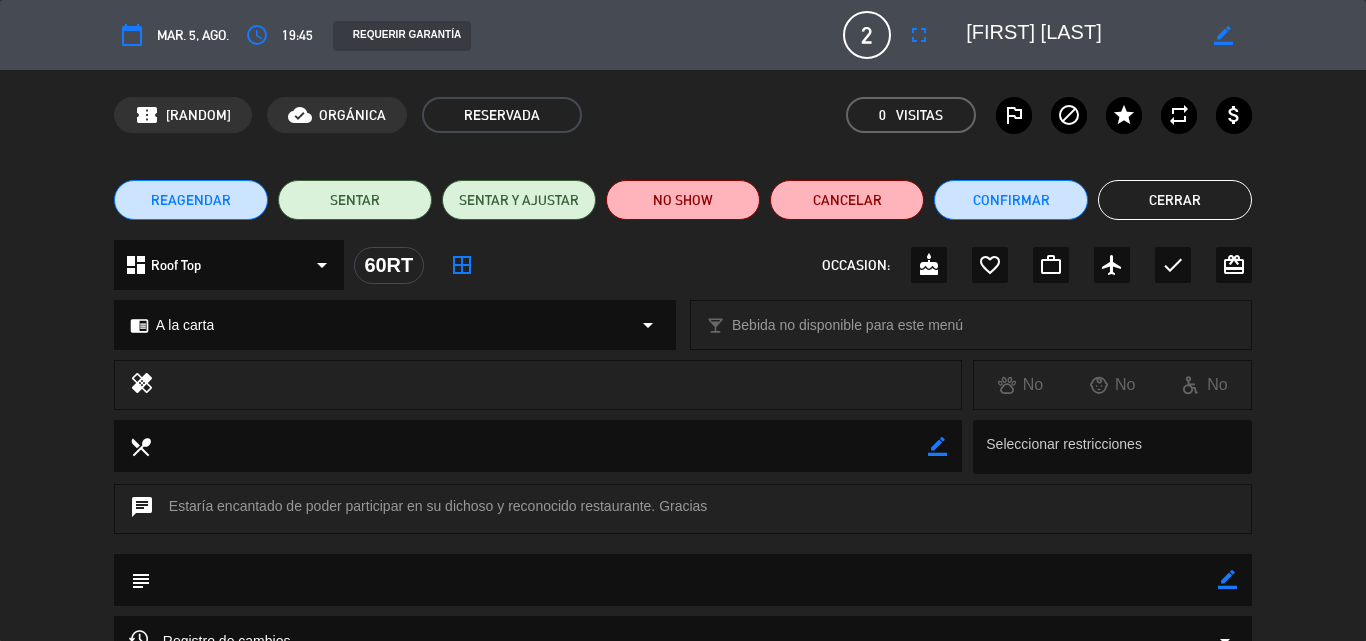 drag, startPoint x: 1236, startPoint y: 580, endPoint x: 1123, endPoint y: 588, distance: 113.28283 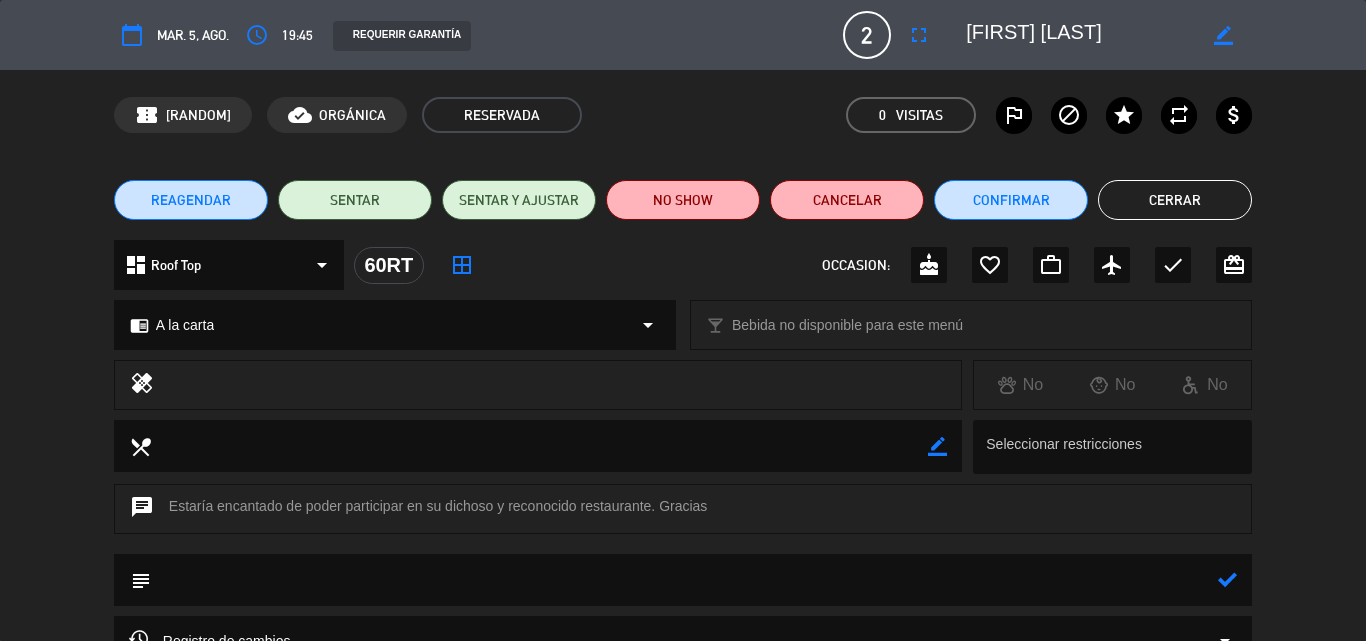 click 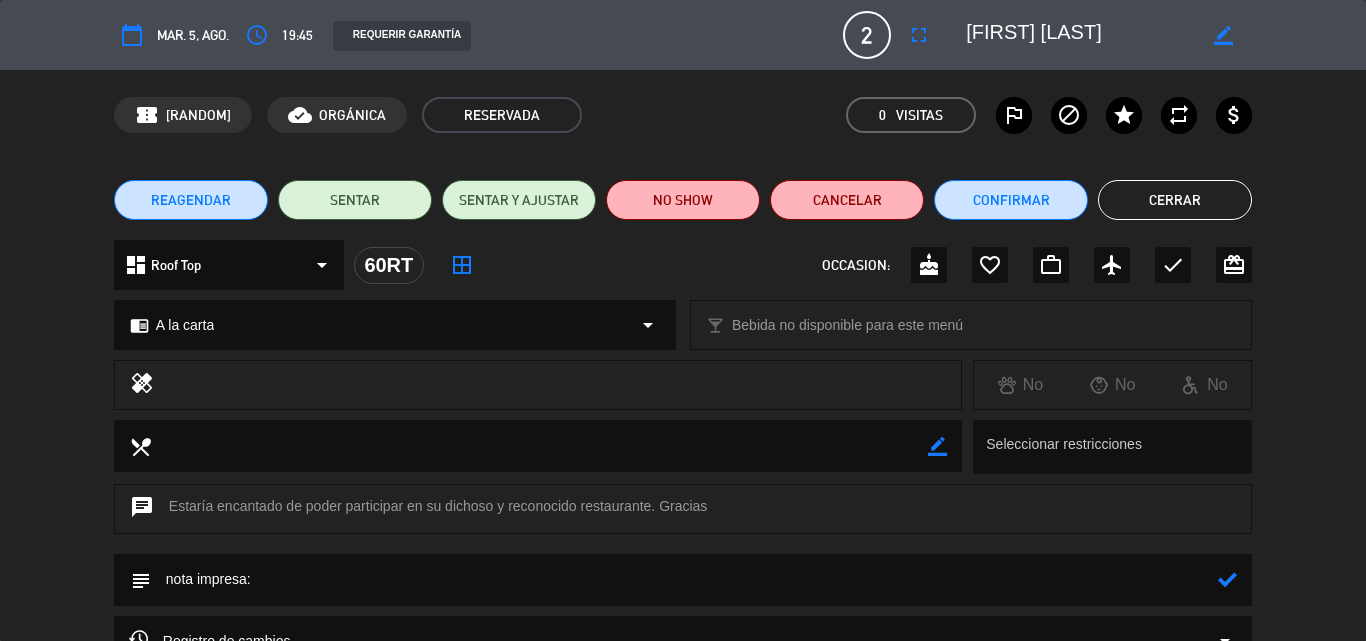 paste on "Dos años de amor, alegrías, aprendizajes y complicidad... pero sobre todo sueños compartidos.
¡Que sean solo el comienzo nuestra linda historia de amor!" 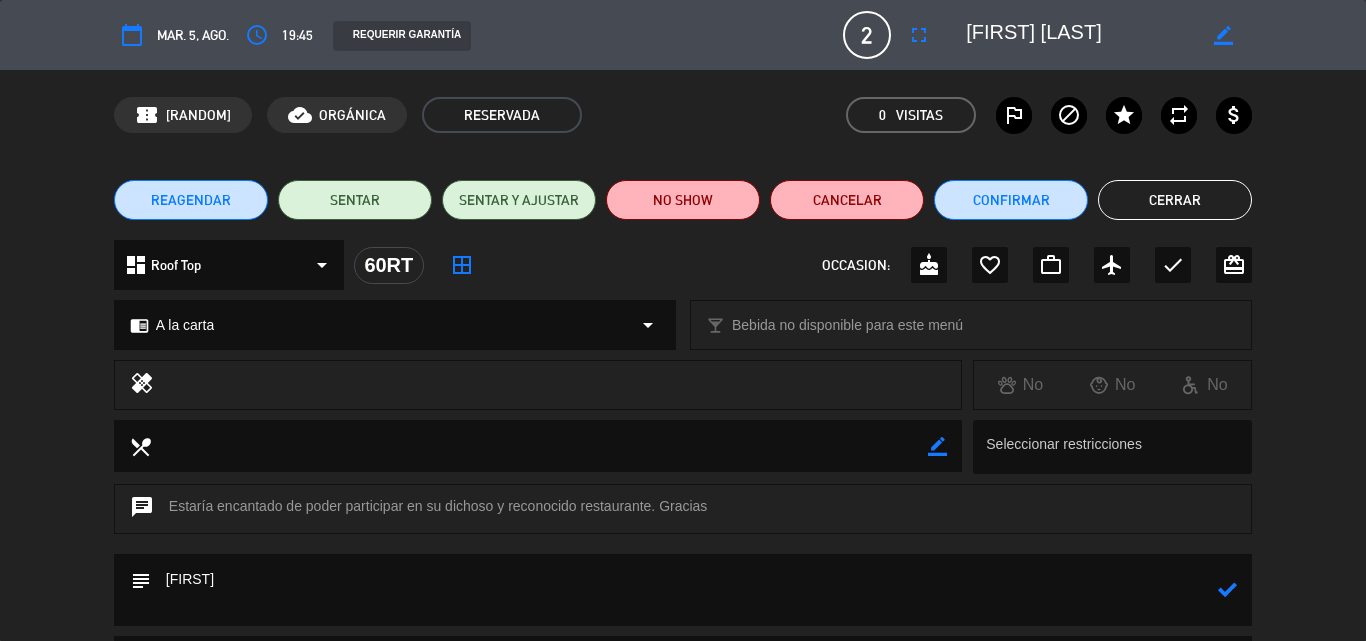 drag, startPoint x: 1230, startPoint y: 586, endPoint x: 1217, endPoint y: 545, distance: 43.011627 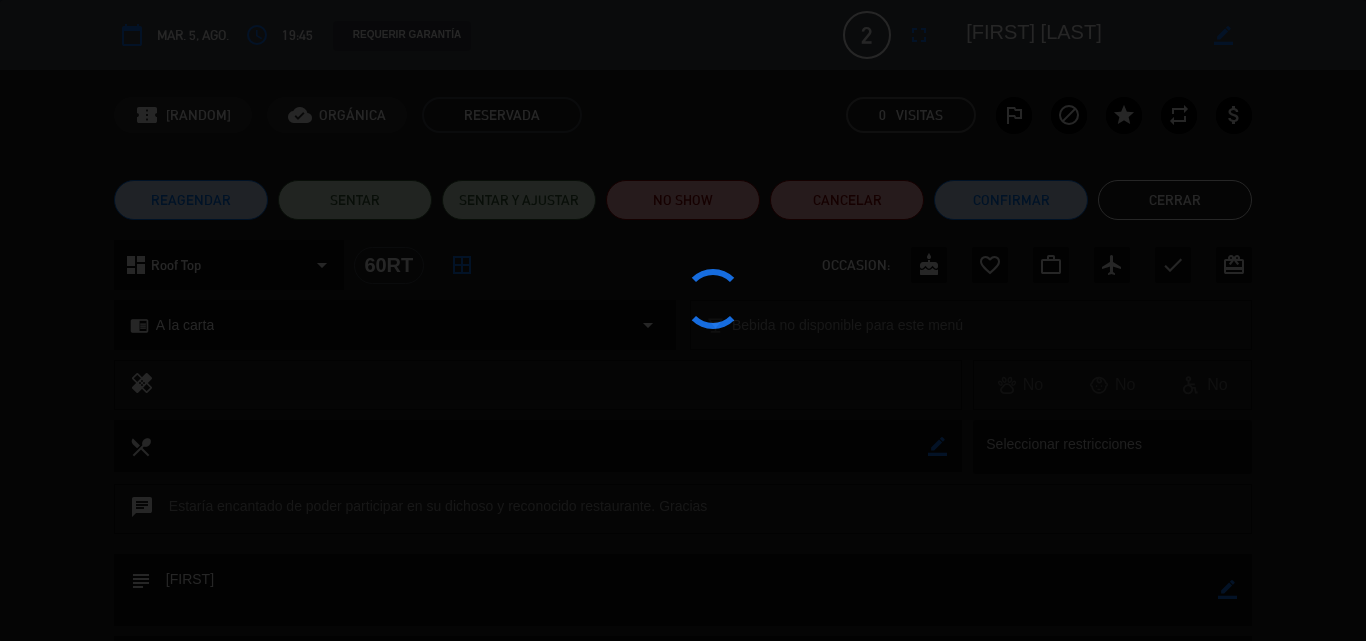 type on "[FIRST]" 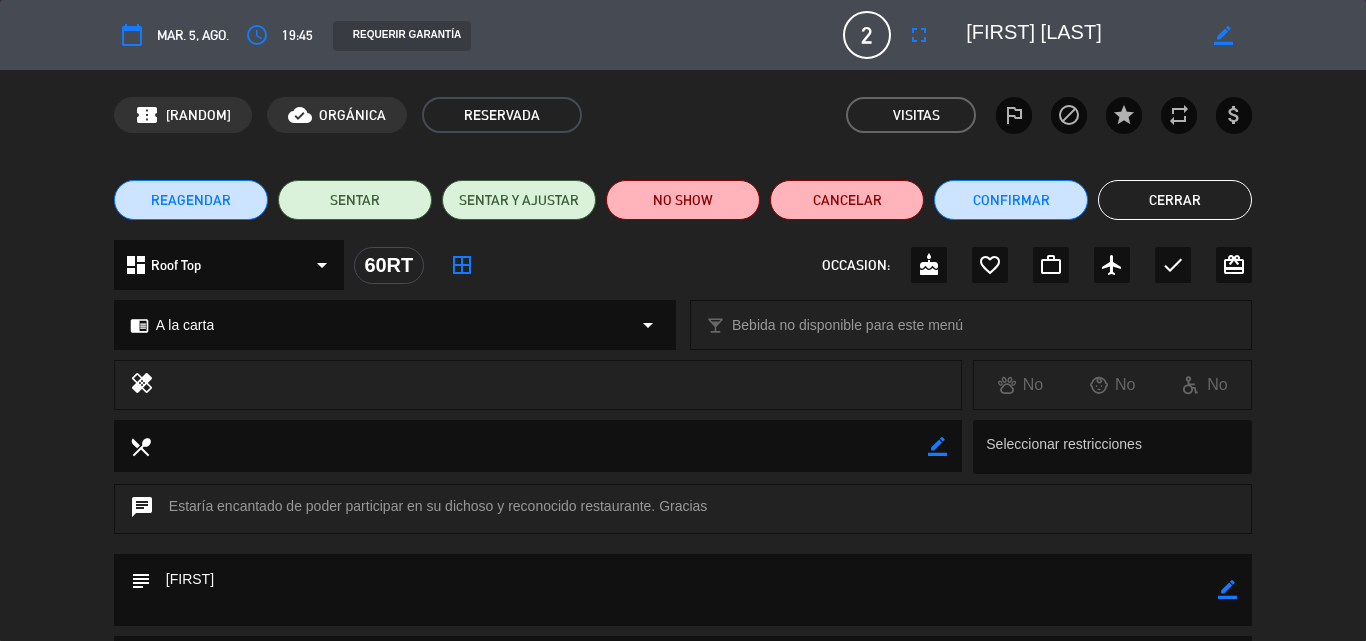drag, startPoint x: 1175, startPoint y: 198, endPoint x: 1290, endPoint y: 98, distance: 152.3975 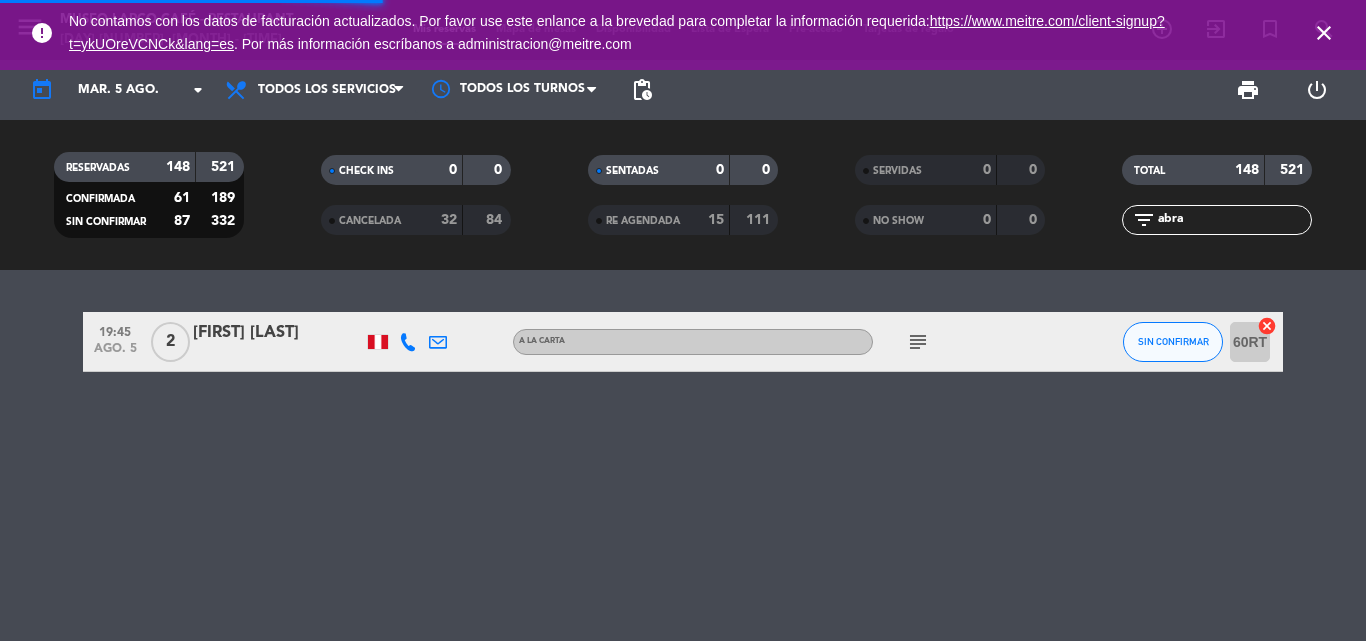 click on "close" at bounding box center [1324, 33] 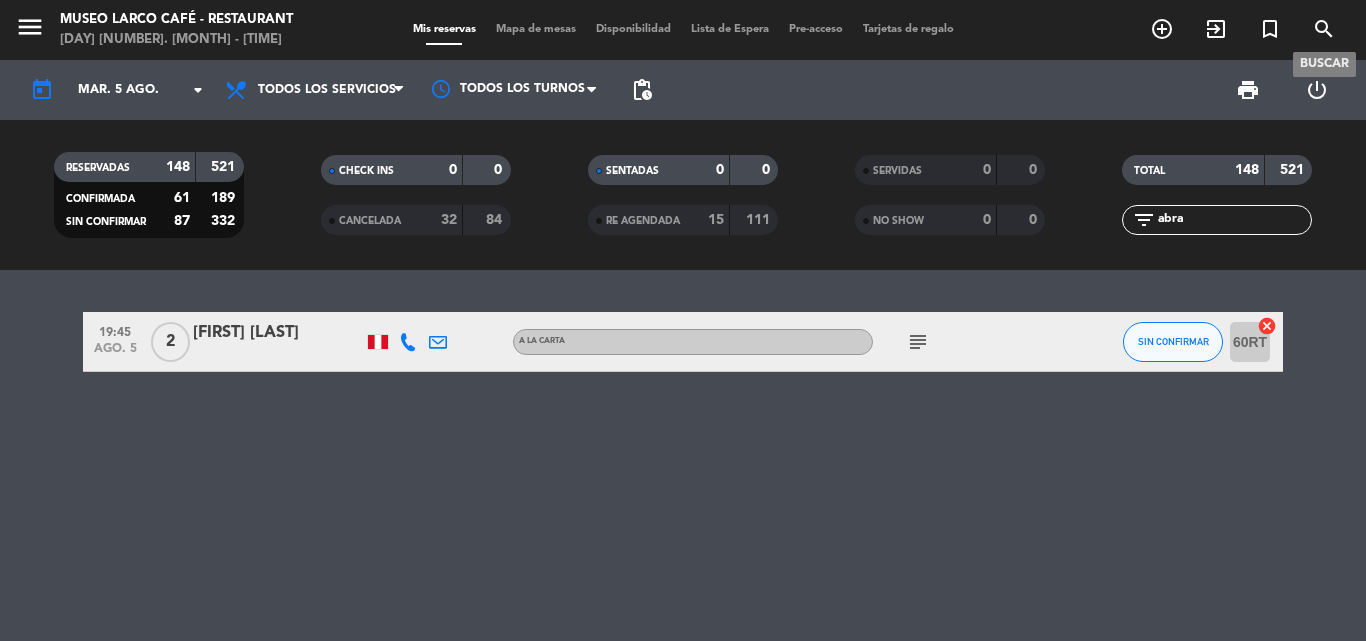 click on "search" at bounding box center [1324, 29] 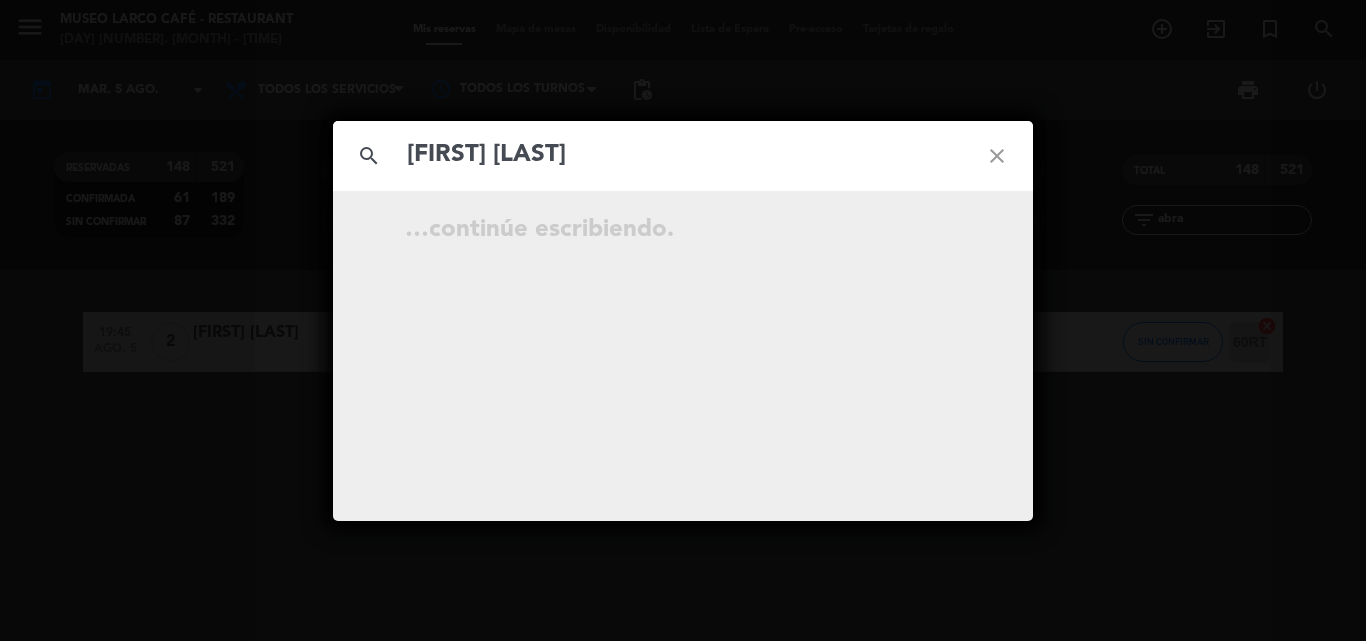 type on "[FIRST] [LAST]" 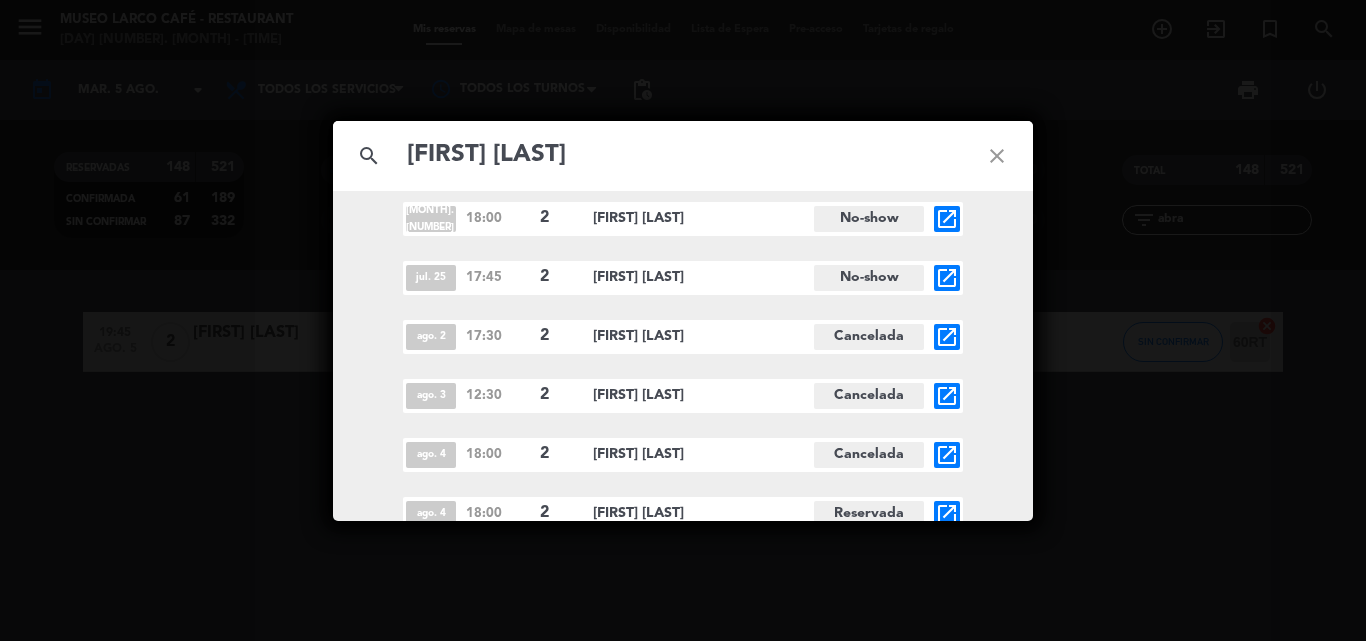 scroll, scrollTop: 1086, scrollLeft: 0, axis: vertical 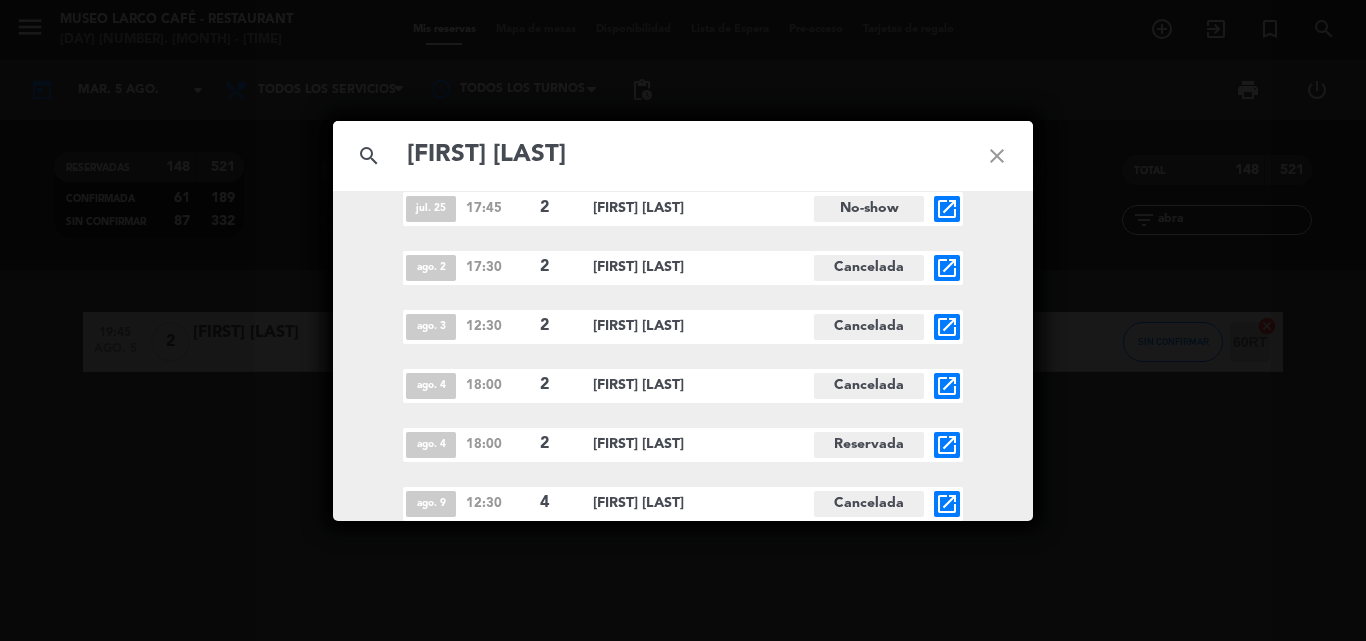 click on "open_in_new" 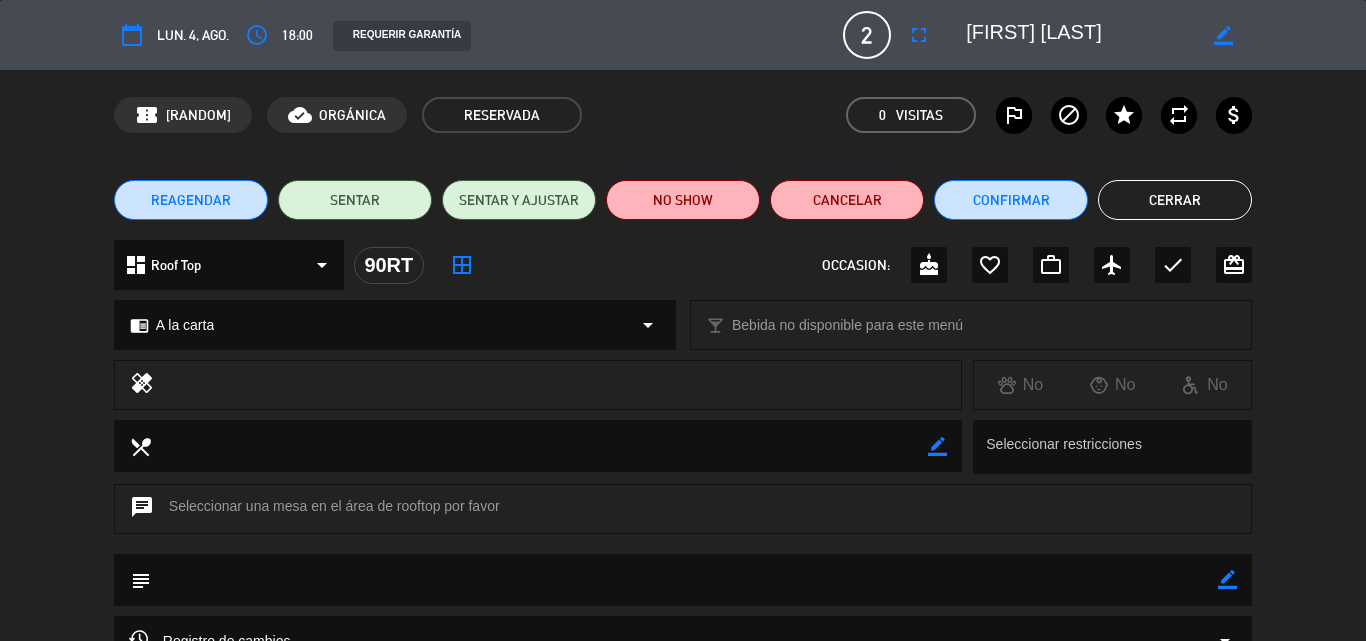 click on "border_color" 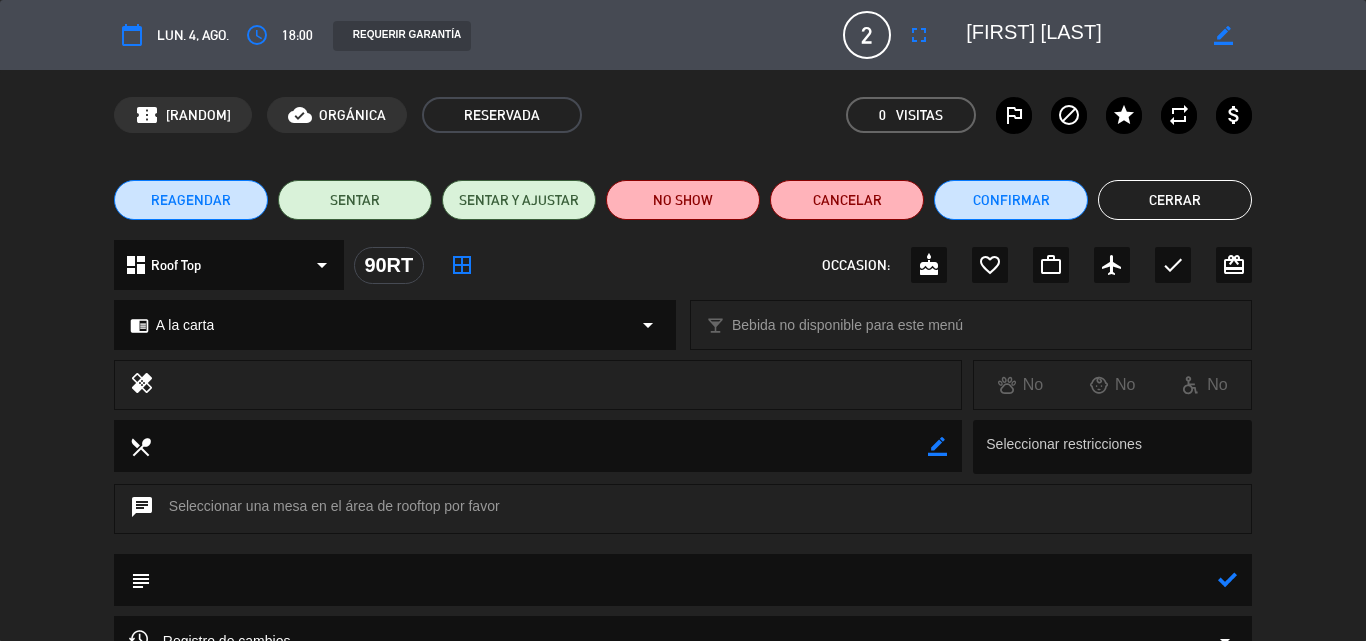 click 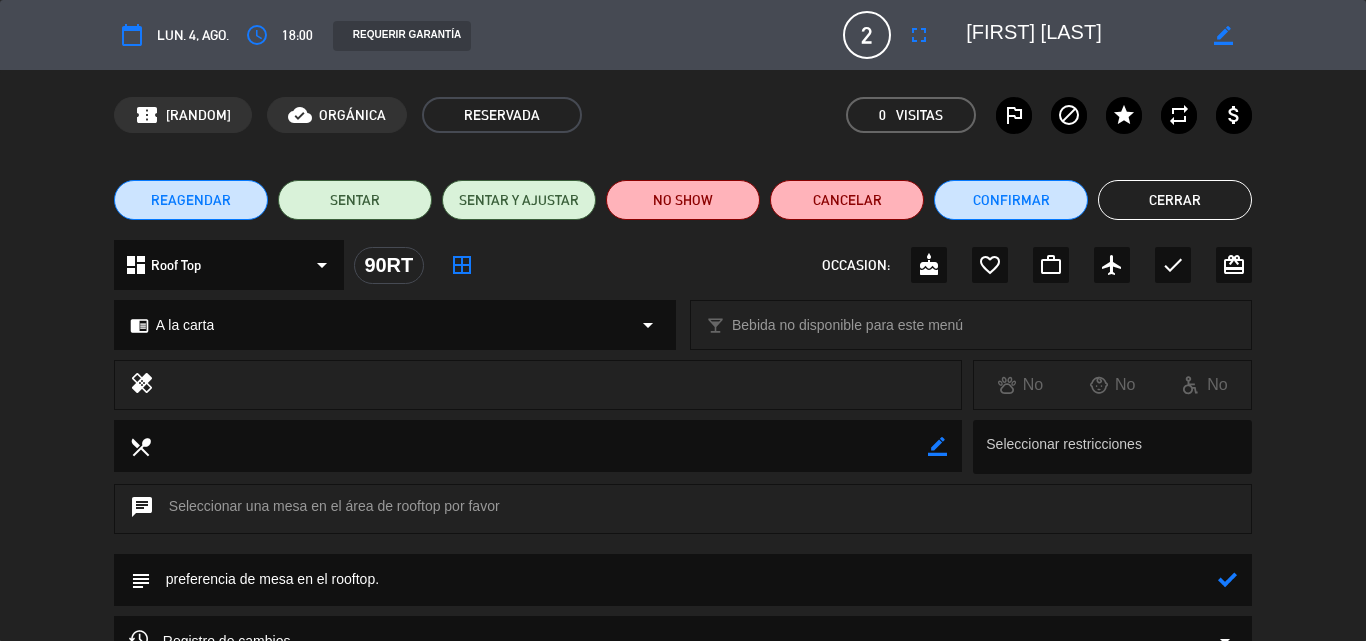 type on "preferencia de mesa en el rooftop." 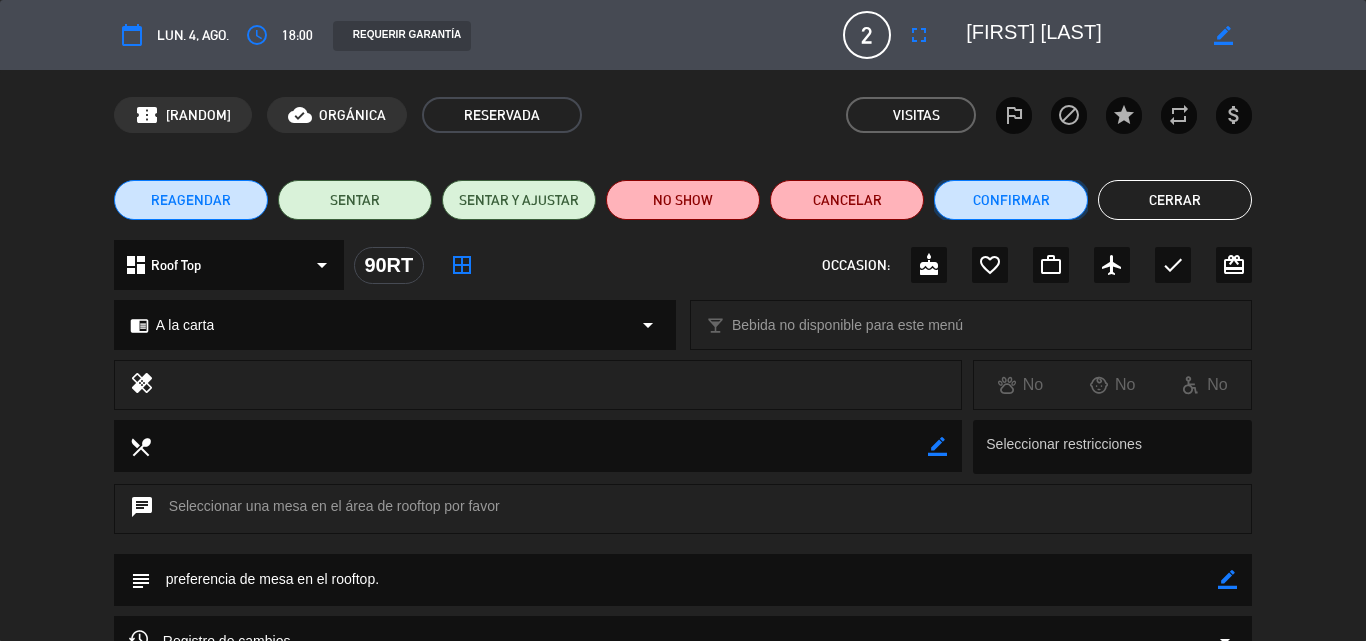 click on "Confirmar" 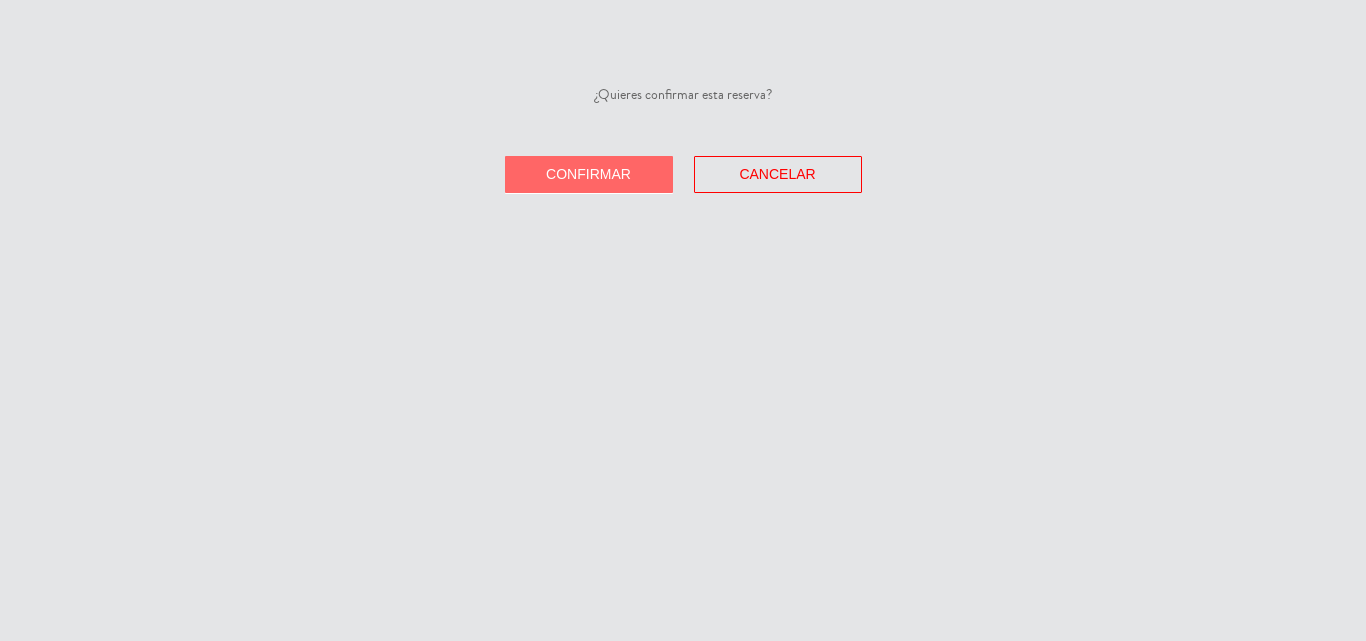 click on "Confirmar" 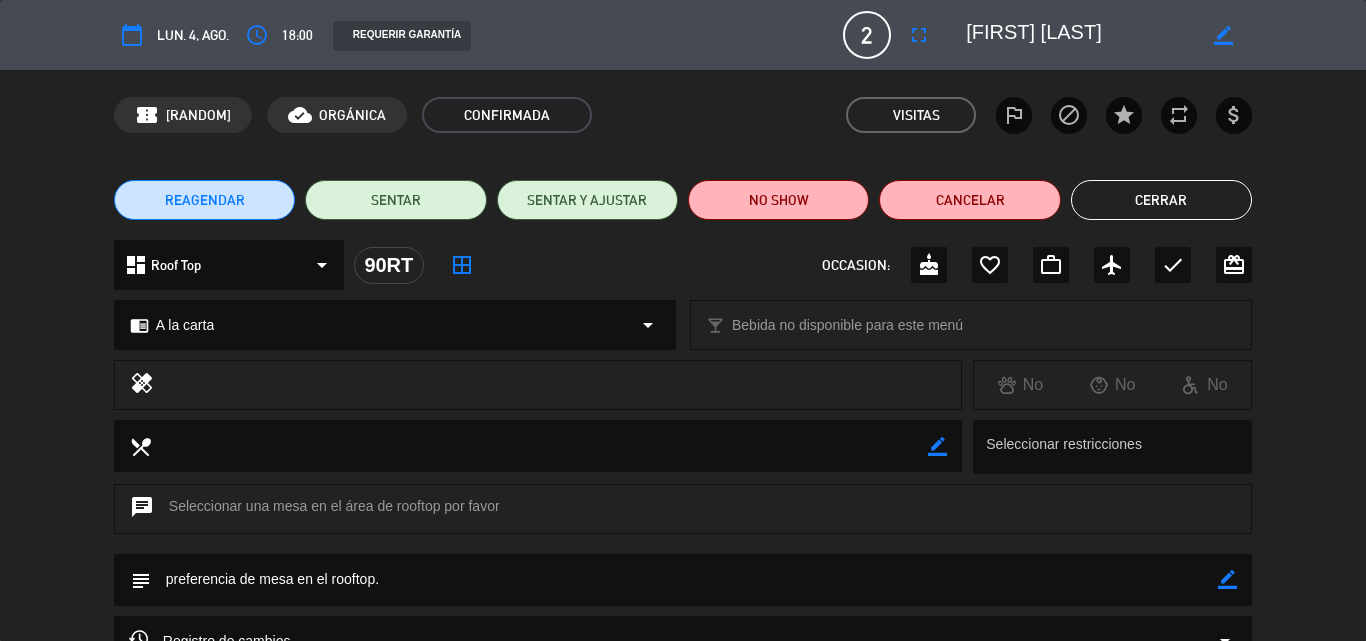 click on "Cerrar" 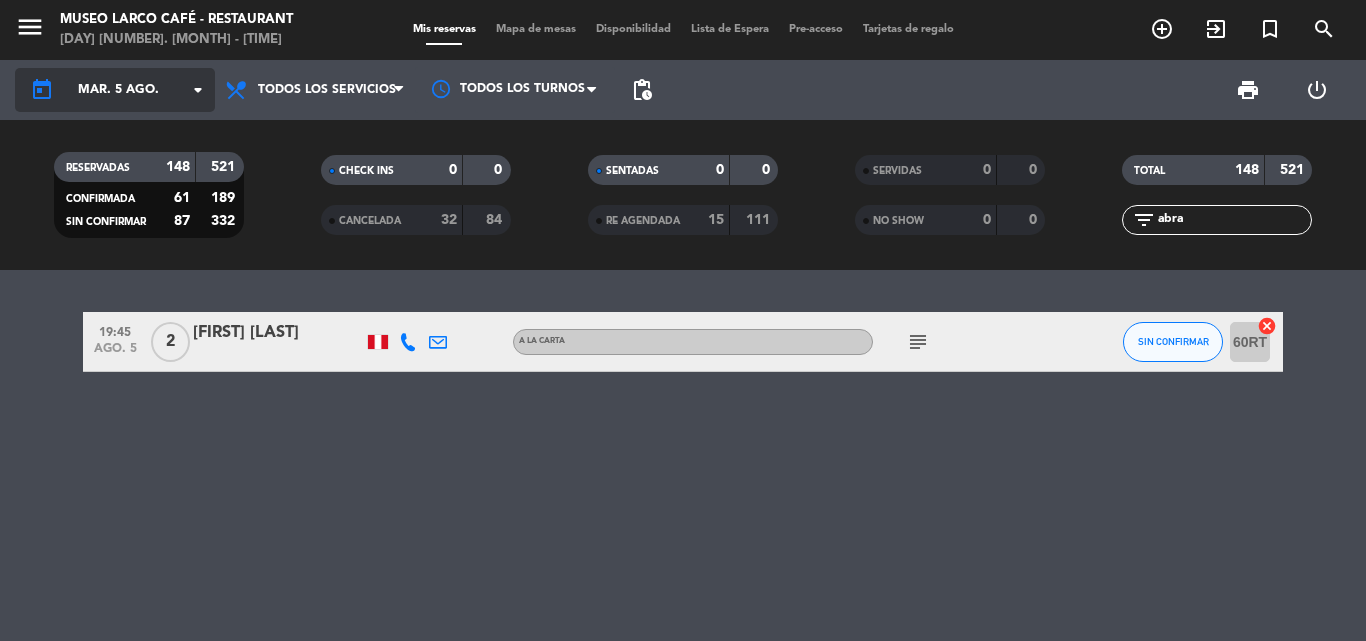 click on "mar. 5 ago." 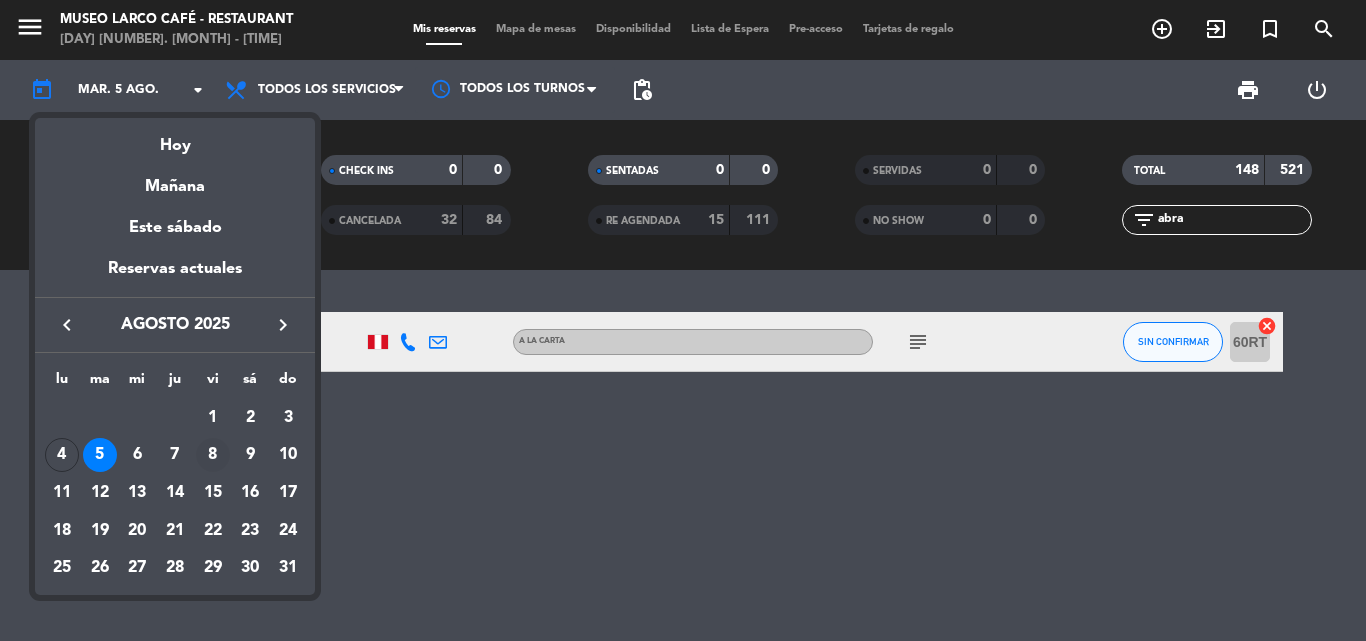 click on "8" at bounding box center (213, 455) 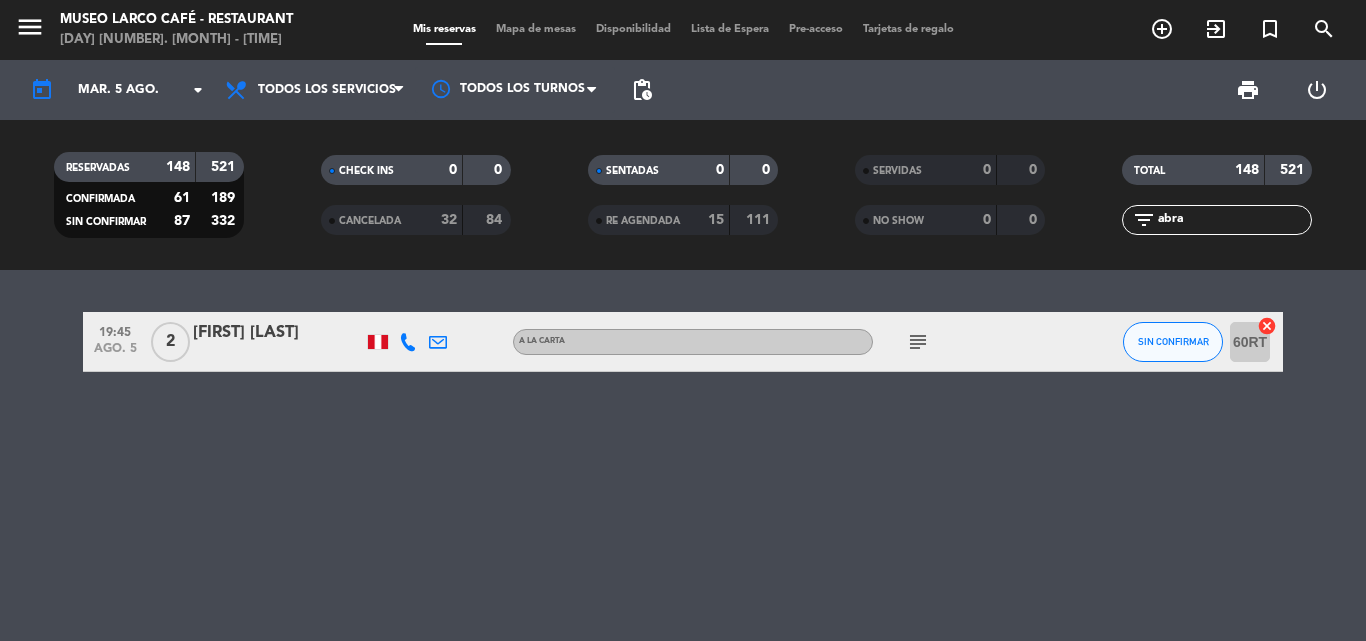 type on "vie. 8 ago." 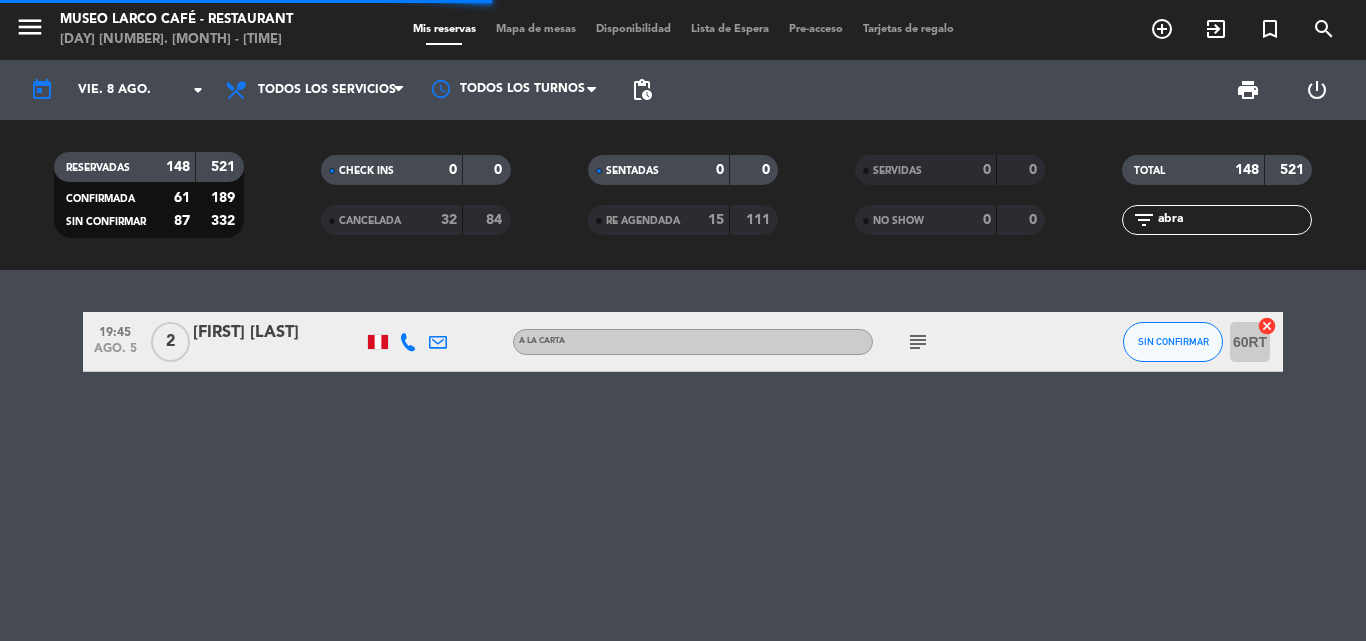 drag, startPoint x: 1083, startPoint y: 221, endPoint x: 692, endPoint y: 221, distance: 391 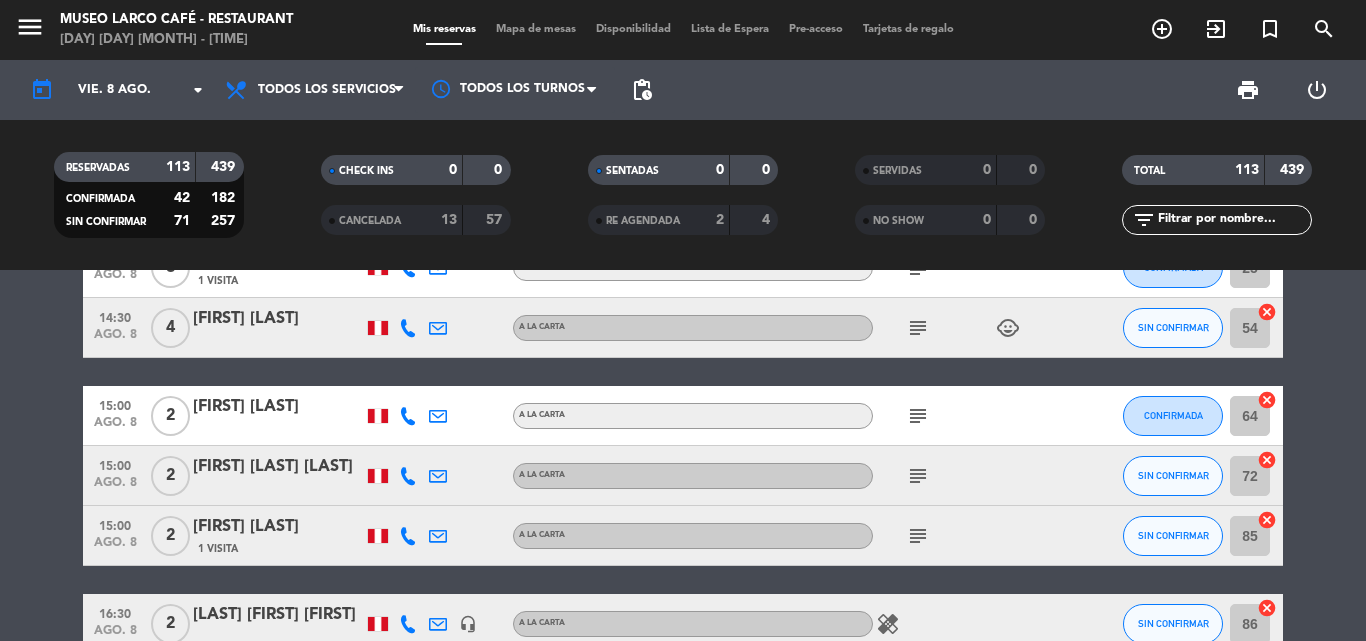 scroll, scrollTop: 1900, scrollLeft: 0, axis: vertical 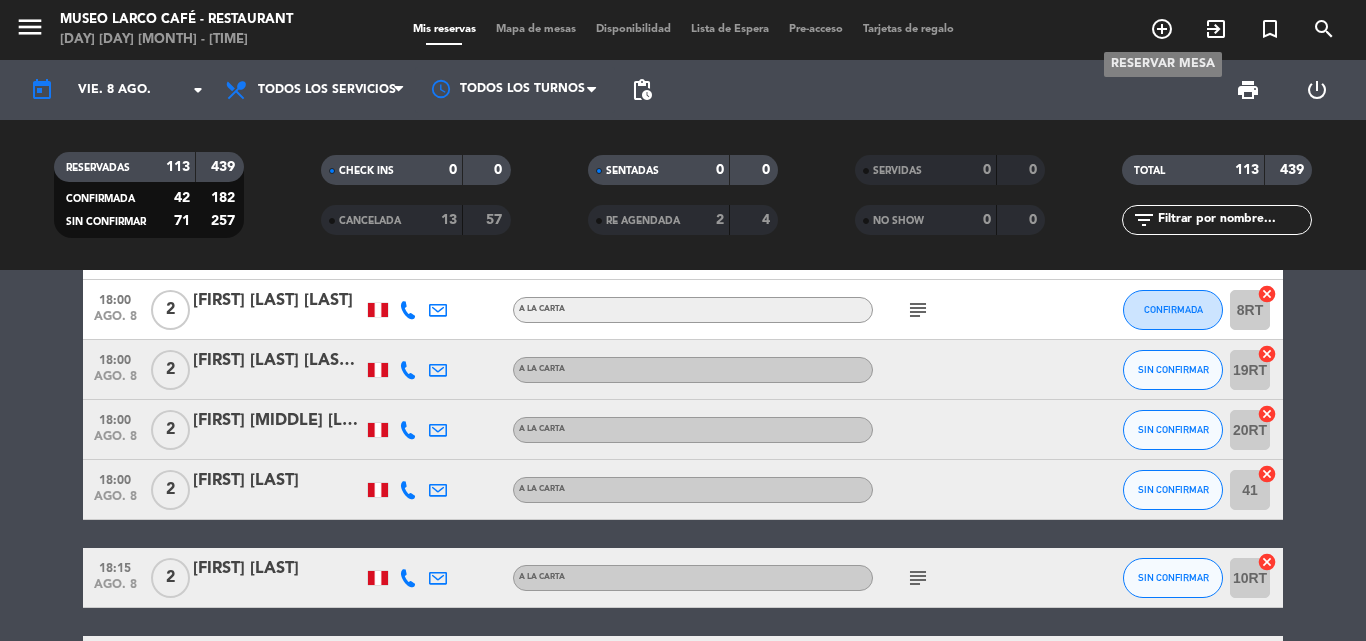 type 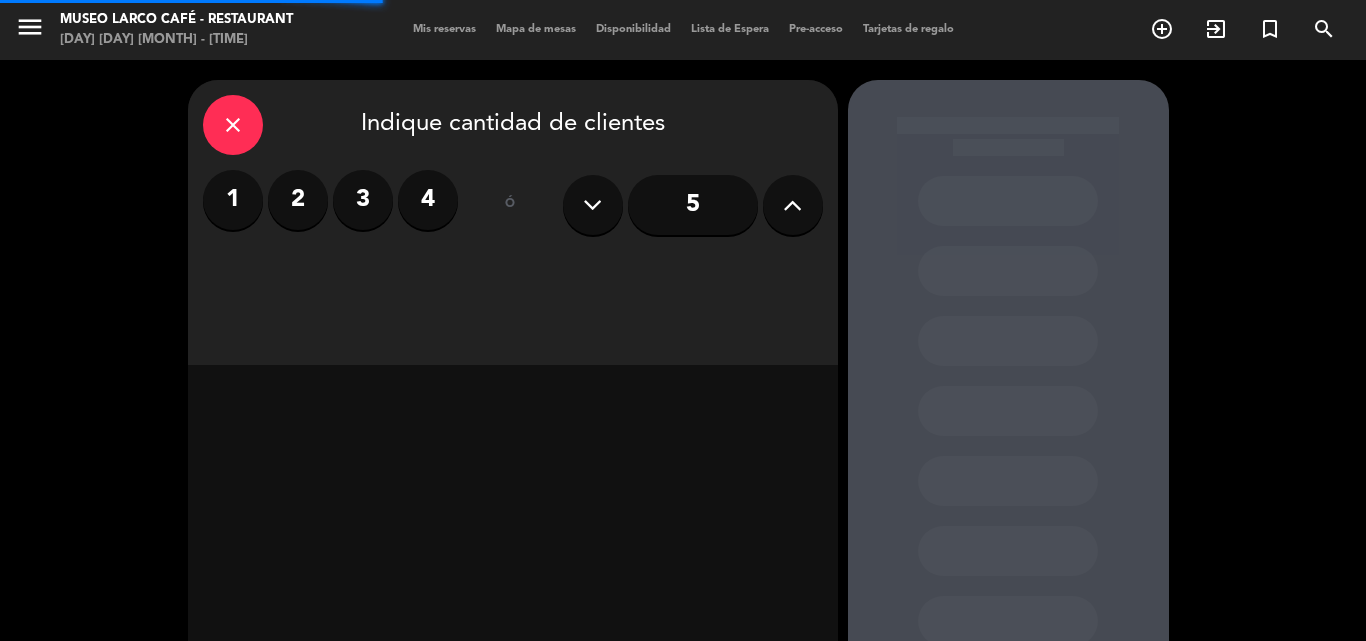 click at bounding box center [793, 205] 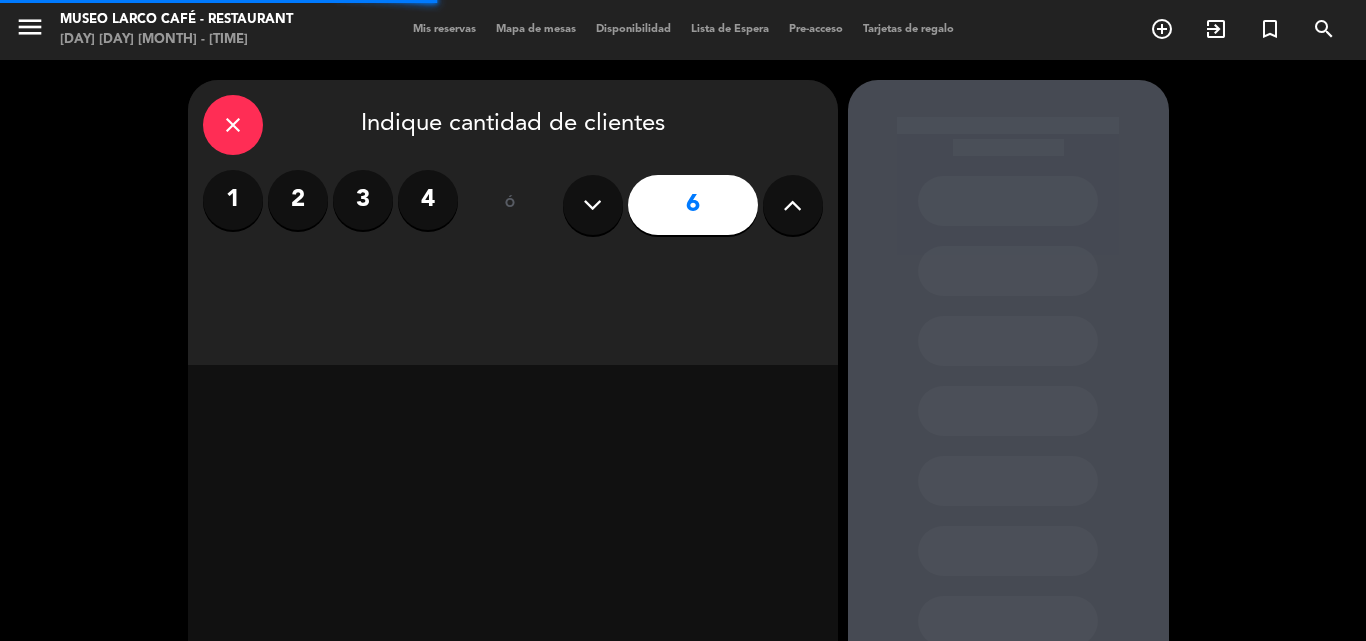 click at bounding box center [793, 205] 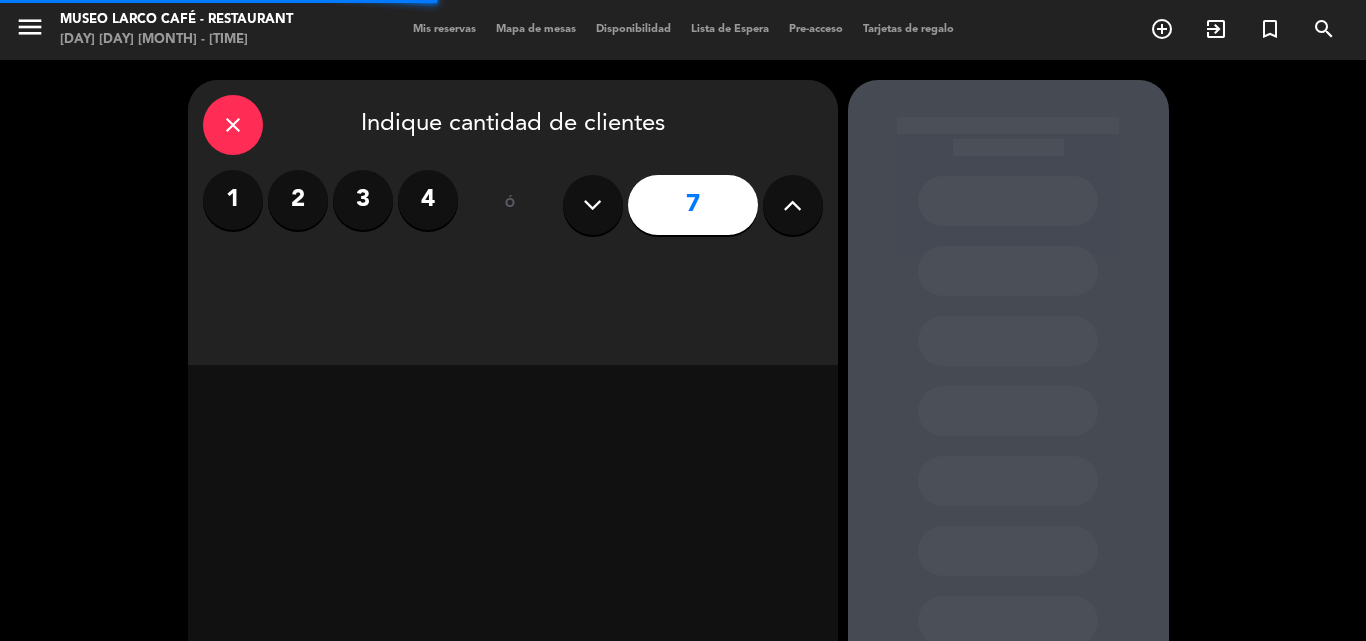 click at bounding box center [793, 205] 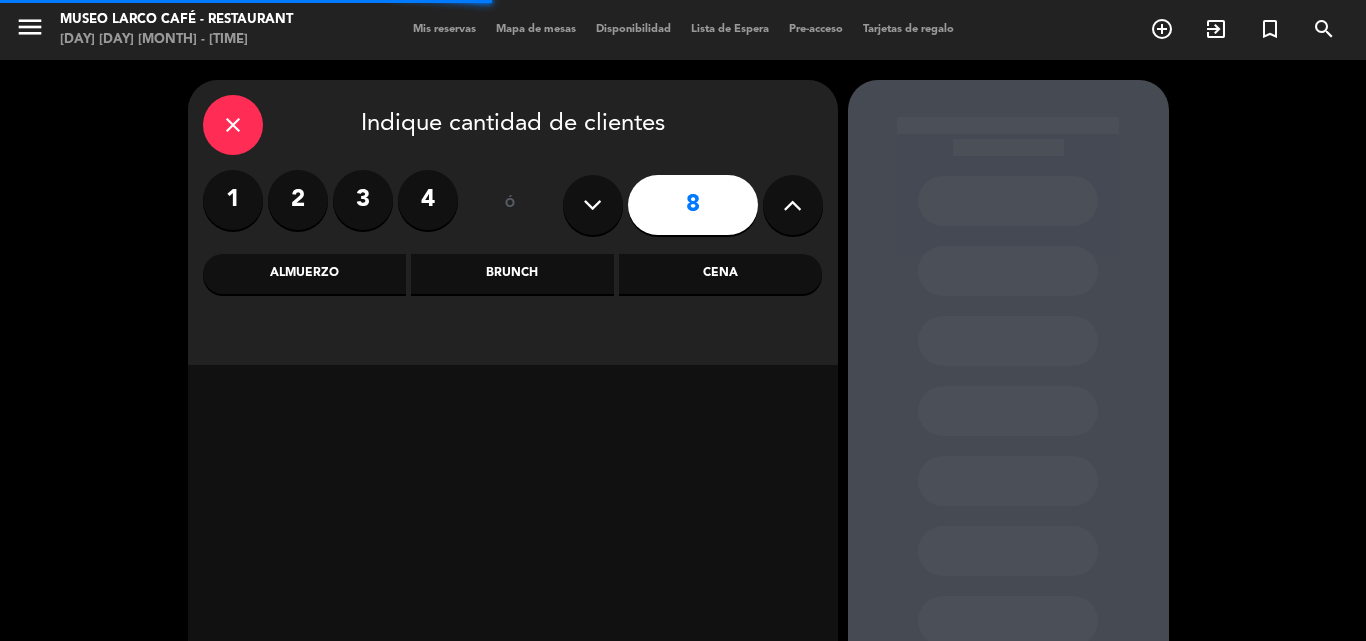 click at bounding box center [793, 205] 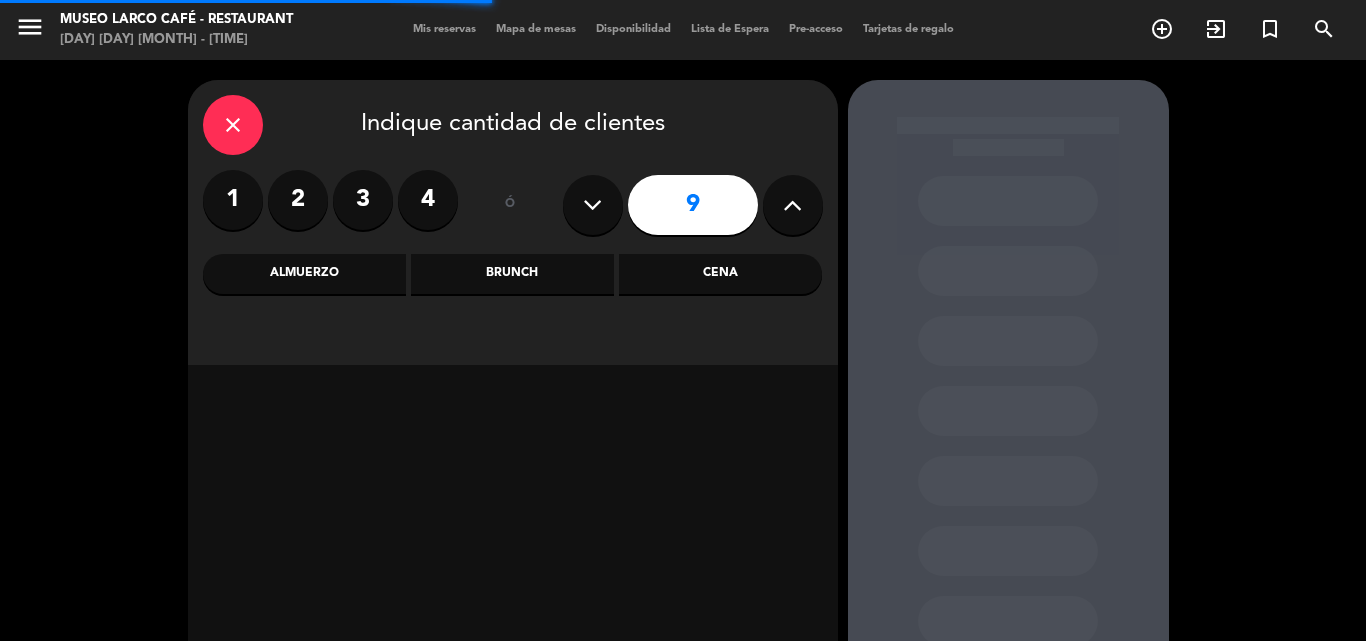 click at bounding box center (793, 205) 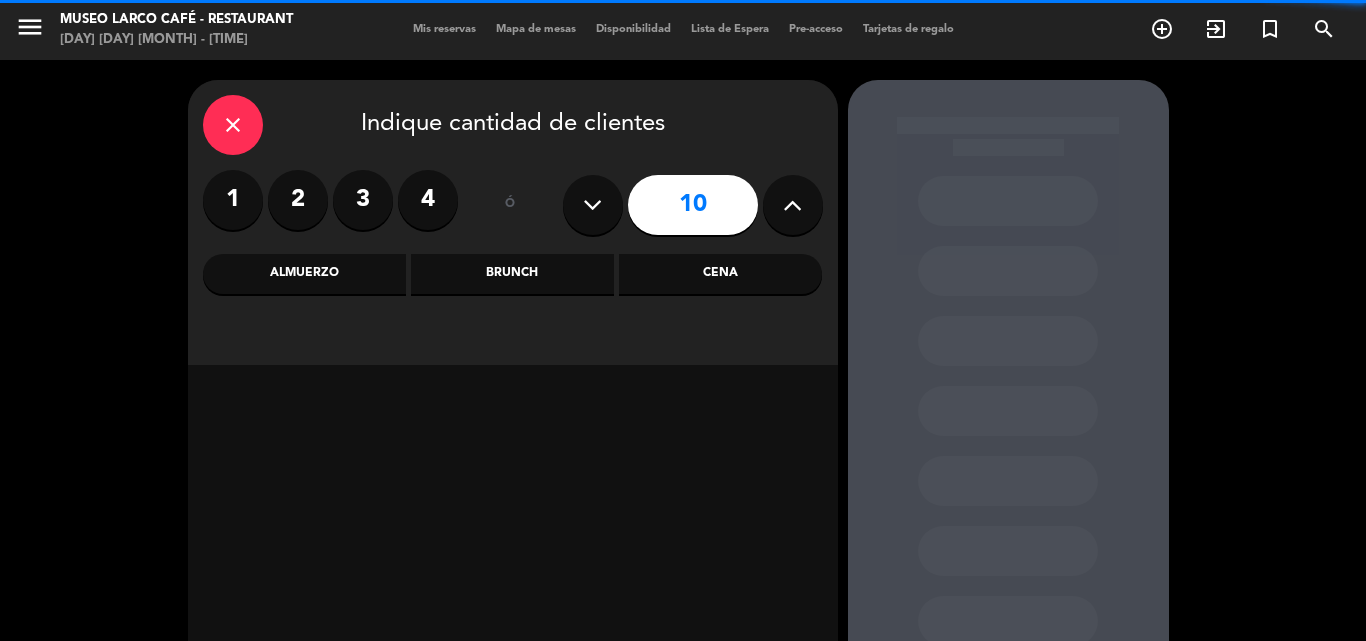 click at bounding box center (793, 205) 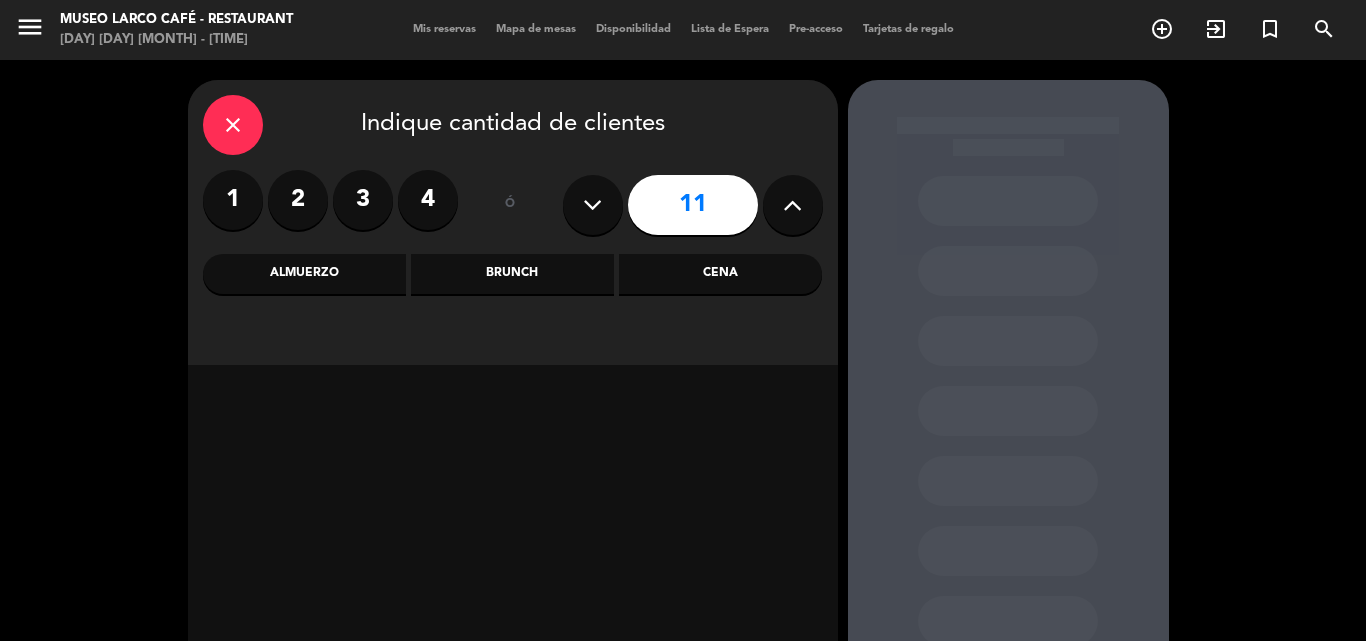 click at bounding box center [793, 205] 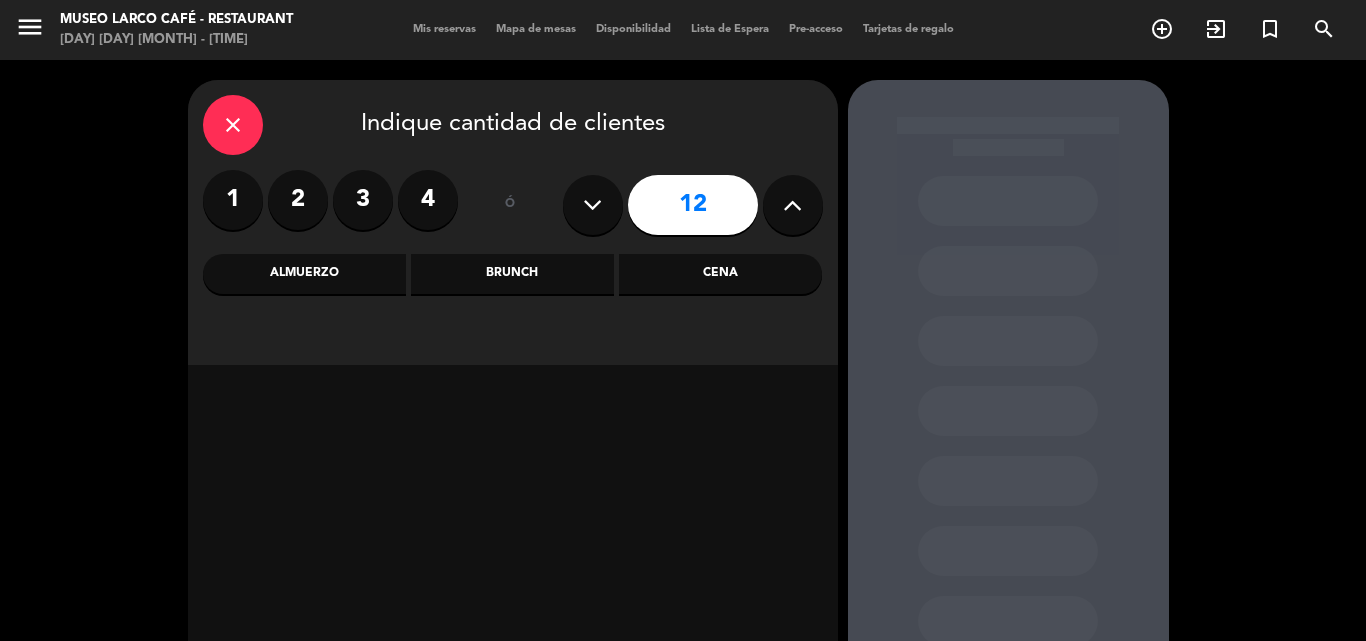 click at bounding box center [793, 205] 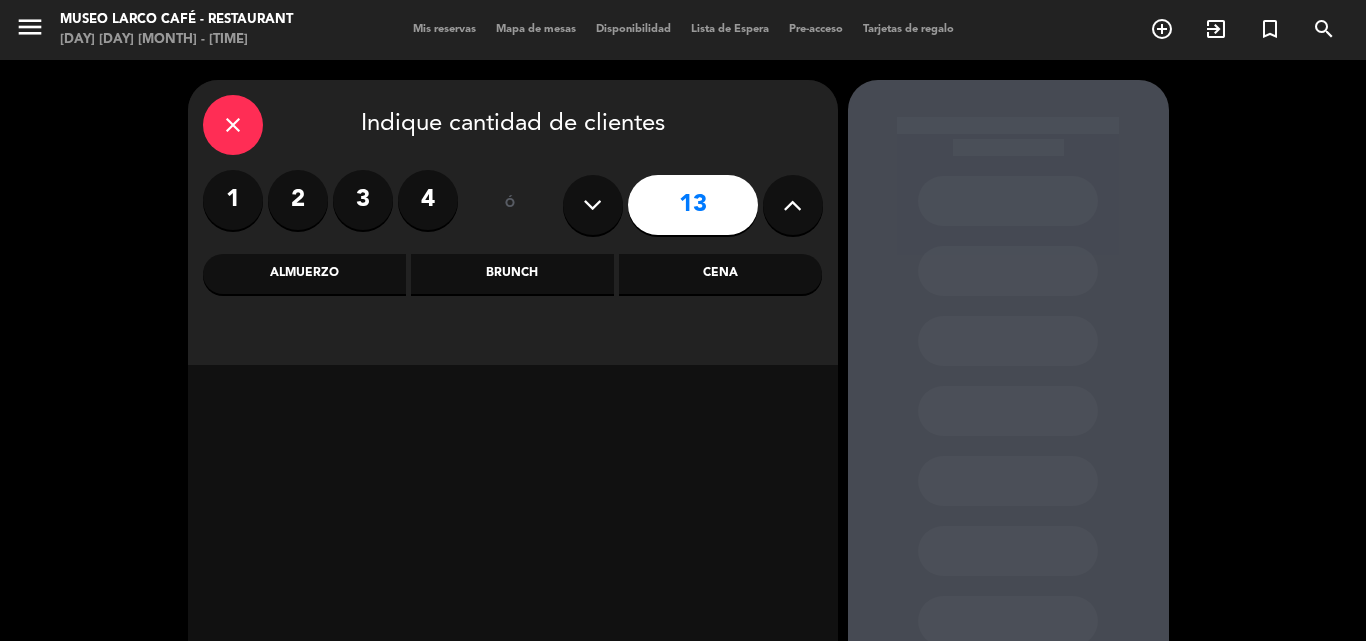 click at bounding box center (793, 205) 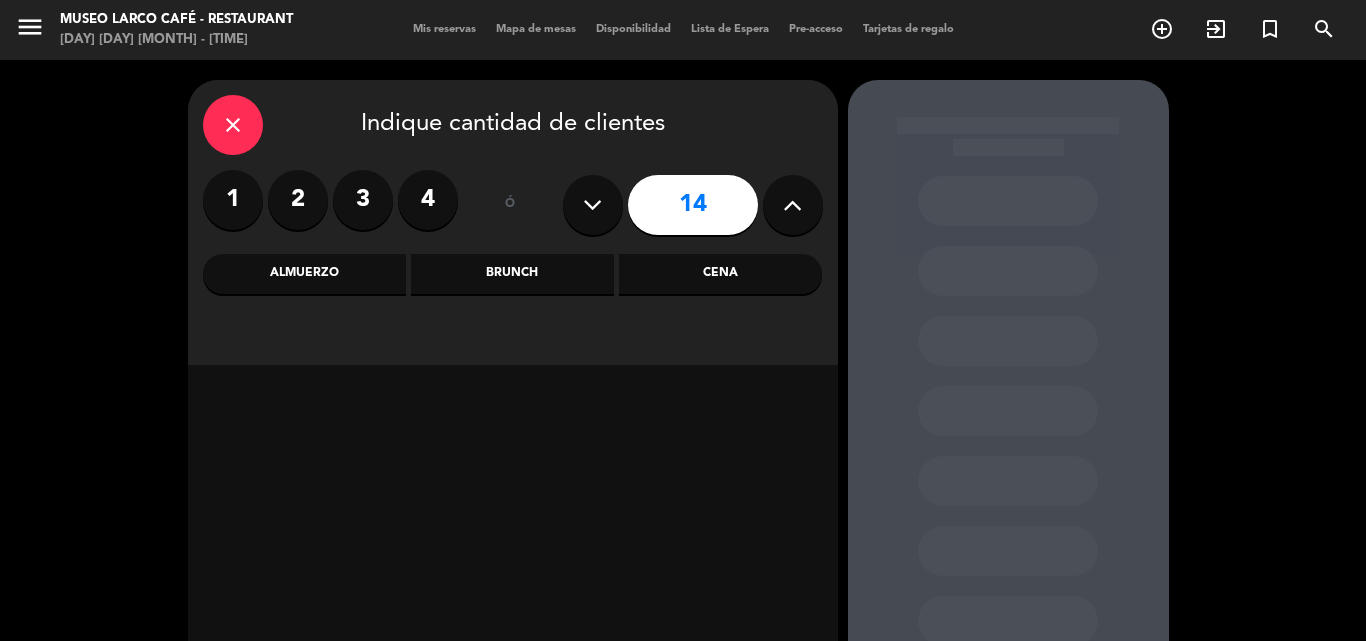 click at bounding box center (793, 205) 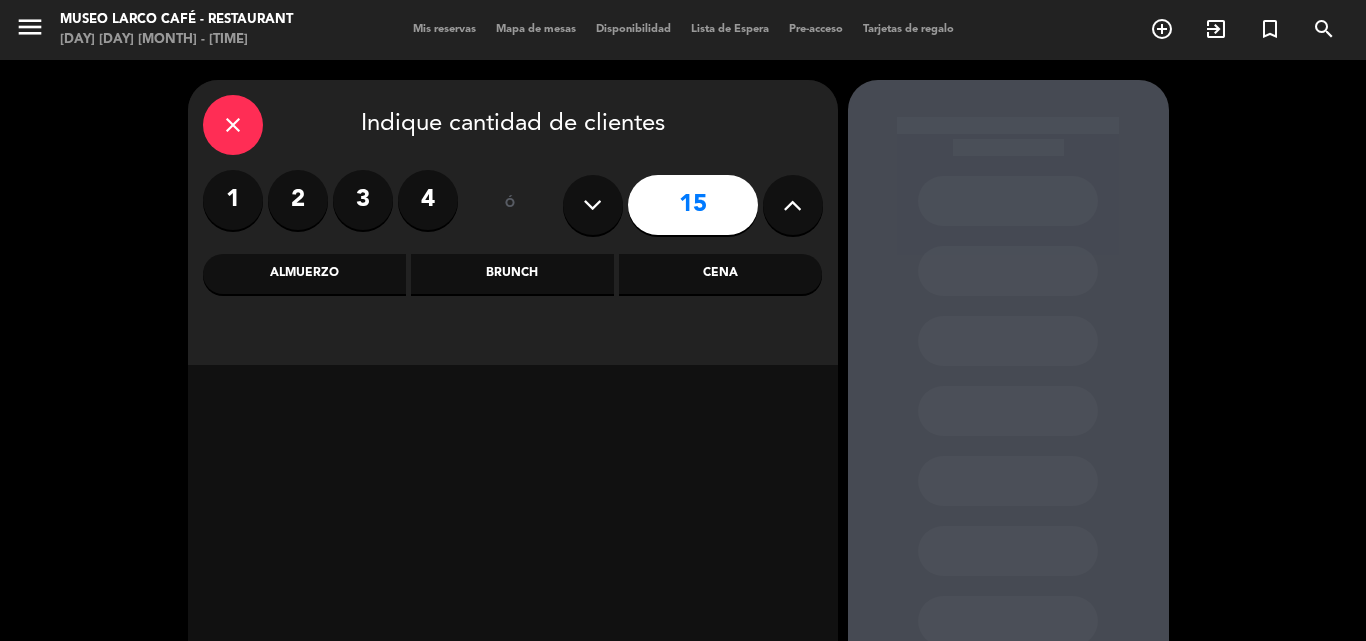 click on "Cena" at bounding box center (720, 274) 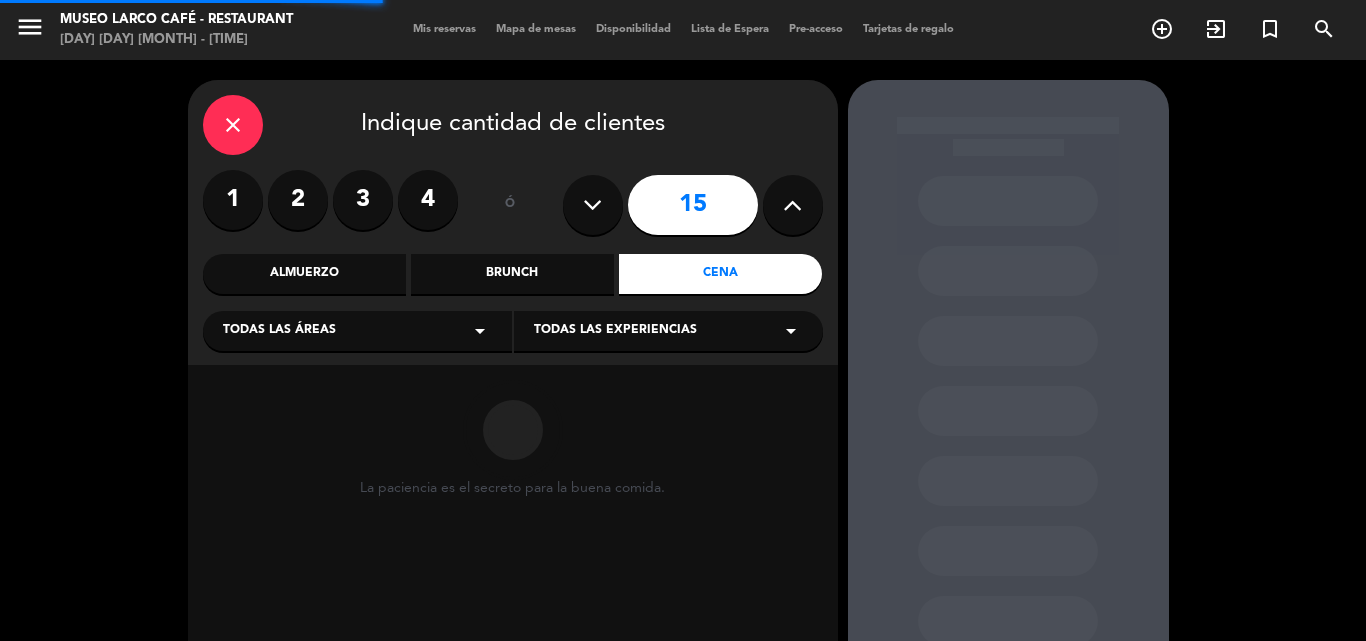 click on "Todas las áreas   arrow_drop_down" at bounding box center (357, 331) 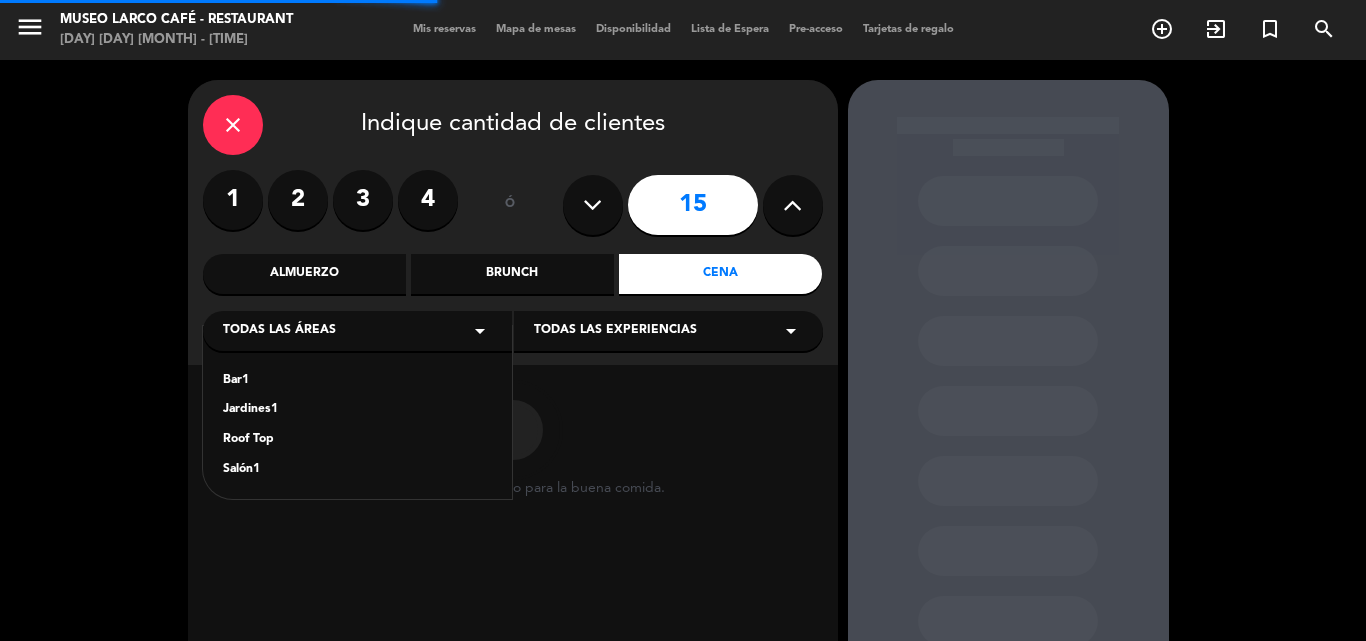 click on "Jardines1" at bounding box center (357, 410) 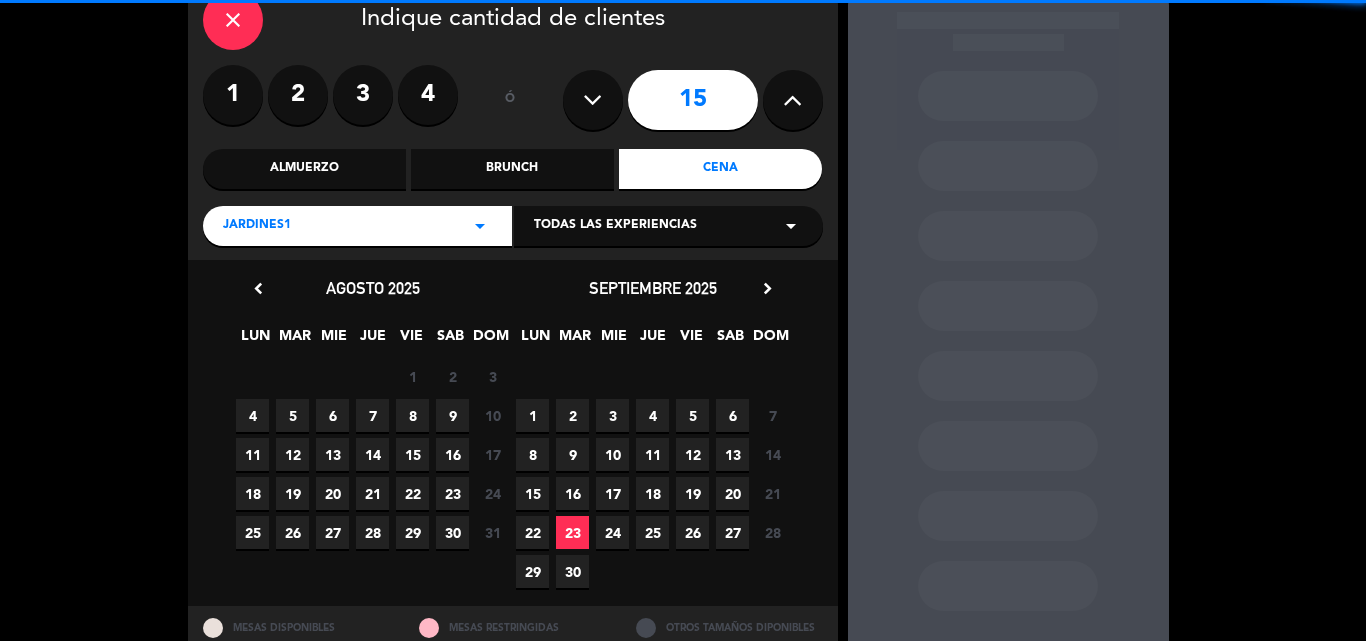 scroll, scrollTop: 175, scrollLeft: 0, axis: vertical 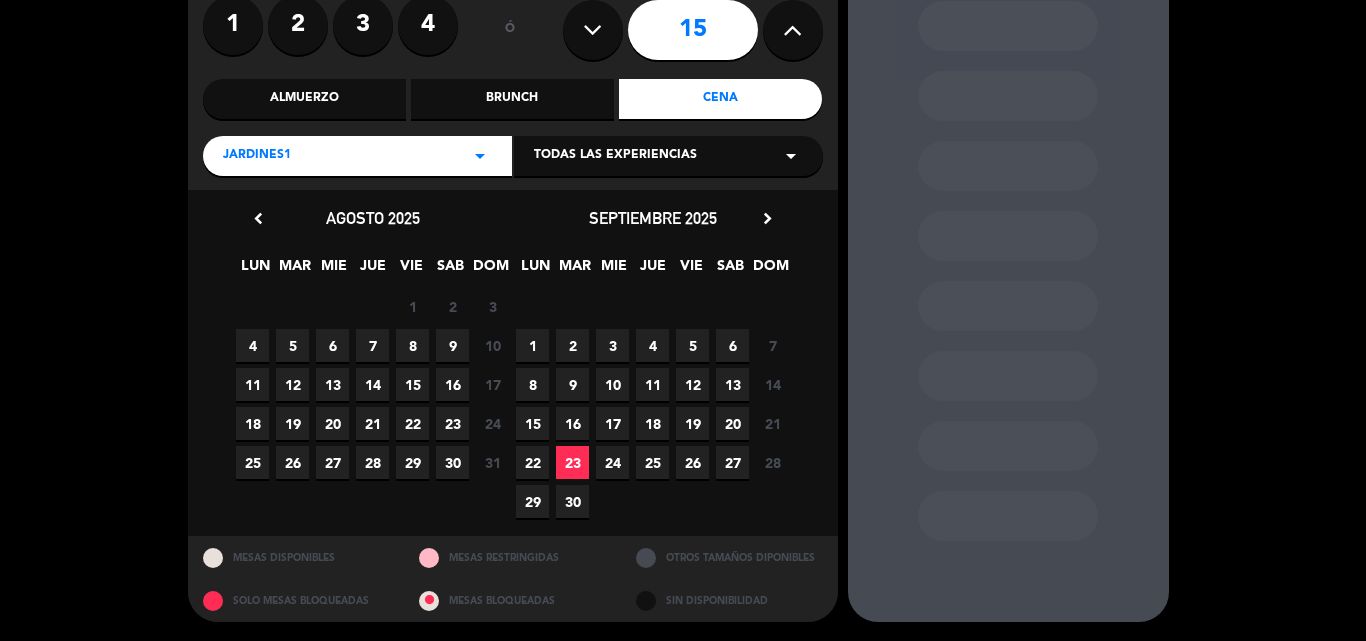click on "8" at bounding box center (412, 345) 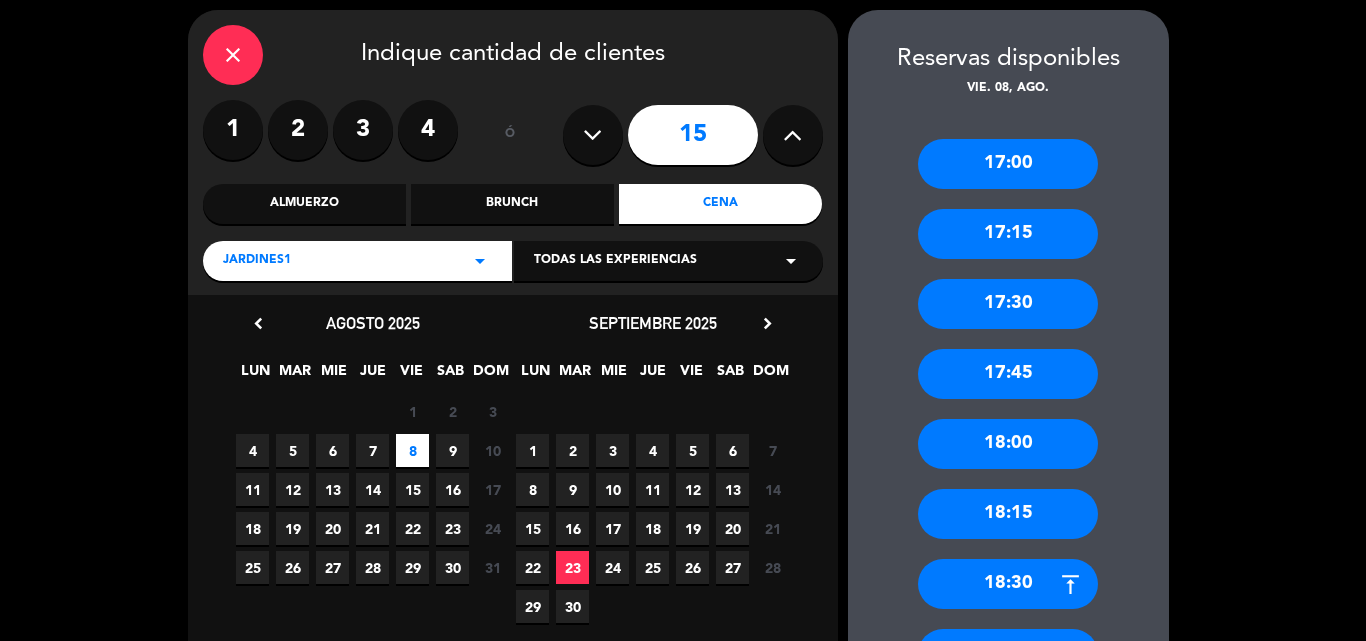 scroll, scrollTop: 0, scrollLeft: 0, axis: both 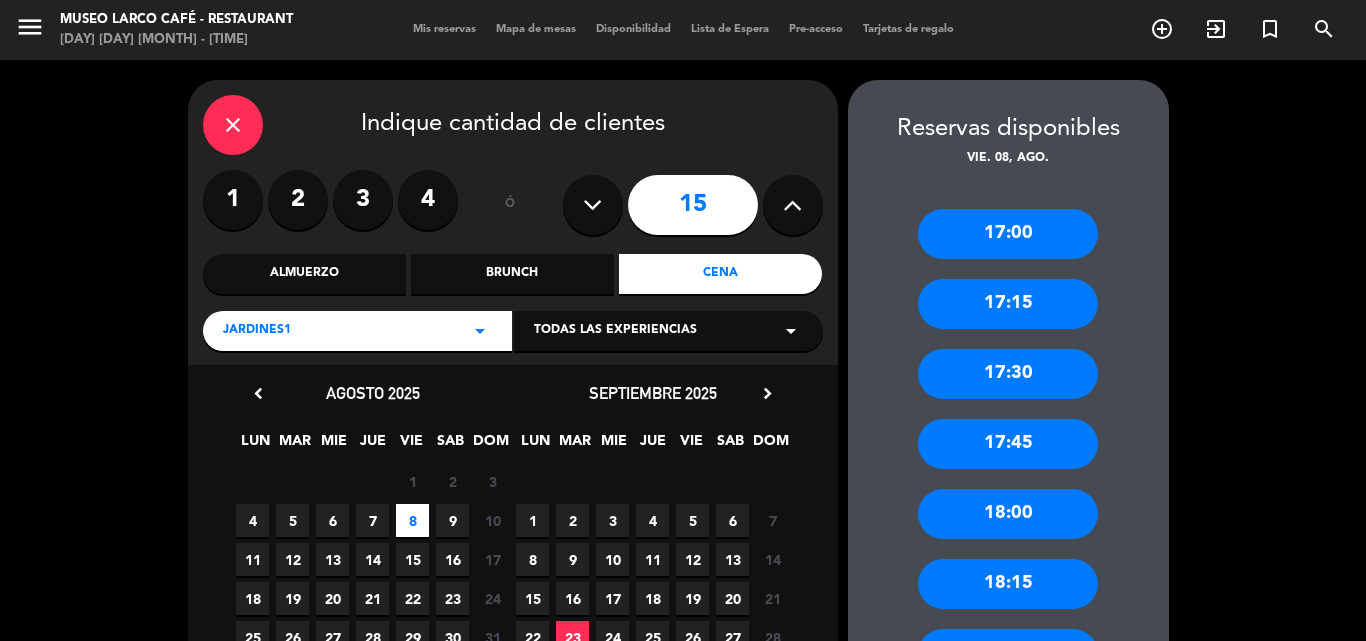 click on "close" at bounding box center [233, 125] 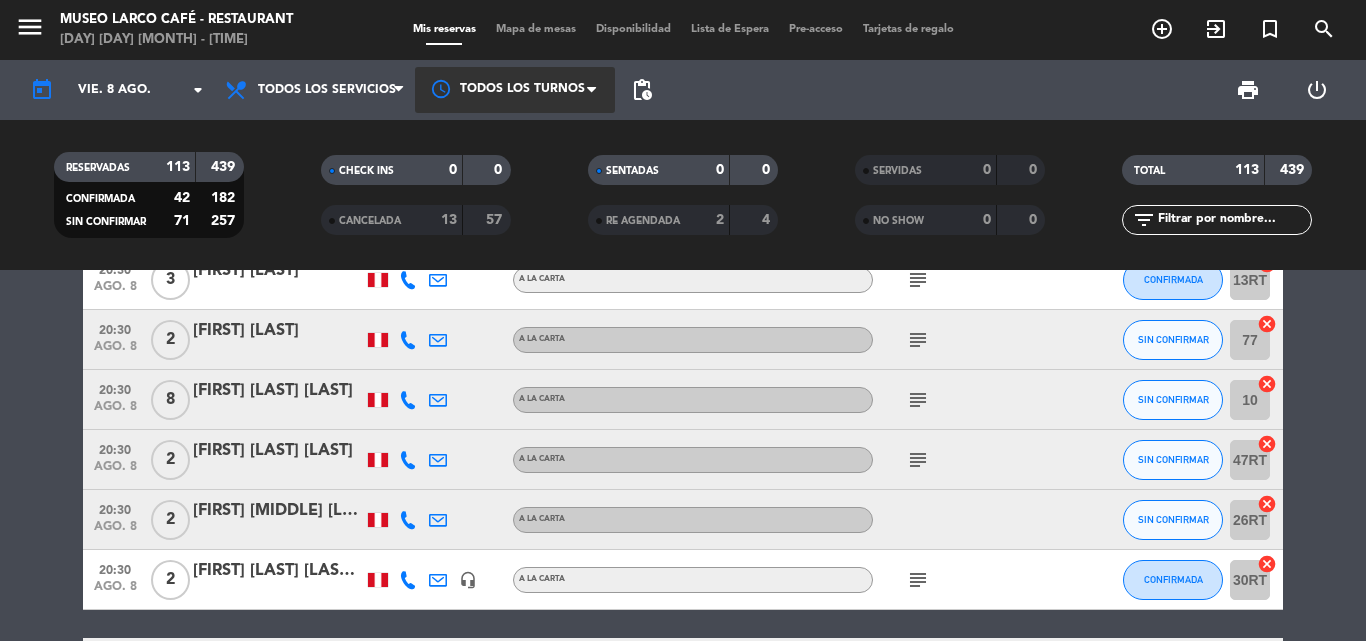 scroll, scrollTop: 6200, scrollLeft: 0, axis: vertical 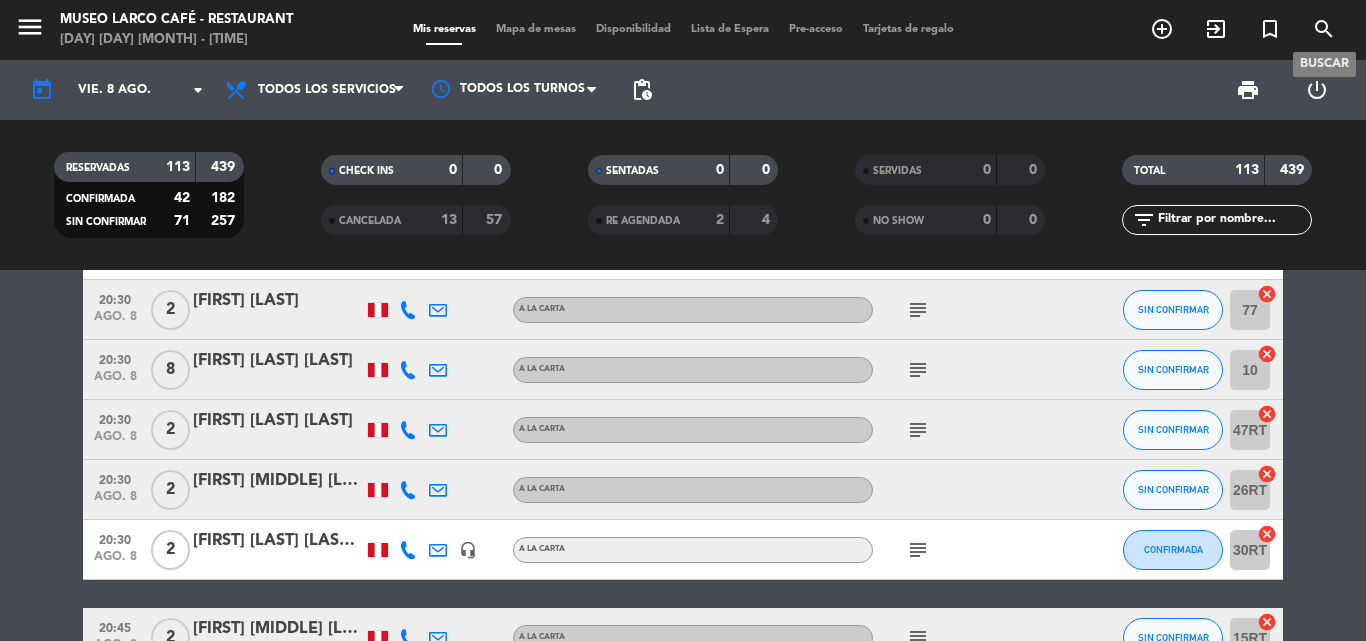 click on "search" at bounding box center (1324, 29) 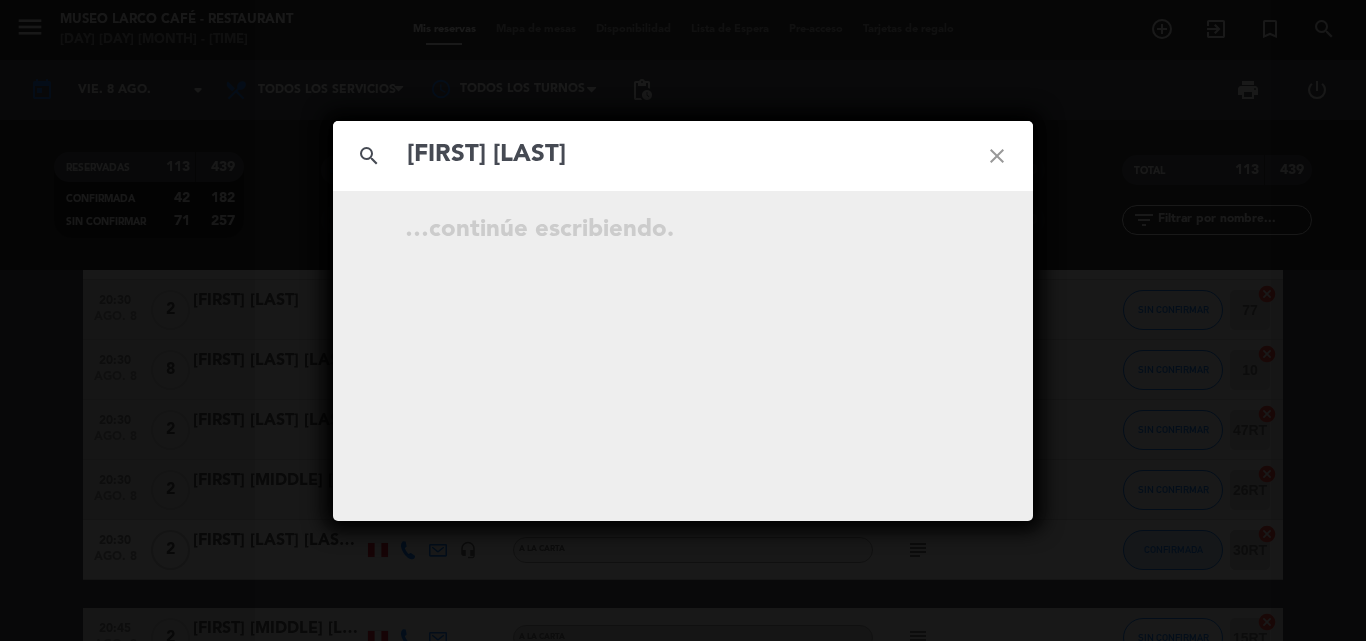 type on "[FIRST] [LAST]" 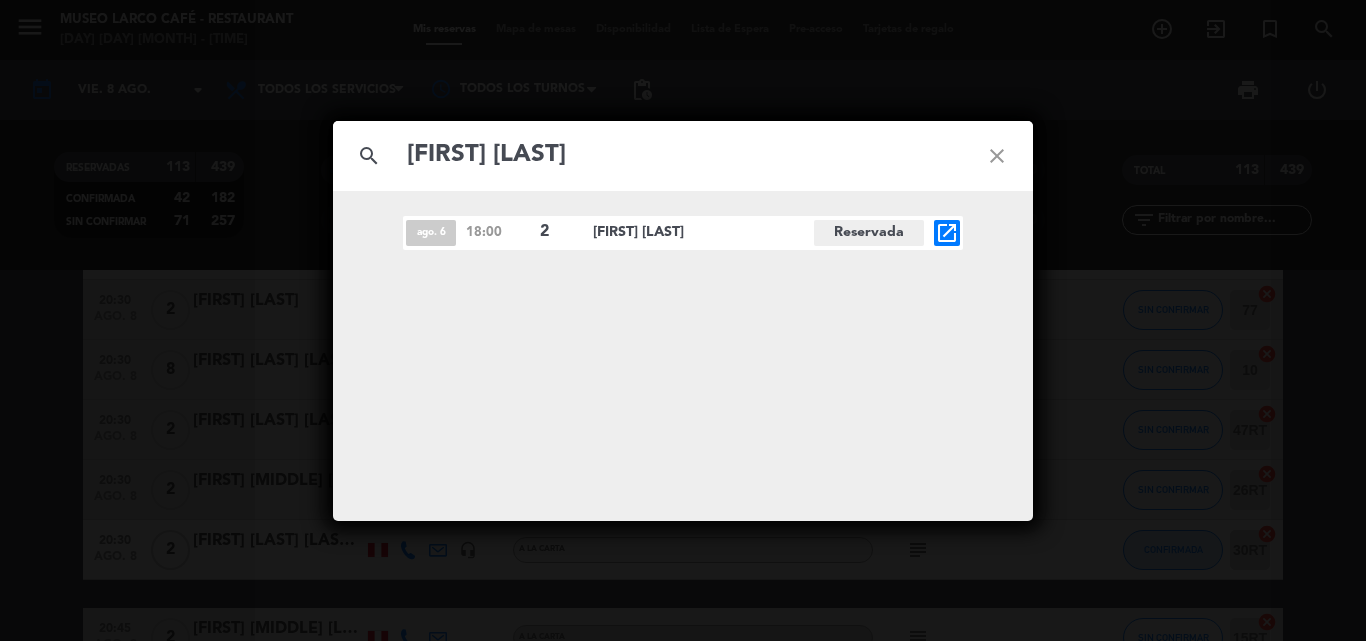 click on "[FIRST] [LAST]" 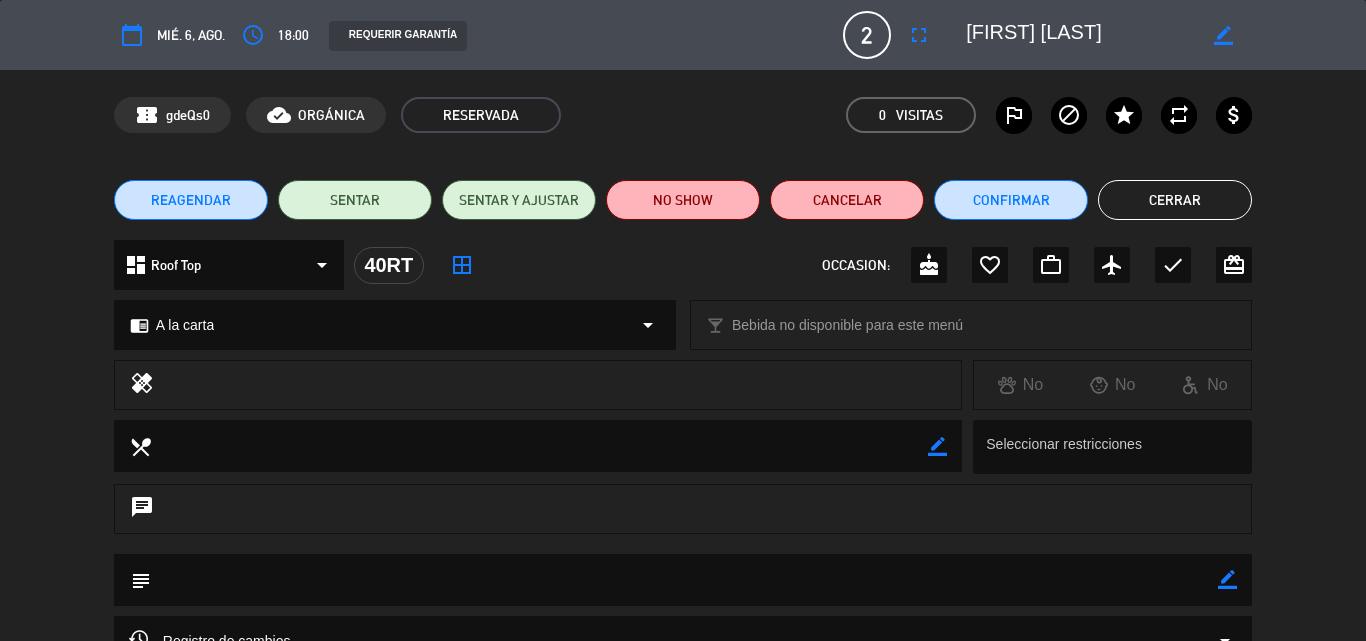 click on "border_color" 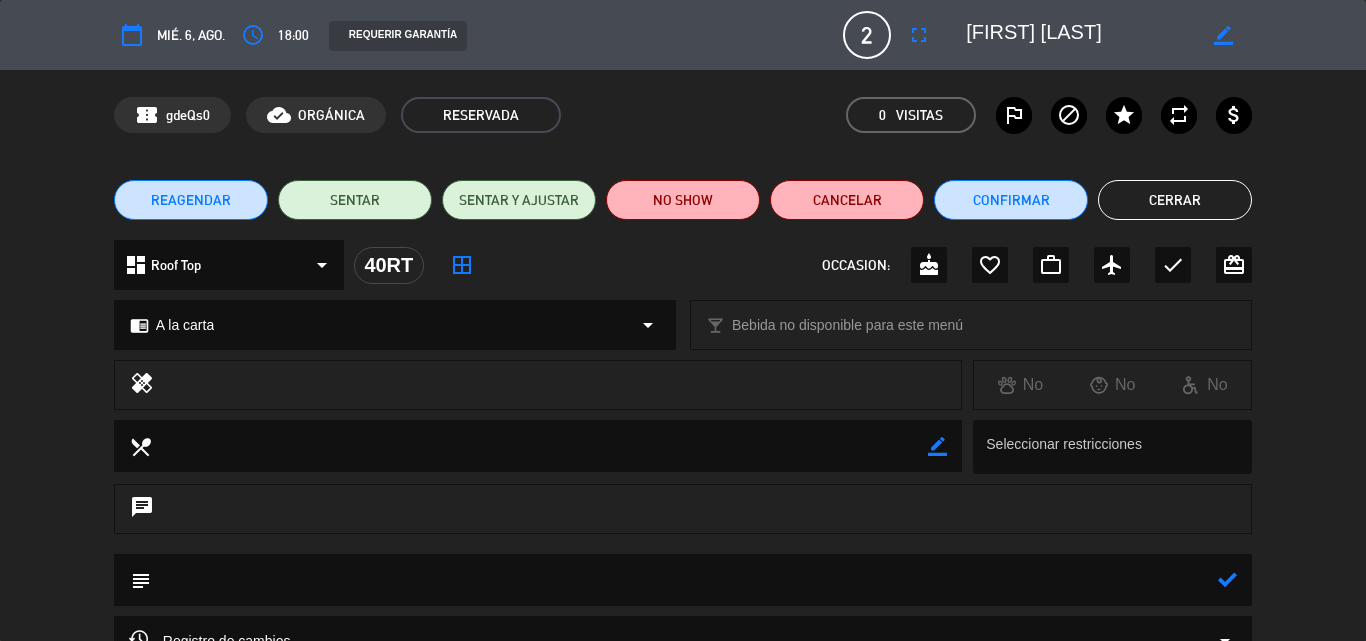 click 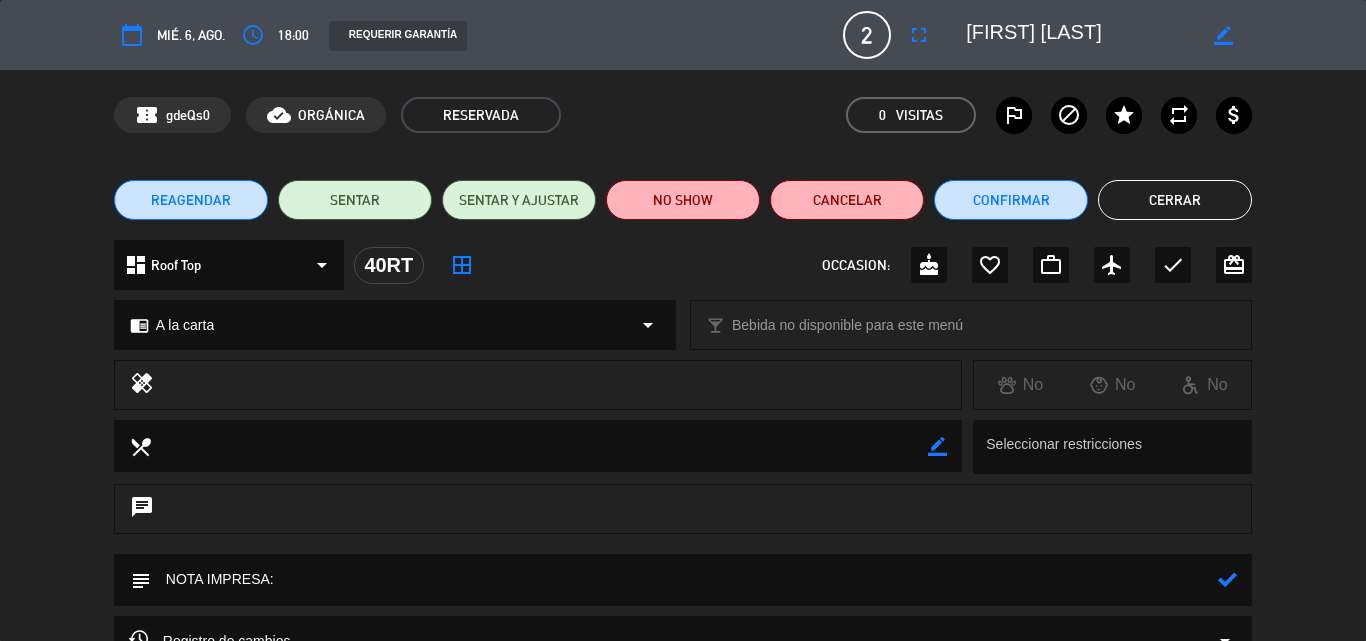 paste on "Feliz 3 años de Aniversario"" 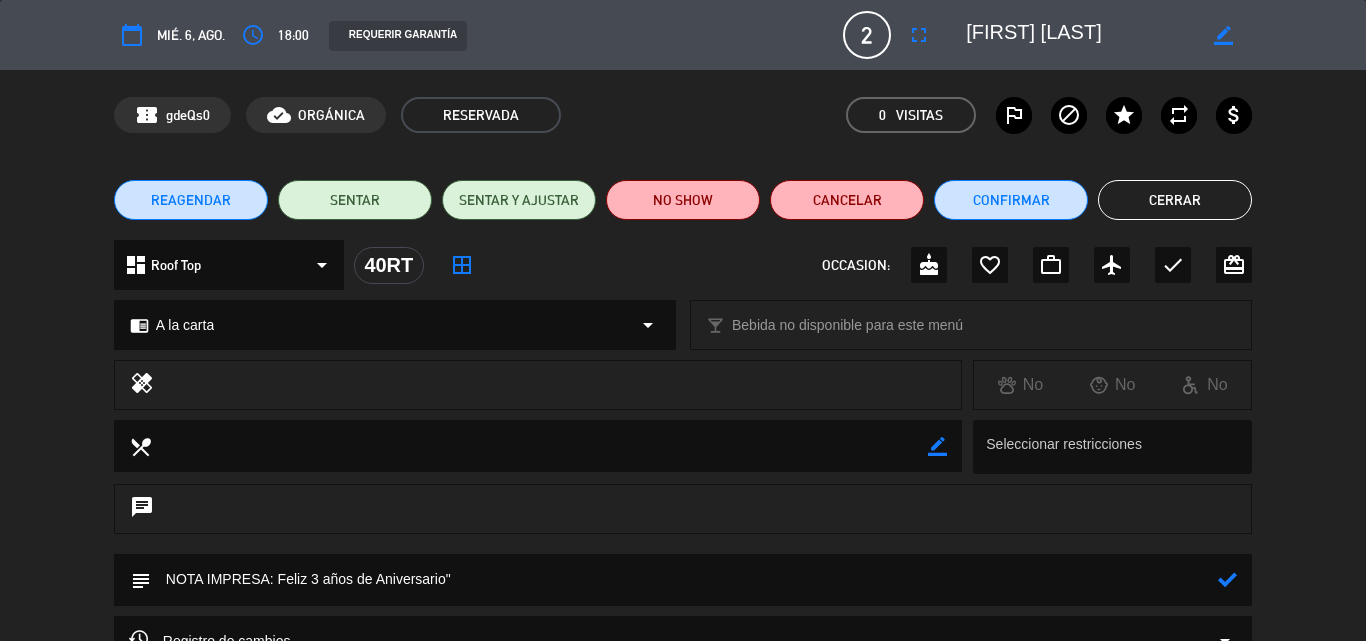 type on "NOTA IMPRESA: Feliz 3 años de Aniversario"" 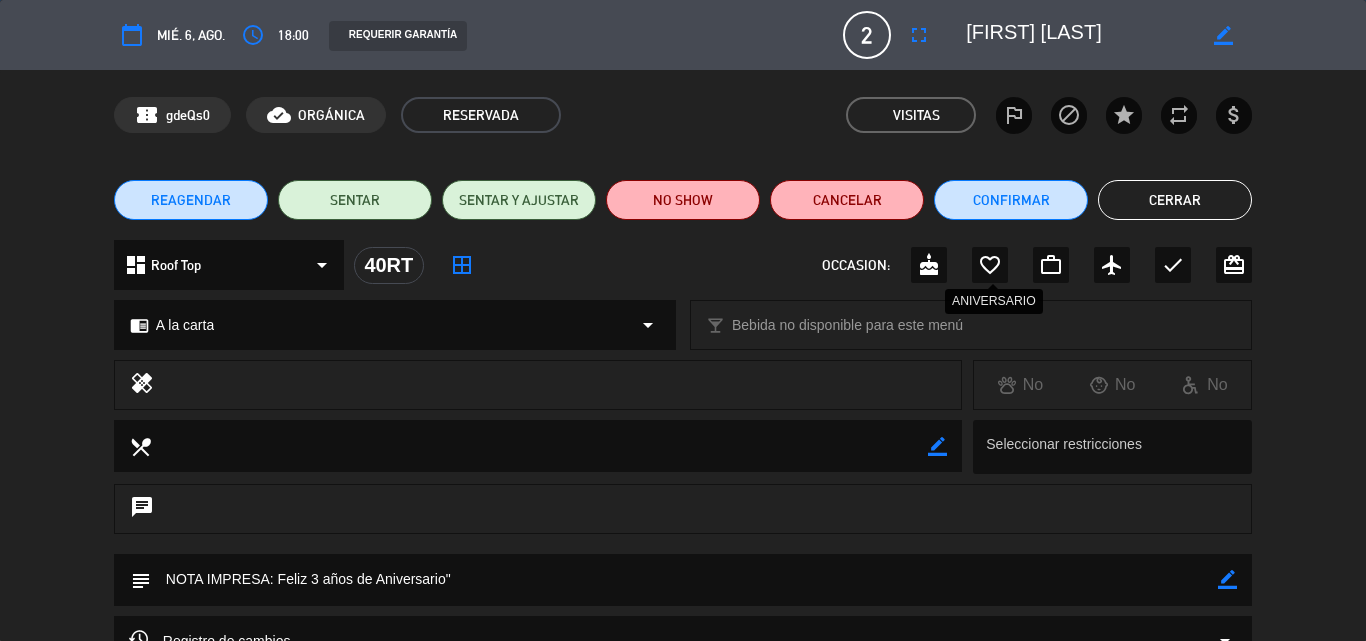 click on "favorite_border" 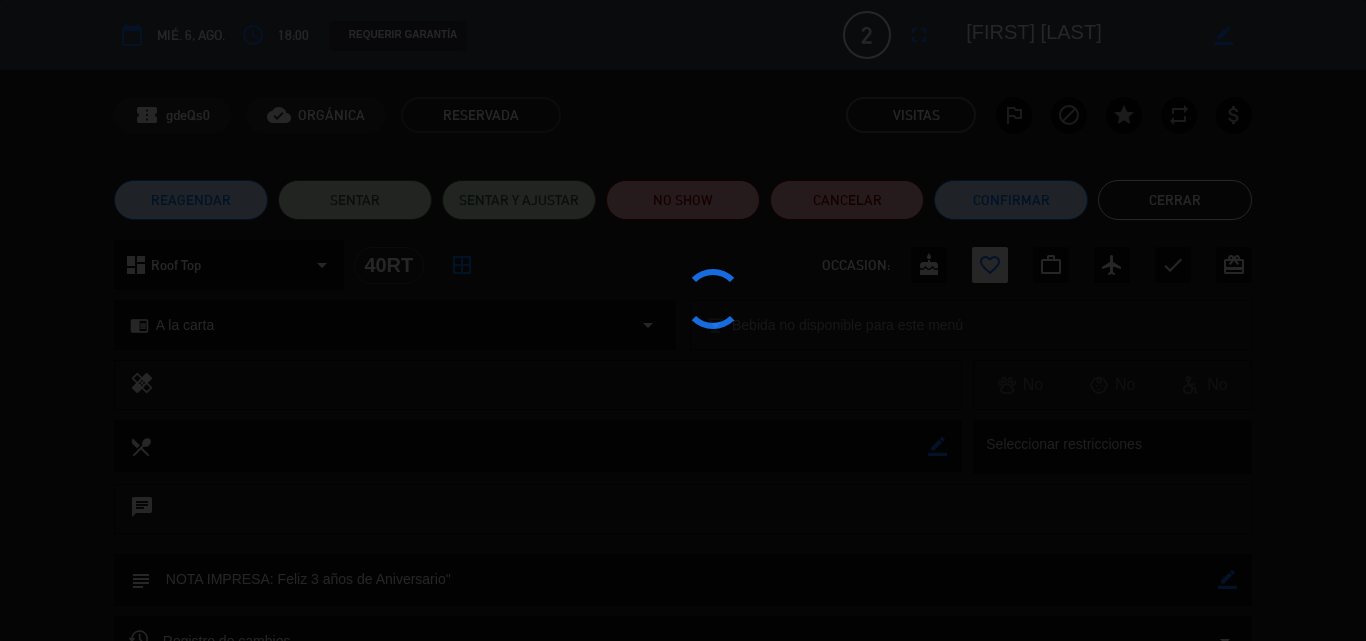 click 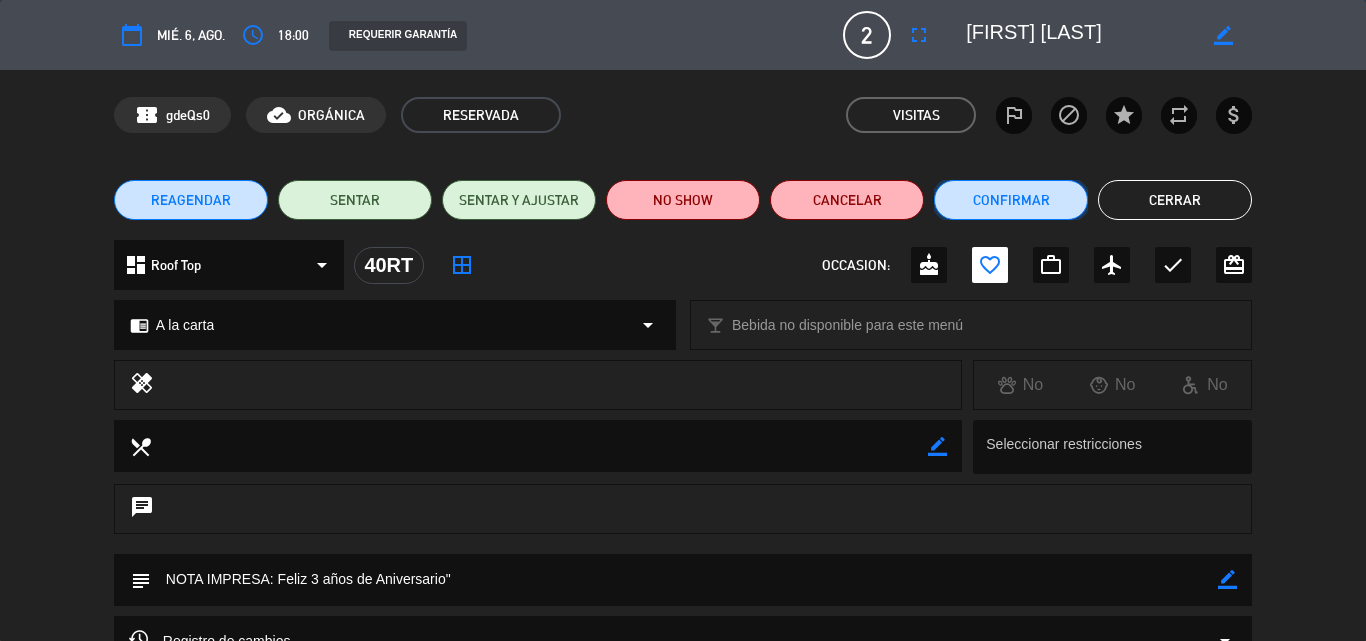 click on "Confirmar" 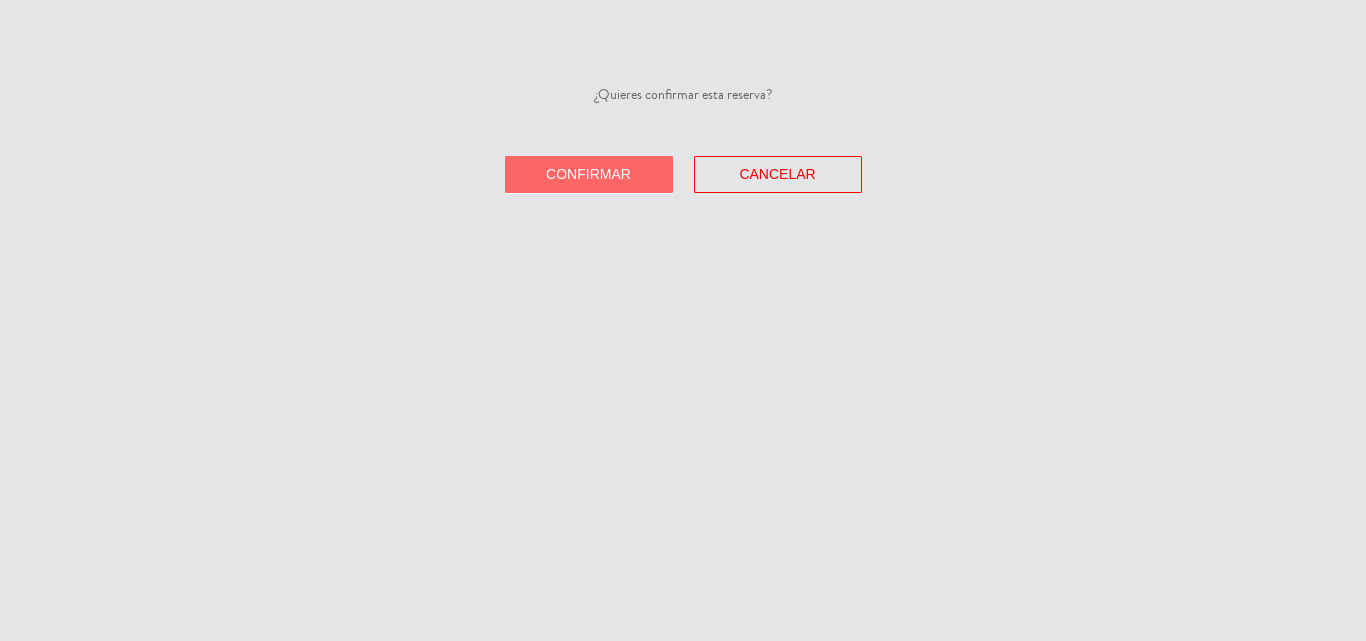 click on "Confirmar" 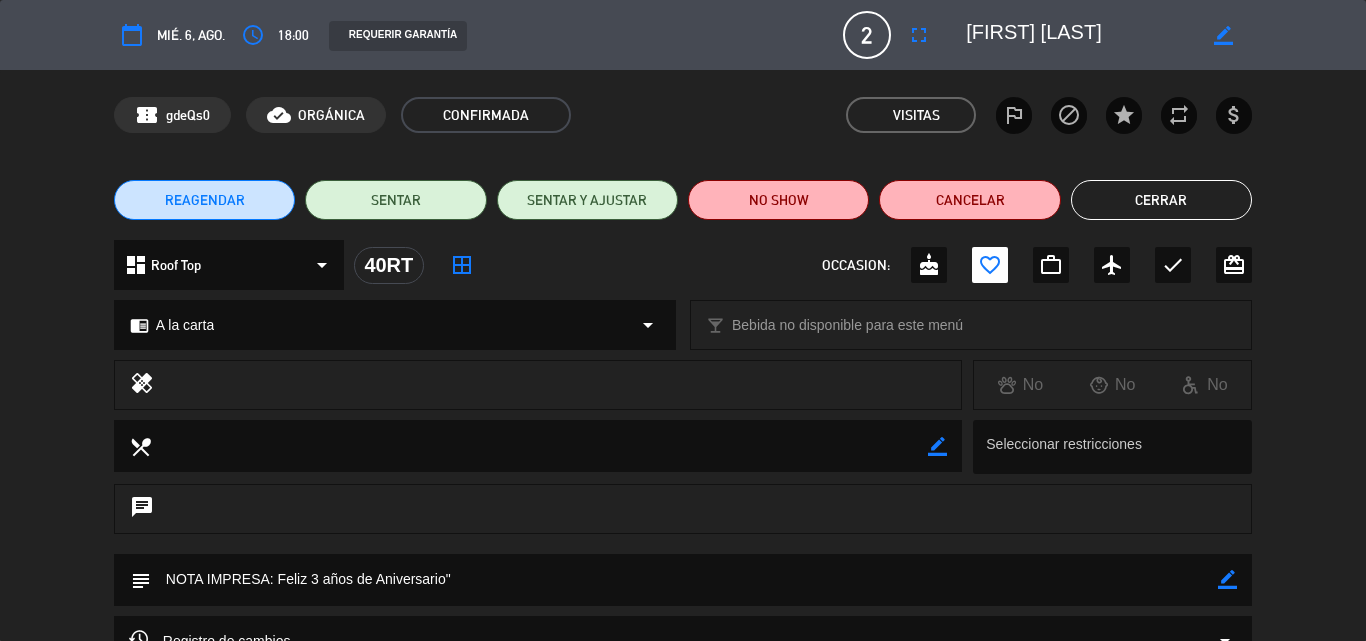 click on "Cerrar" 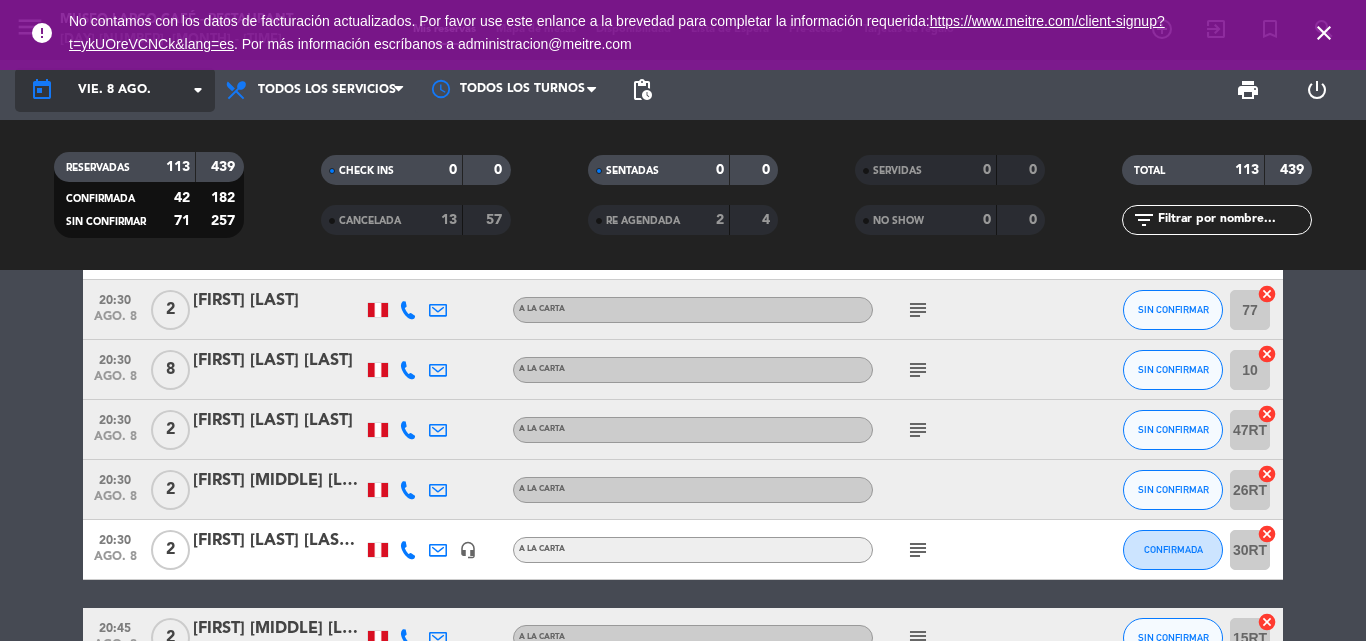 click on "vie. 8 ago." 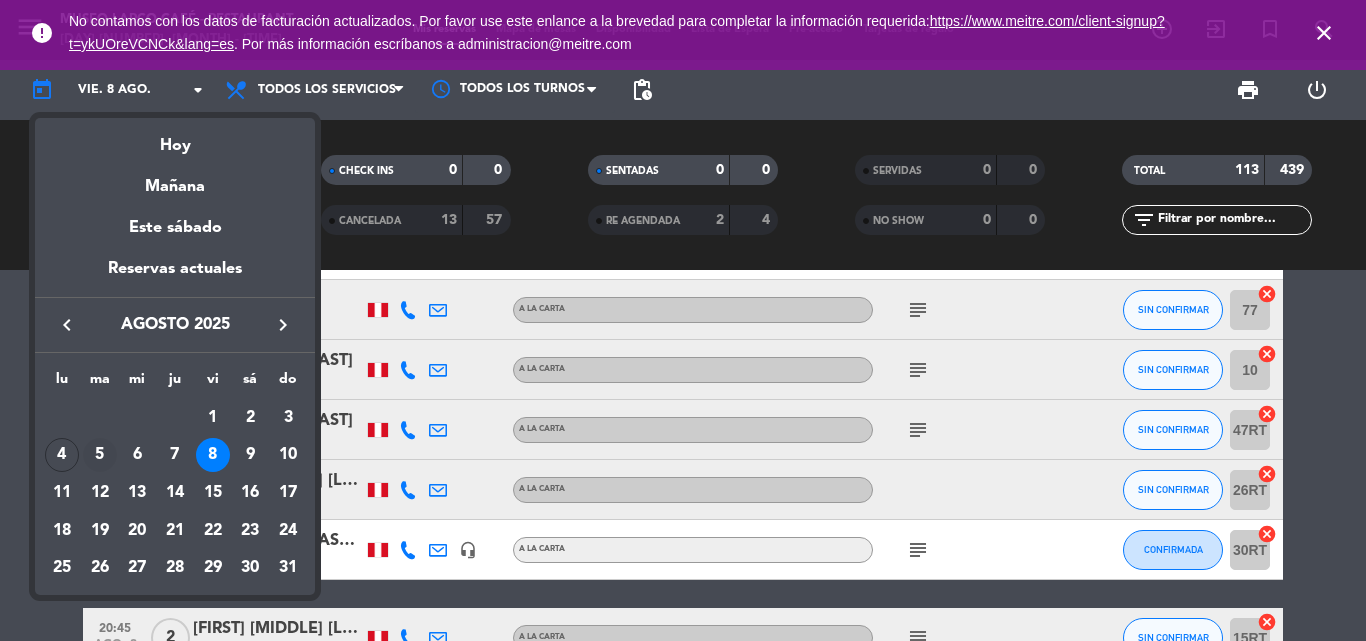click on "5" at bounding box center [100, 455] 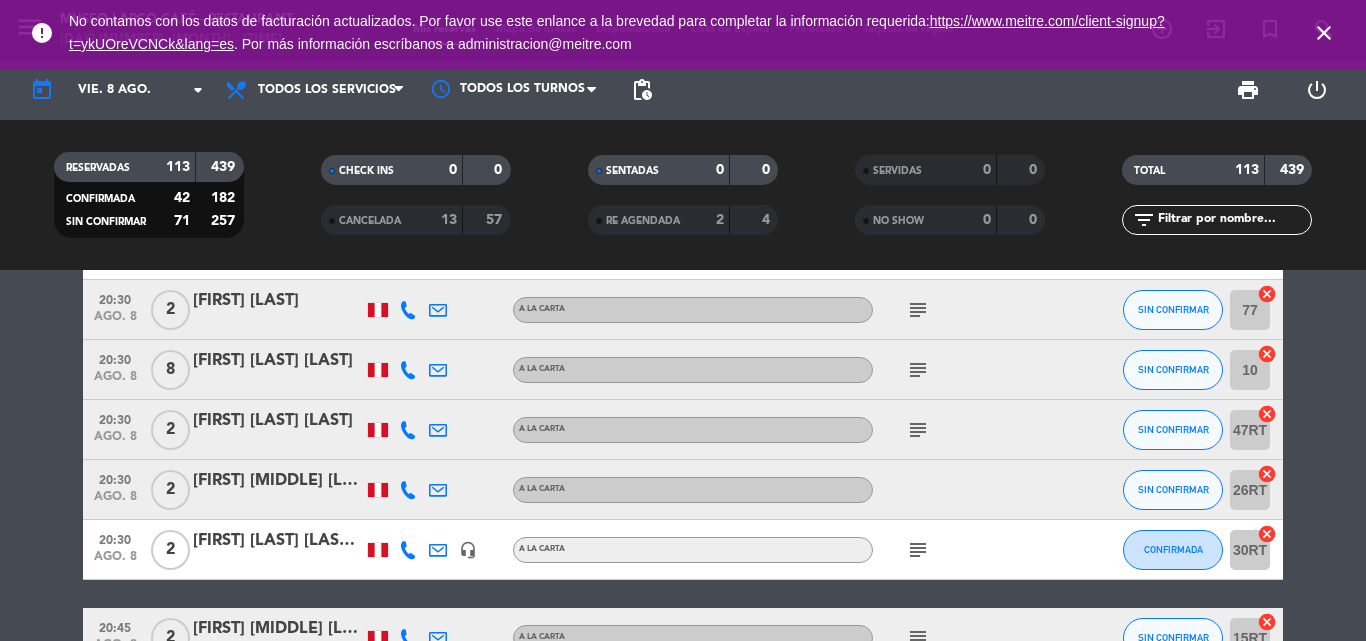 type on "mar. 5 ago." 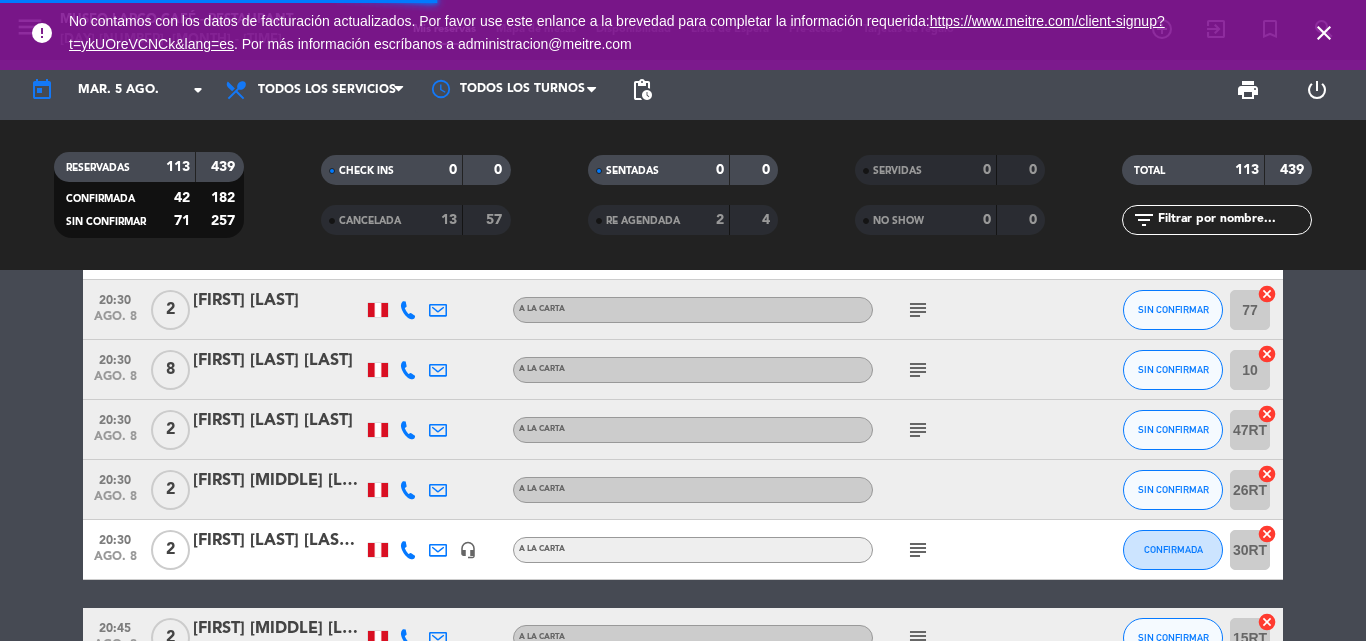 click 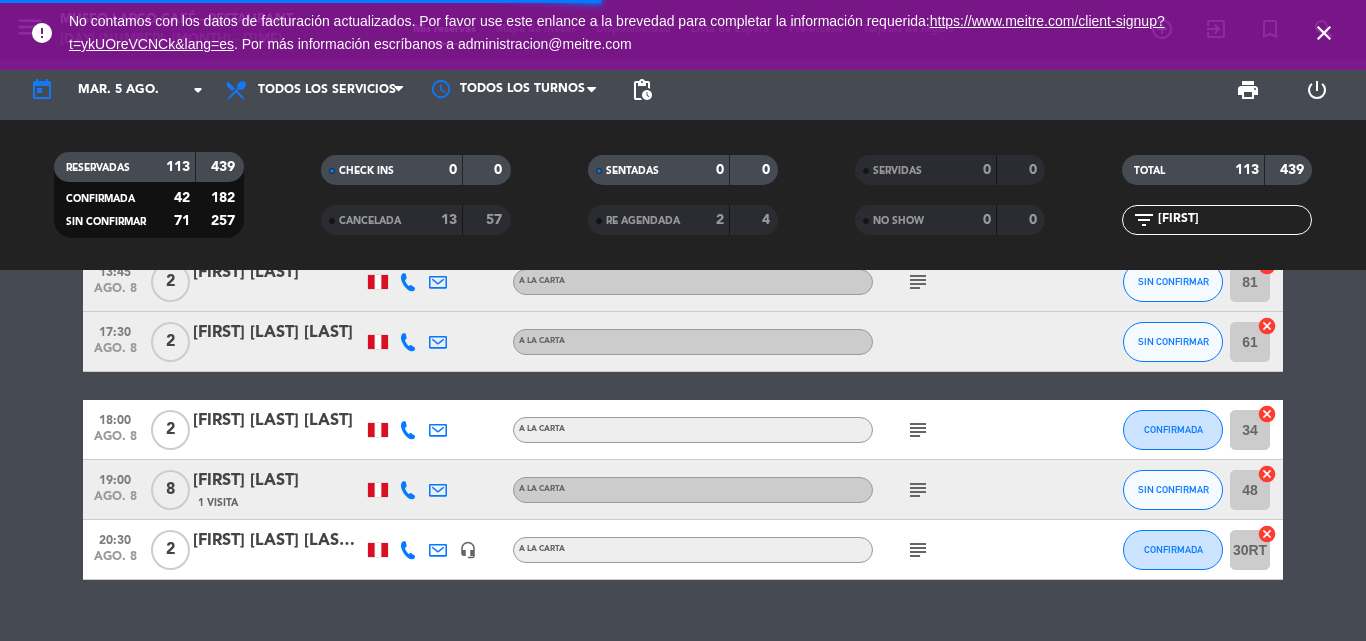 scroll, scrollTop: 0, scrollLeft: 0, axis: both 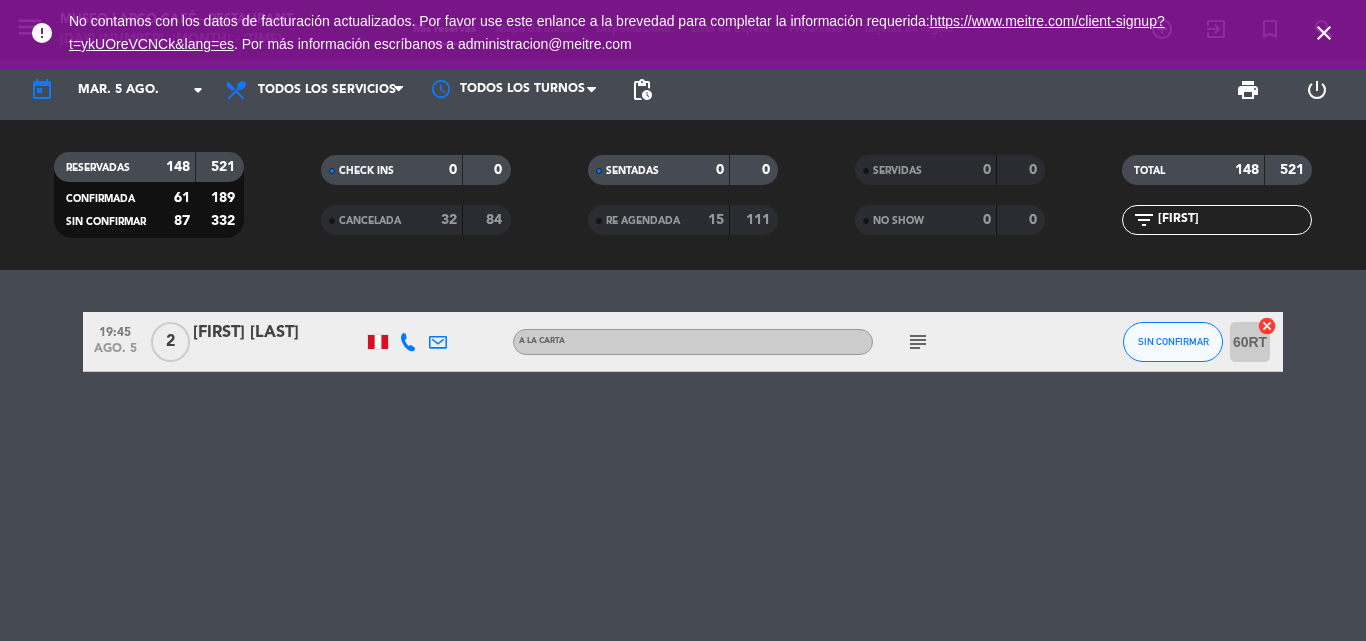 type on "ABRA" 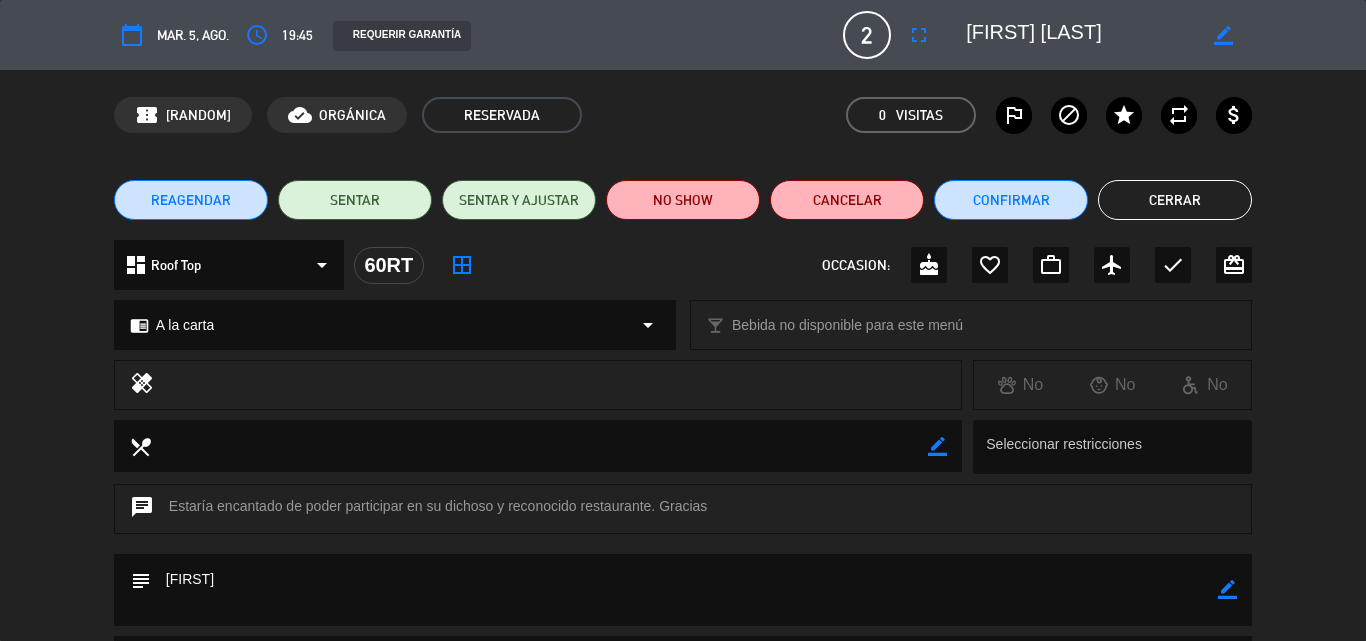 click on "border_color" 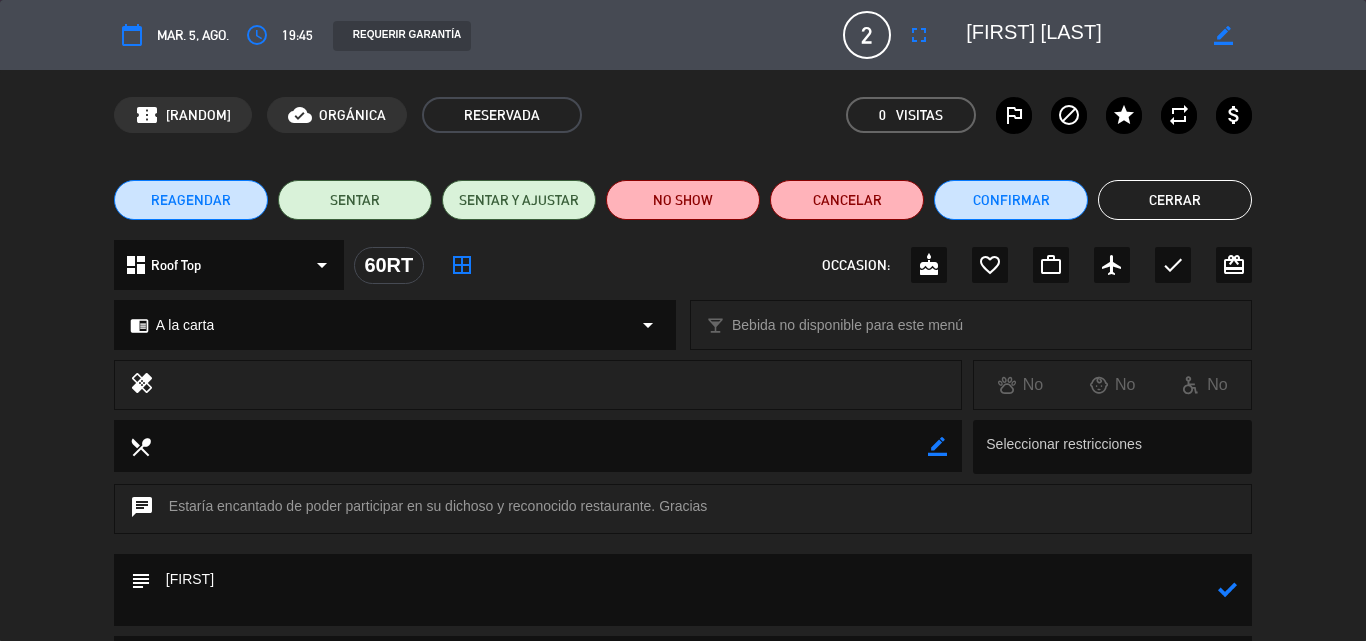 click 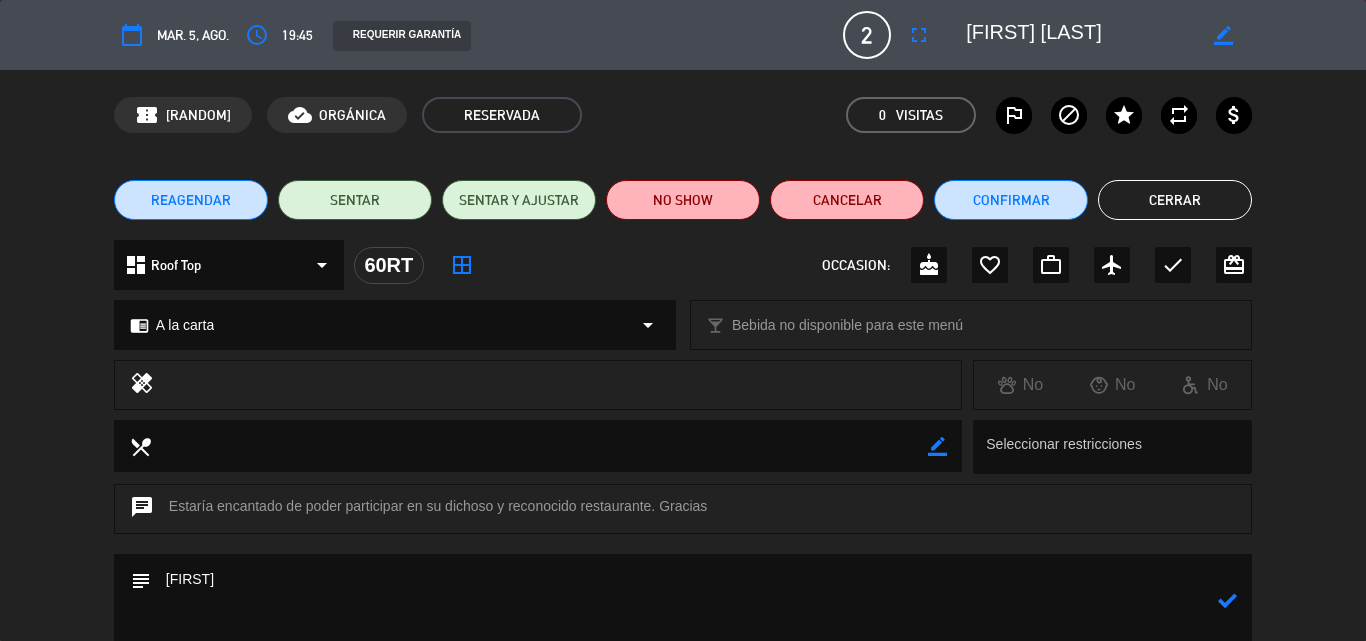 scroll, scrollTop: 9, scrollLeft: 0, axis: vertical 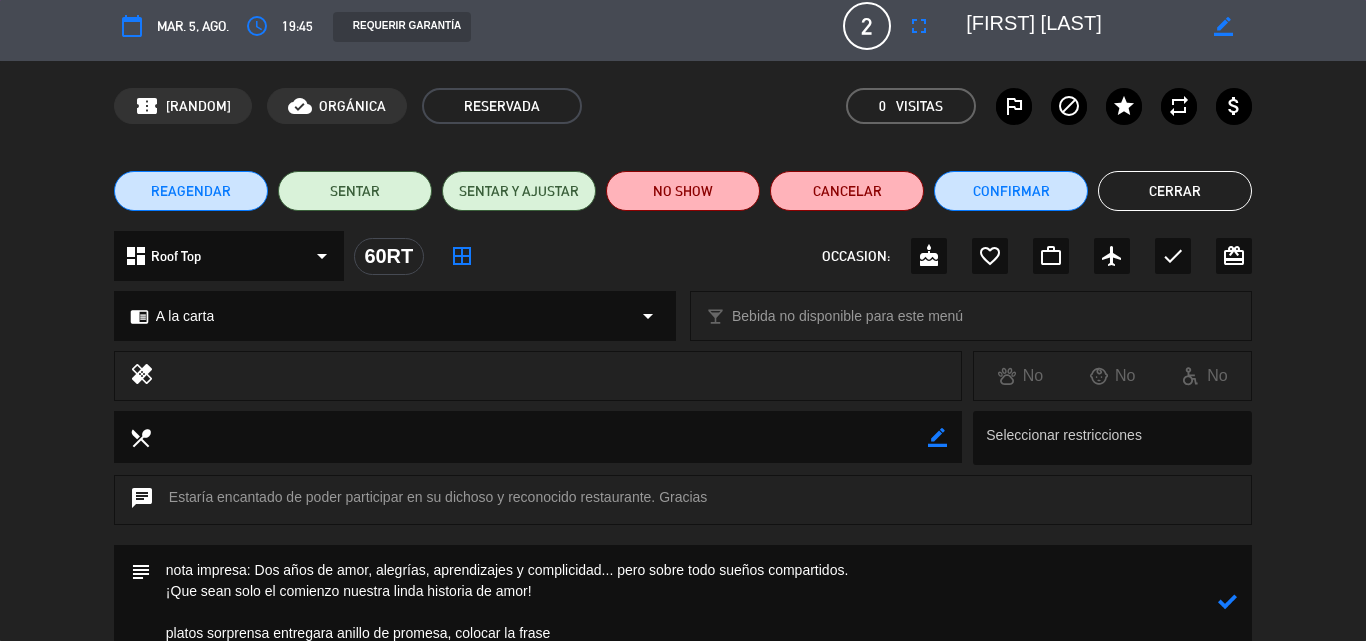 paste on "F" 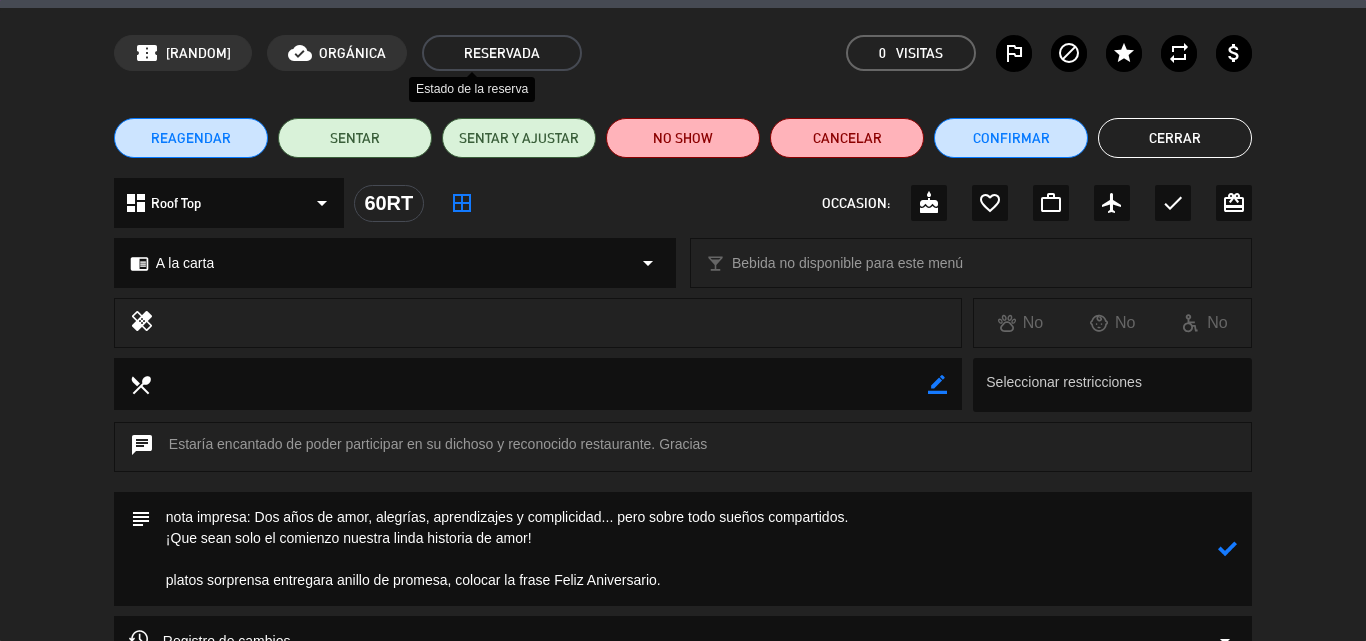 scroll, scrollTop: 109, scrollLeft: 0, axis: vertical 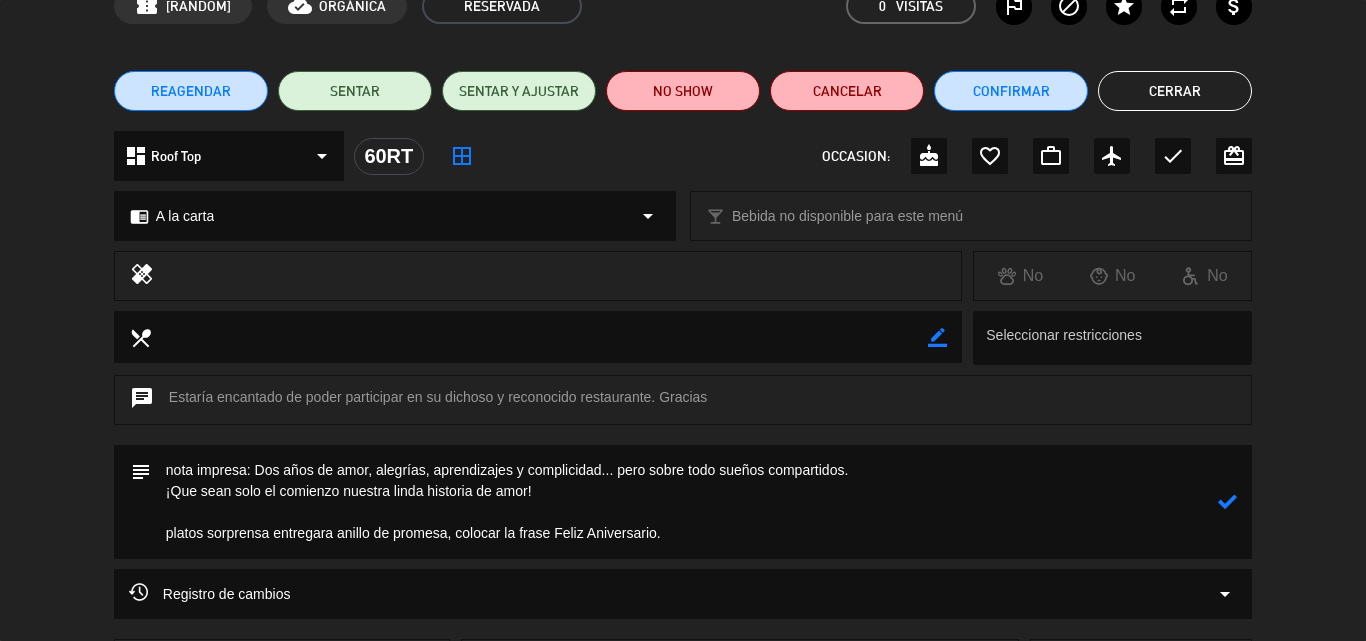 click 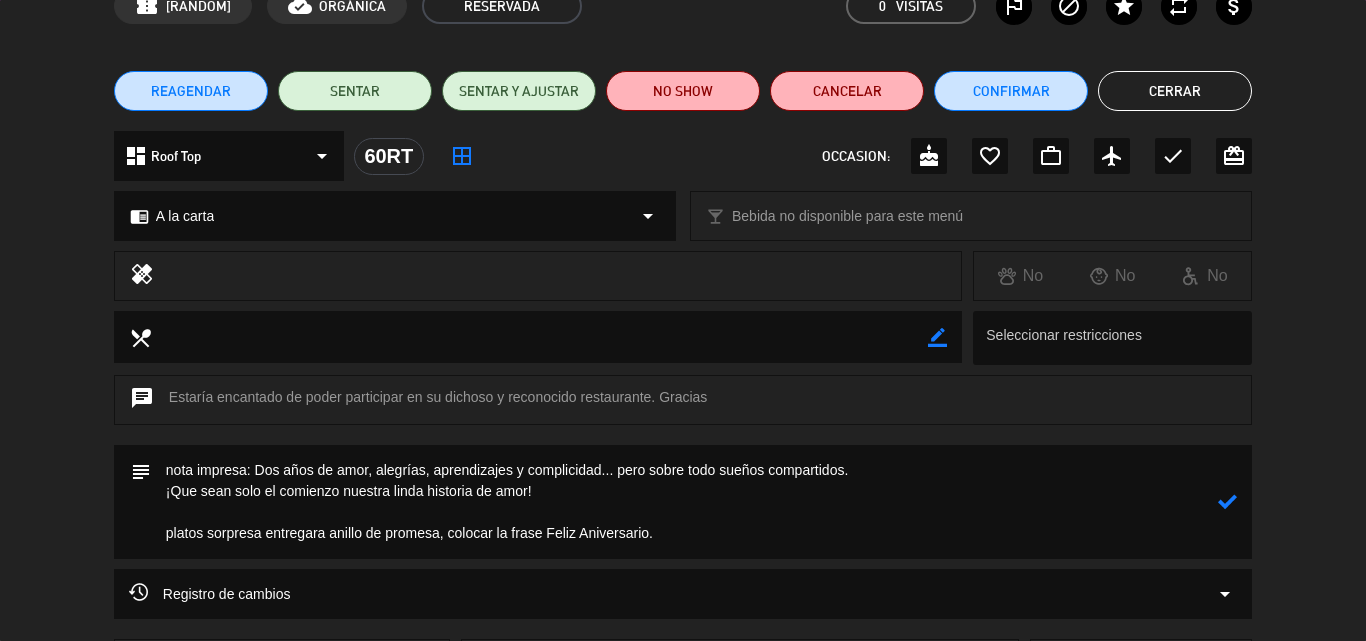 click 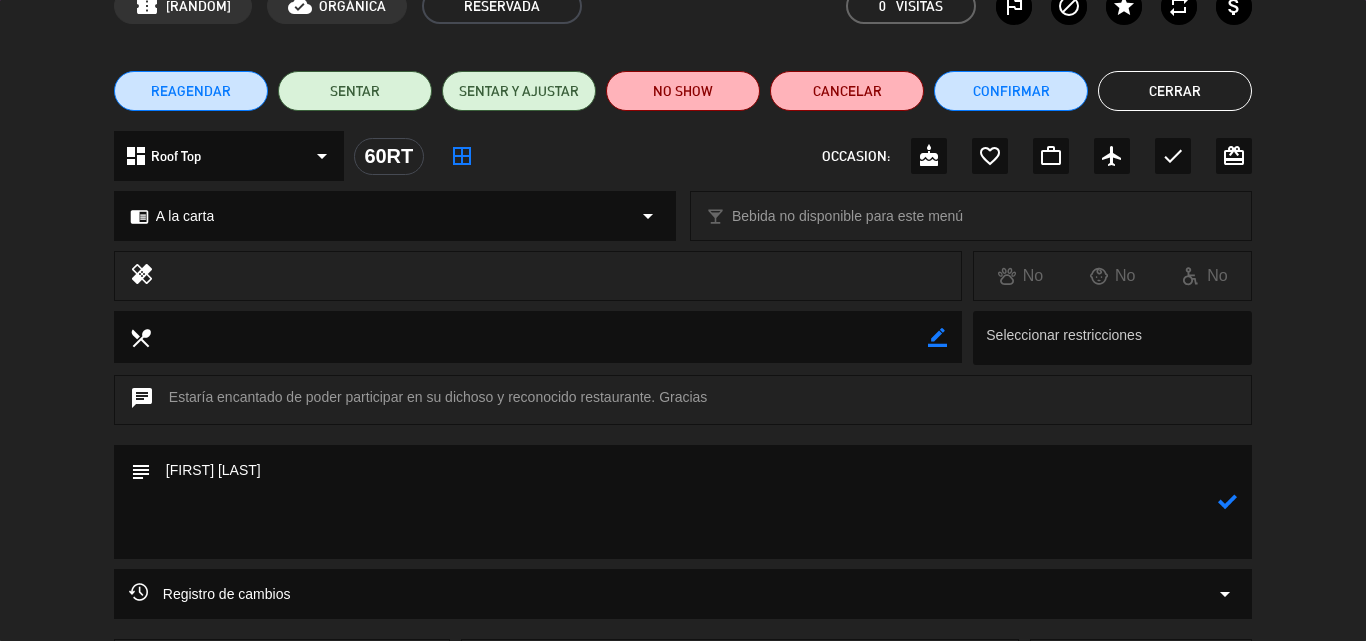 click 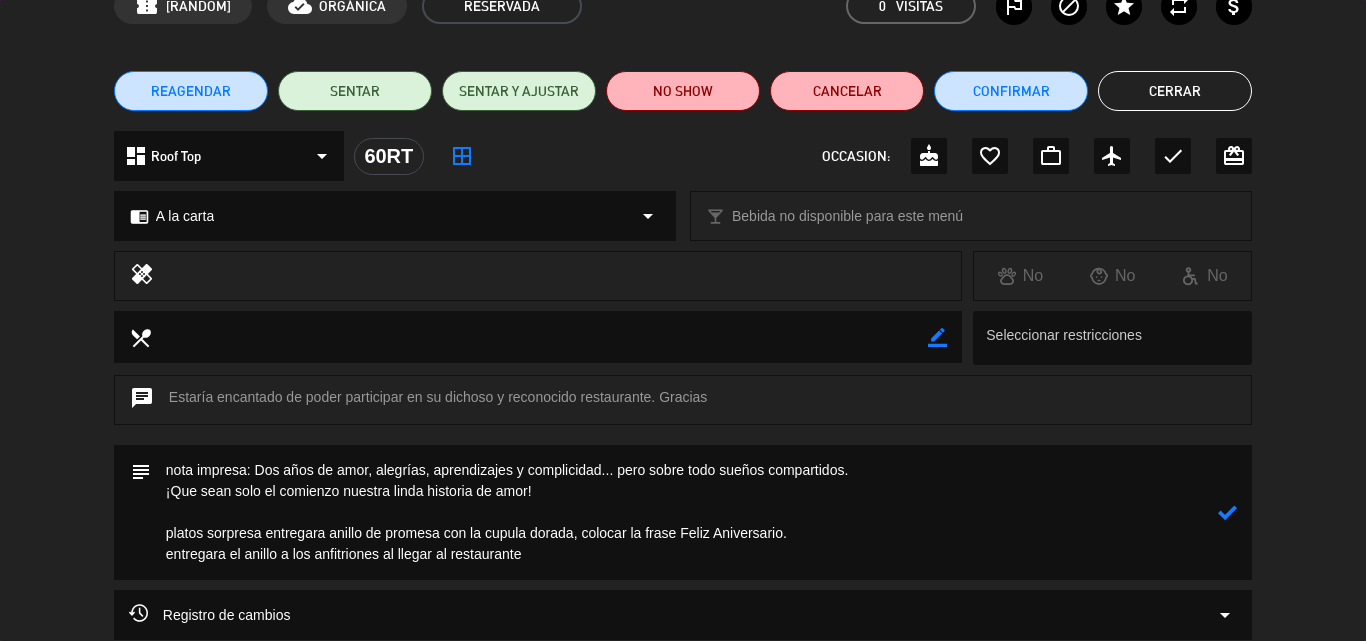 type on "nota impresa: Dos años de amor, alegrías, aprendizajes y complicidad... pero sobre todo sueños compartidos.
¡Que sean solo el comienzo nuestra linda historia de amor!
platos sorpresa entregara anillo de promesa con la cupula dorada, colocar la frase Feliz Aniversario.
entregara el anillo a los anfitriones al llegar al restaurante" 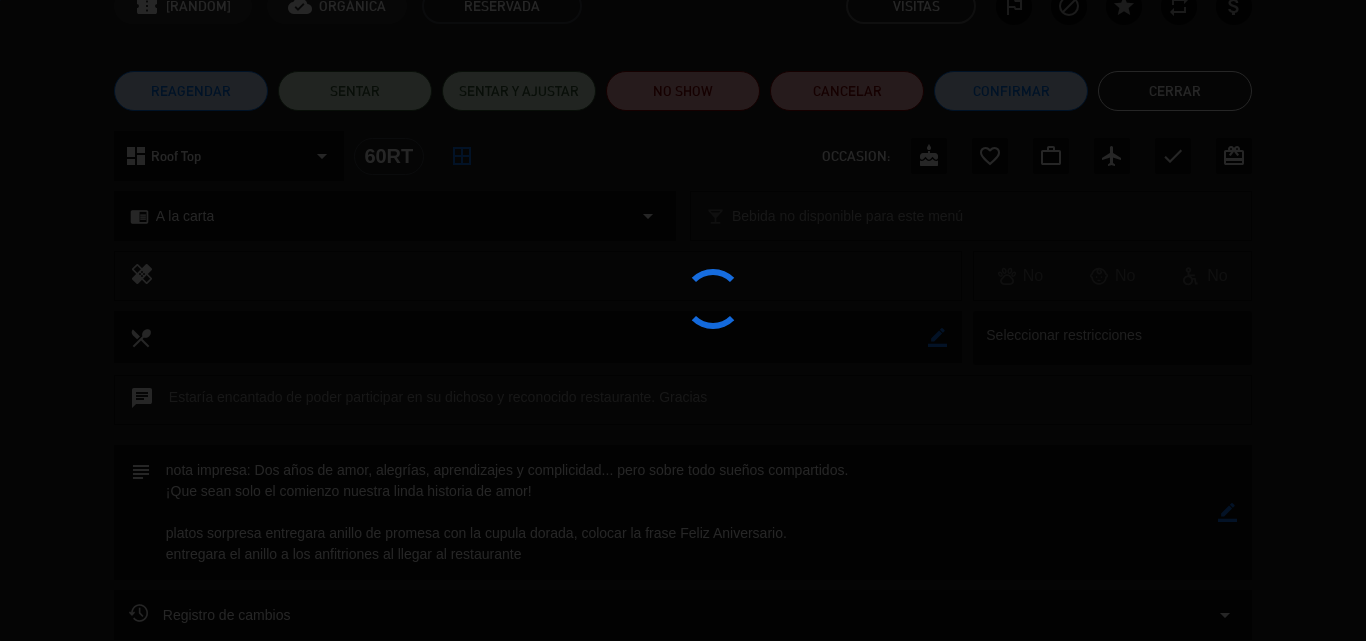 click 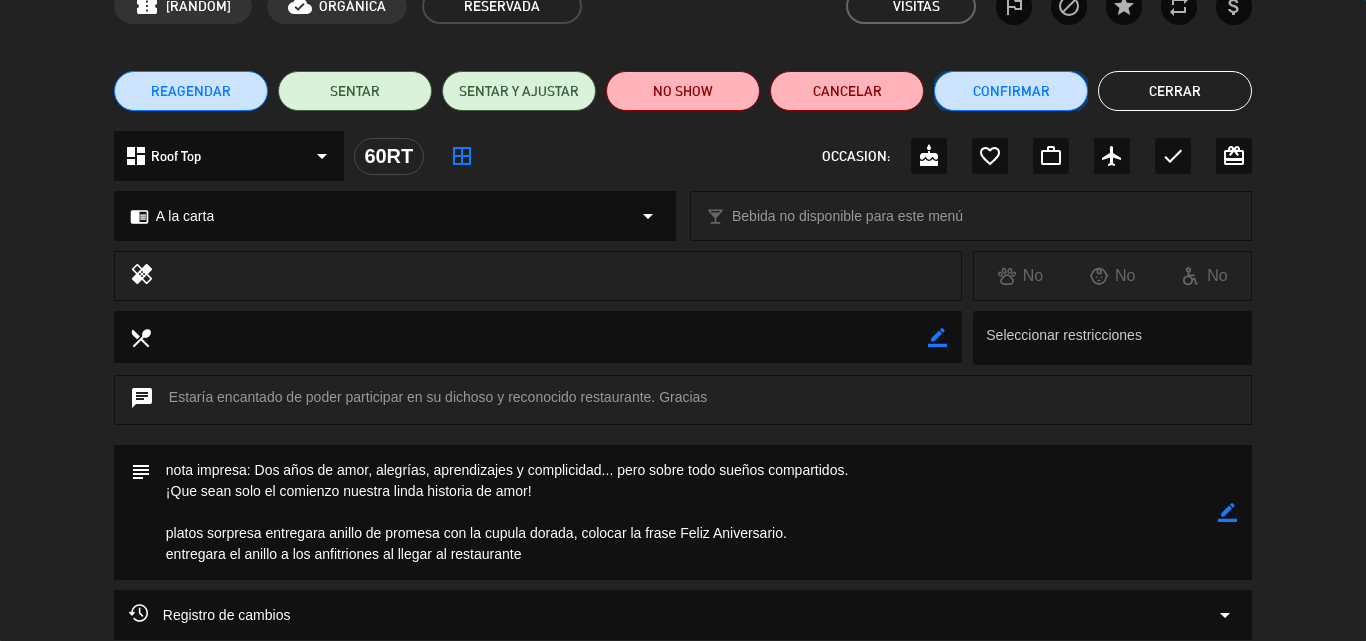 click on "Confirmar" 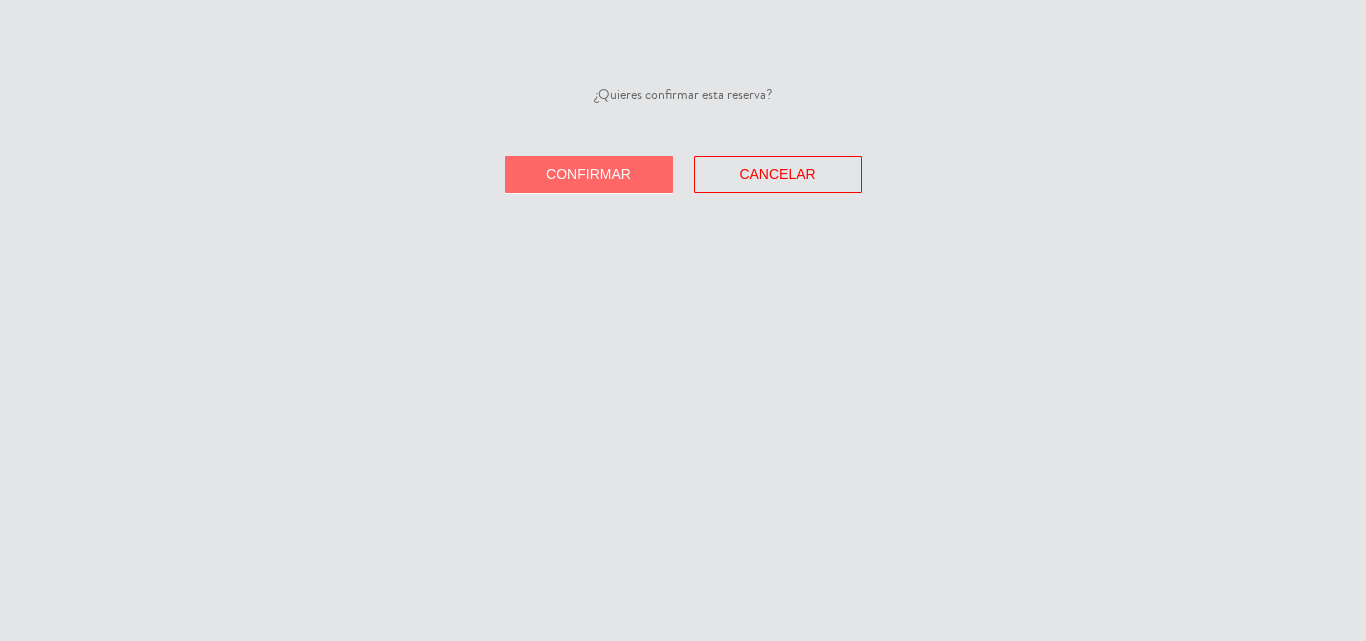 click on "Confirmar" 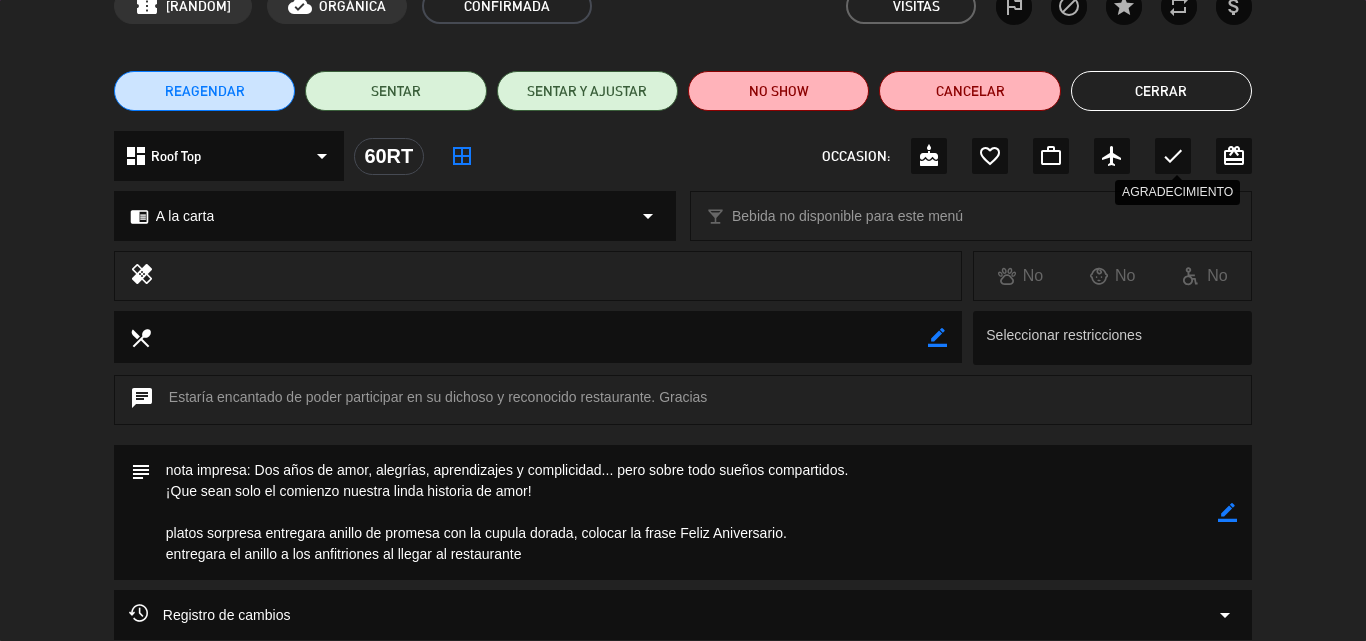 click on "check" 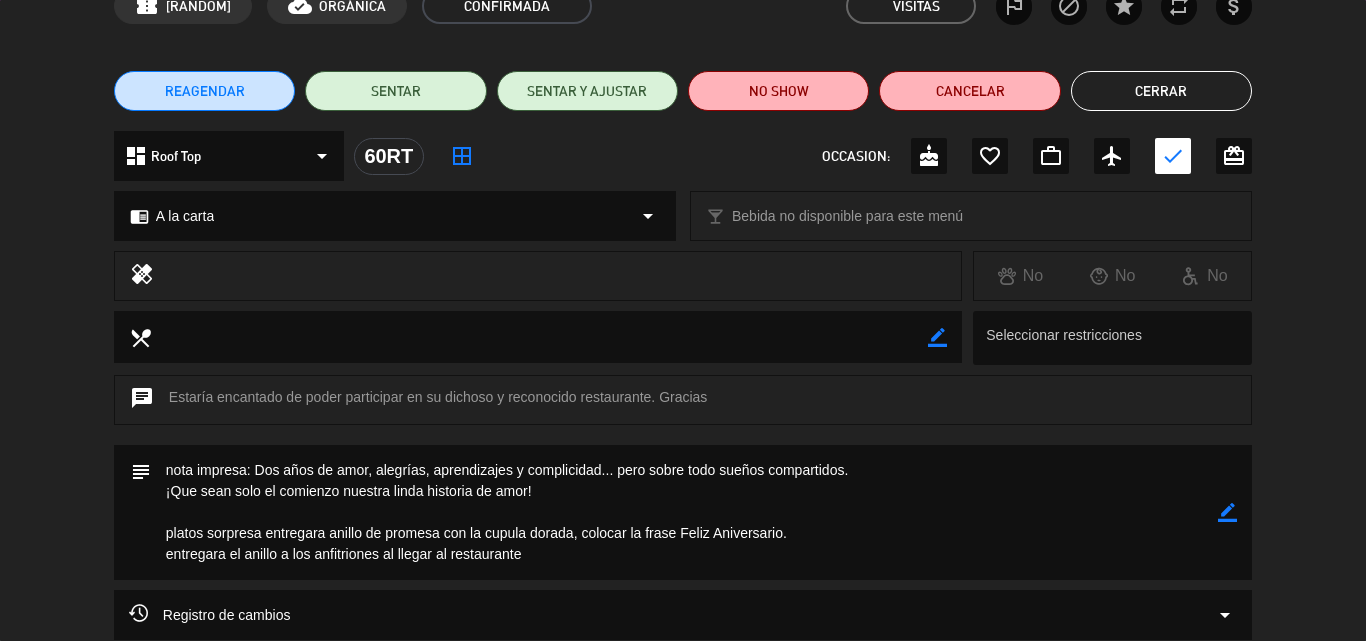 click on "Cerrar" 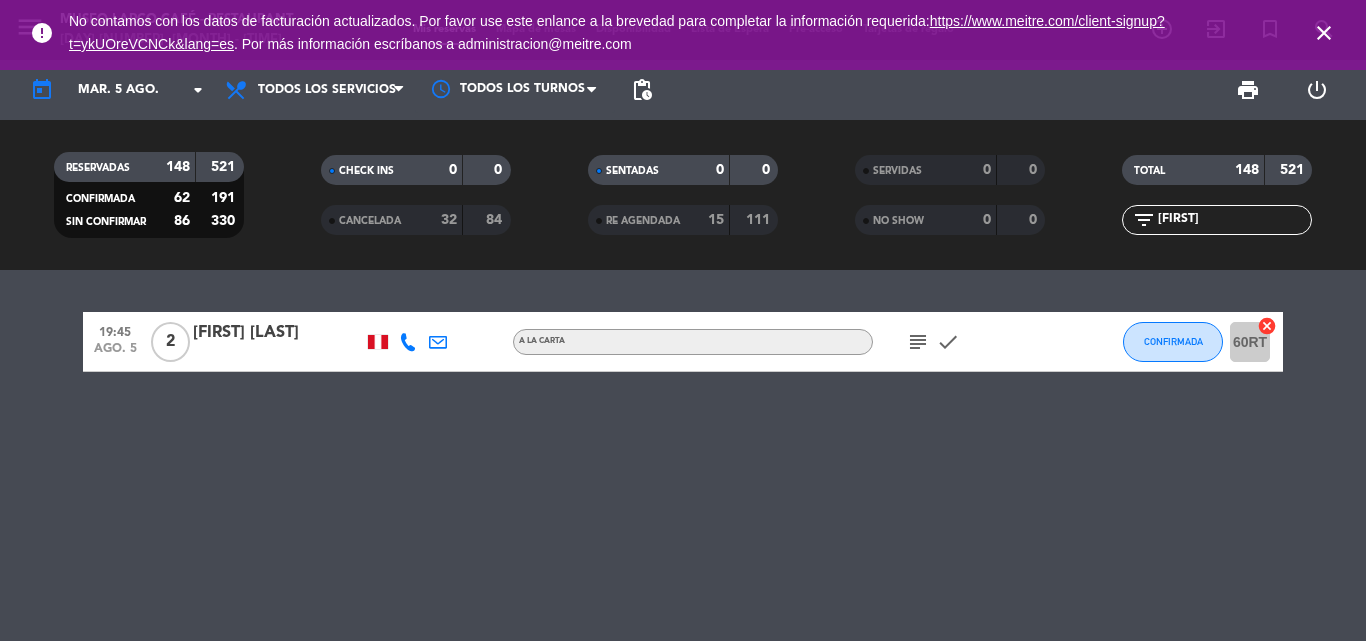 click on "close" at bounding box center [1324, 33] 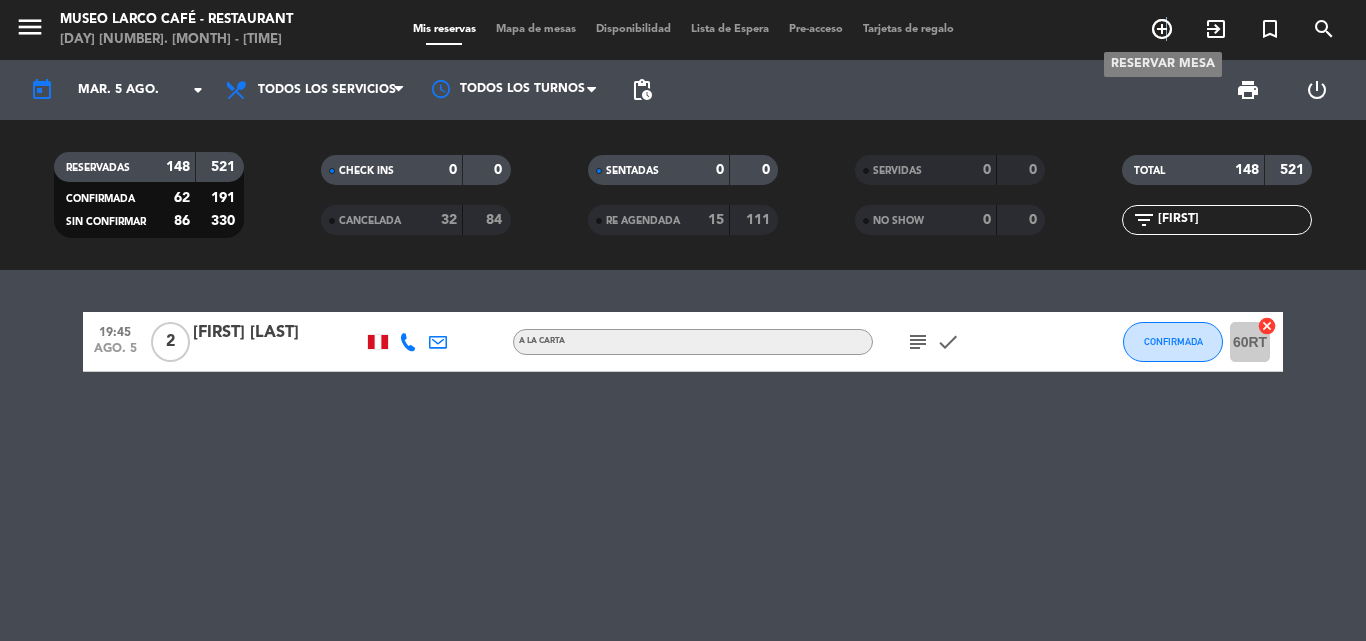 click on "add_circle_outline" at bounding box center (1162, 29) 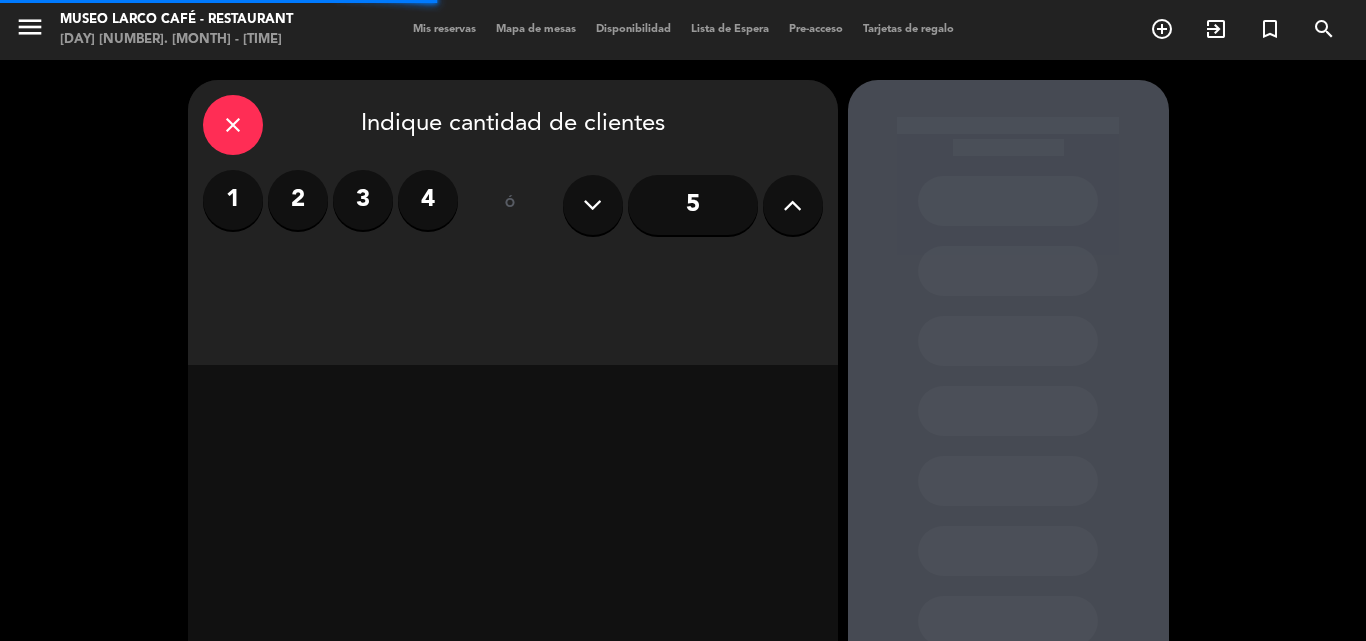 click on "2" at bounding box center (298, 200) 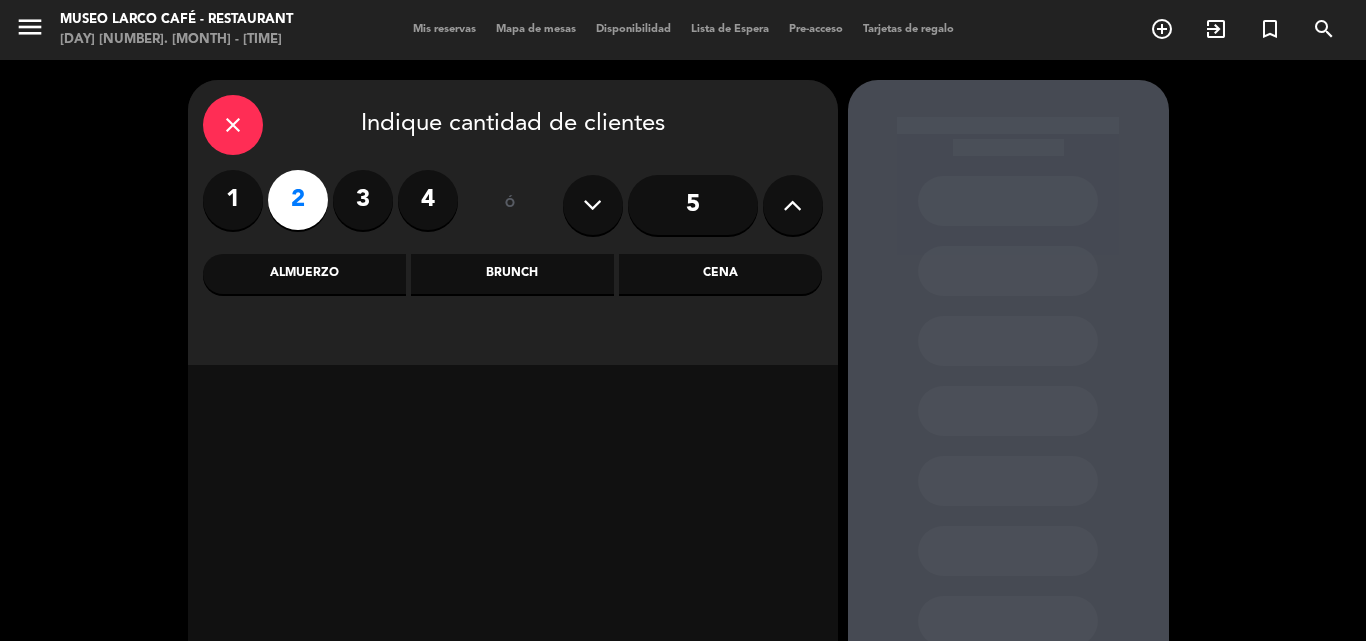 click on "Cena" at bounding box center (720, 274) 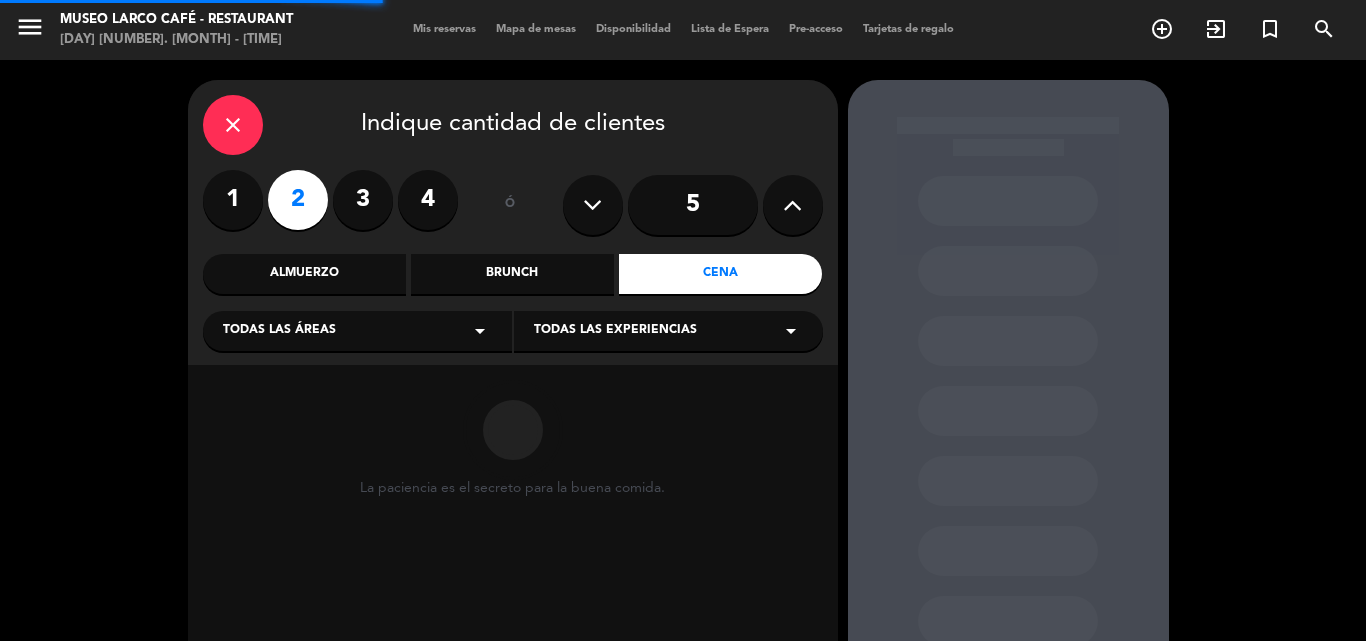click on "Todas las áreas" at bounding box center [279, 331] 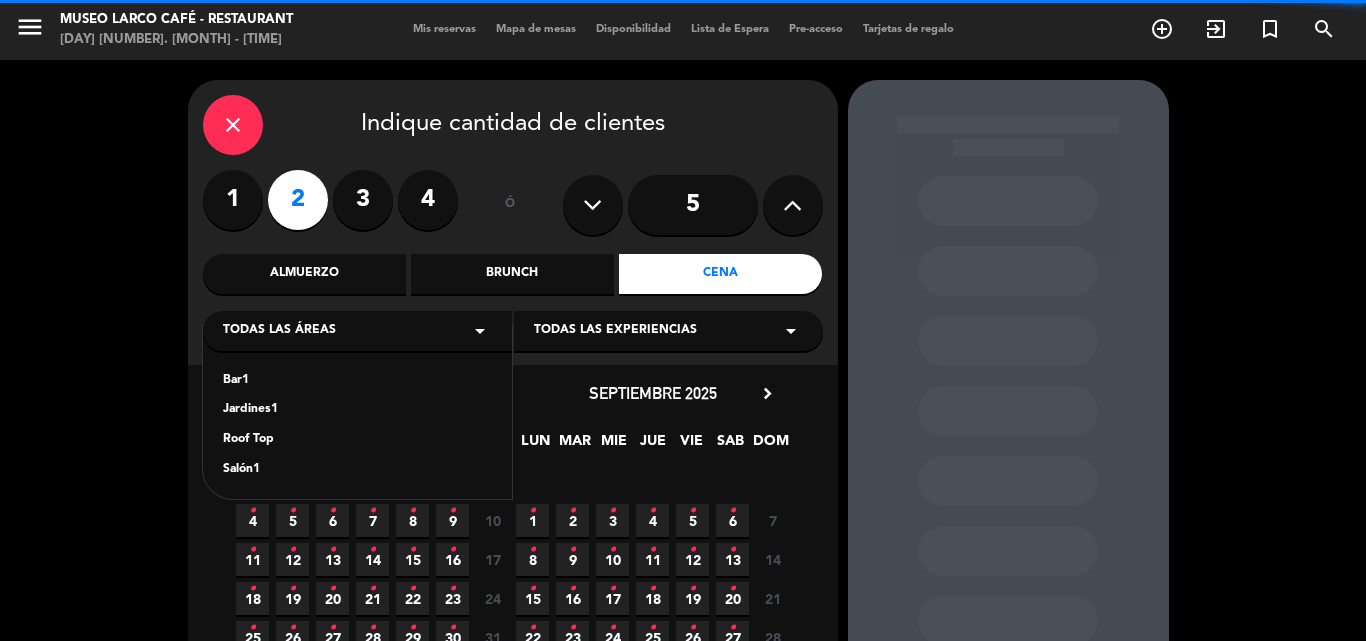 click on "Bar1   Jardines1   Roof Top   Salón1" at bounding box center [357, 412] 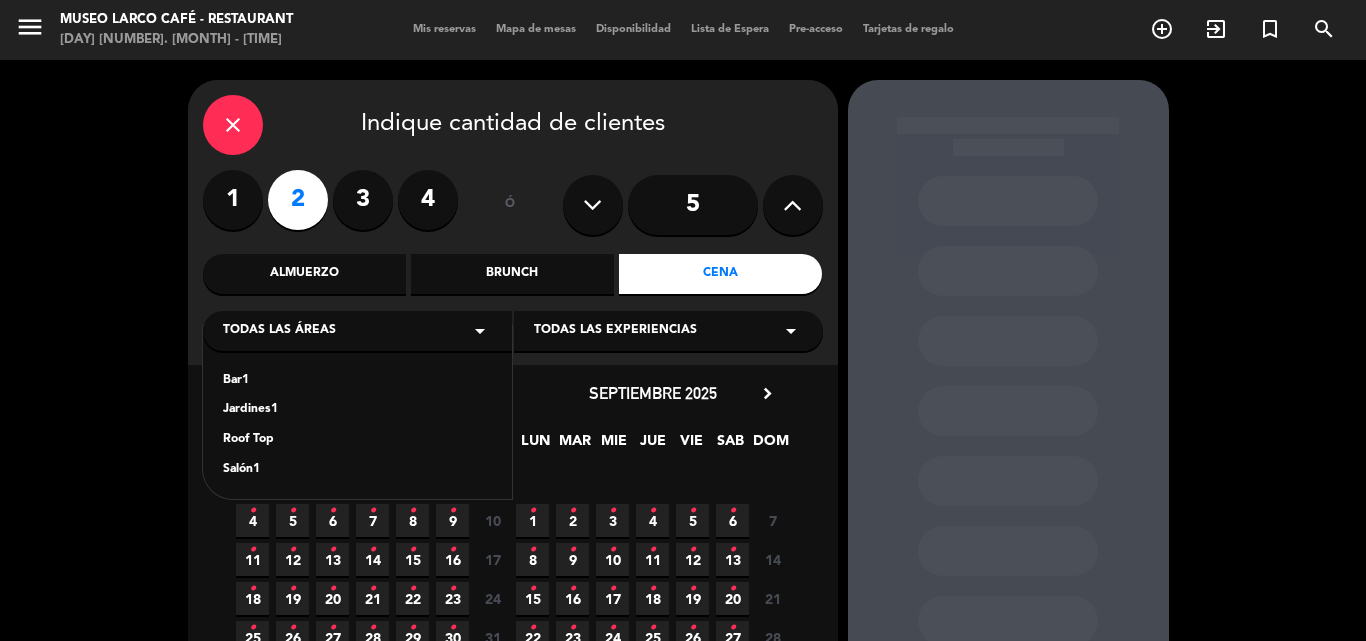 click on "Roof Top" at bounding box center (357, 440) 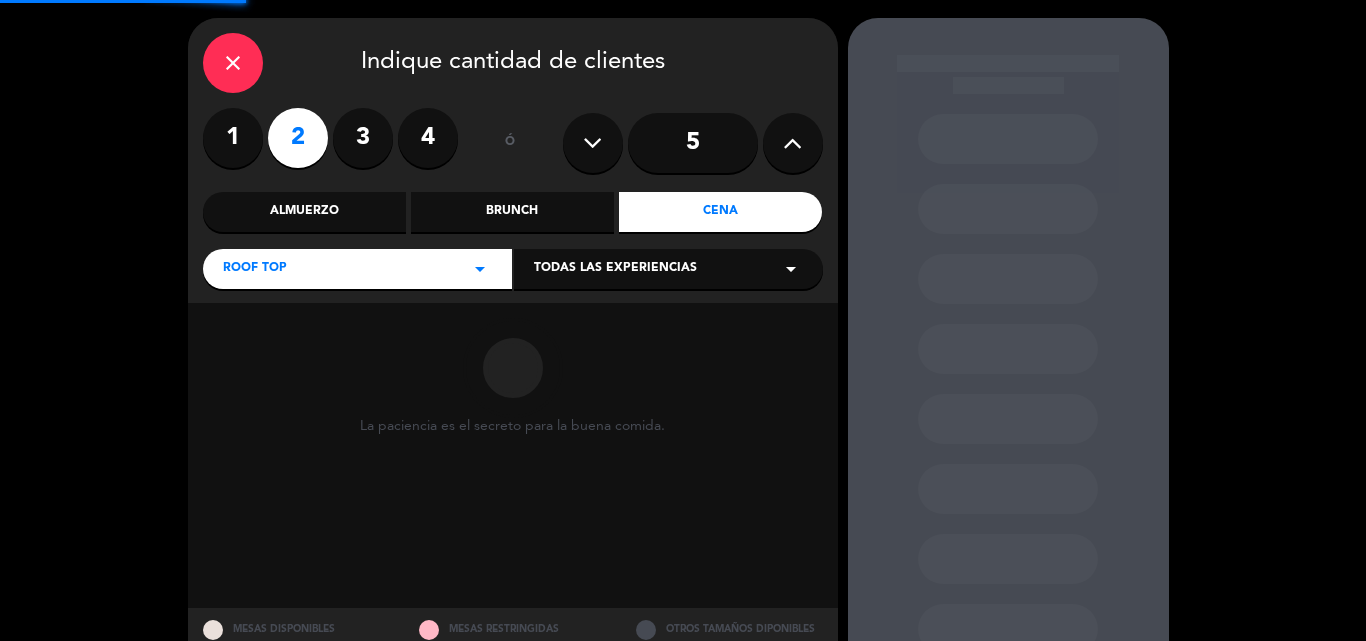 scroll, scrollTop: 135, scrollLeft: 0, axis: vertical 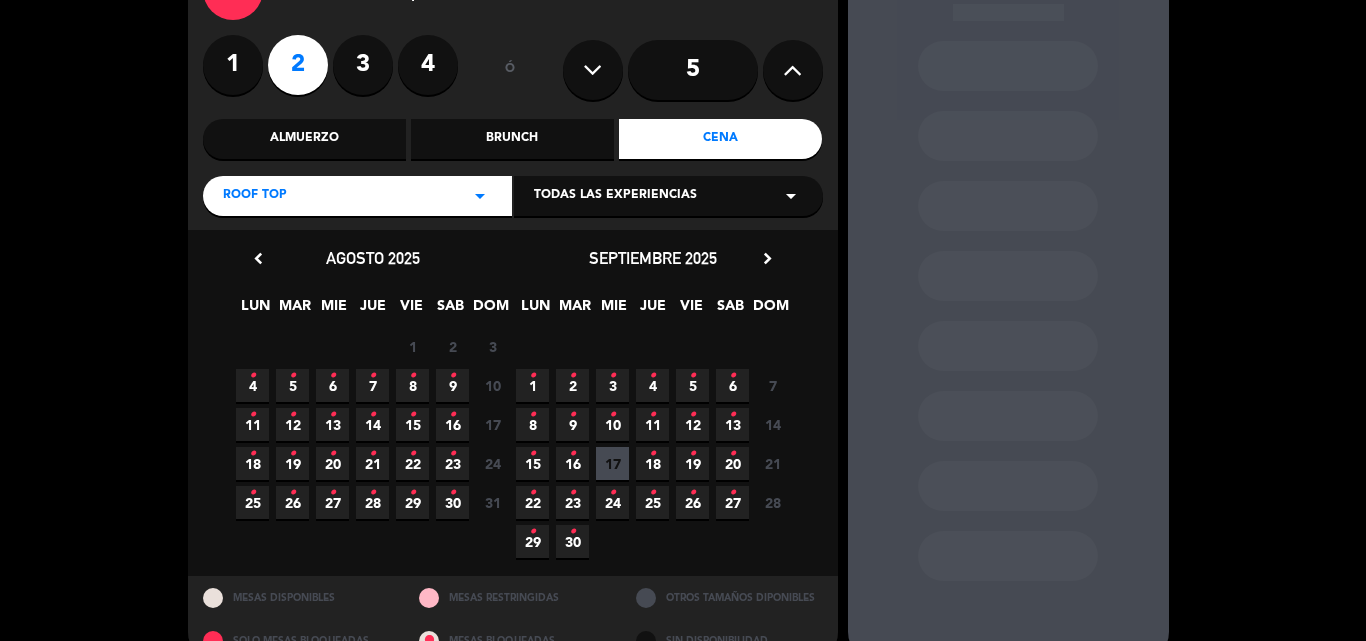 click on "5  •" at bounding box center (292, 385) 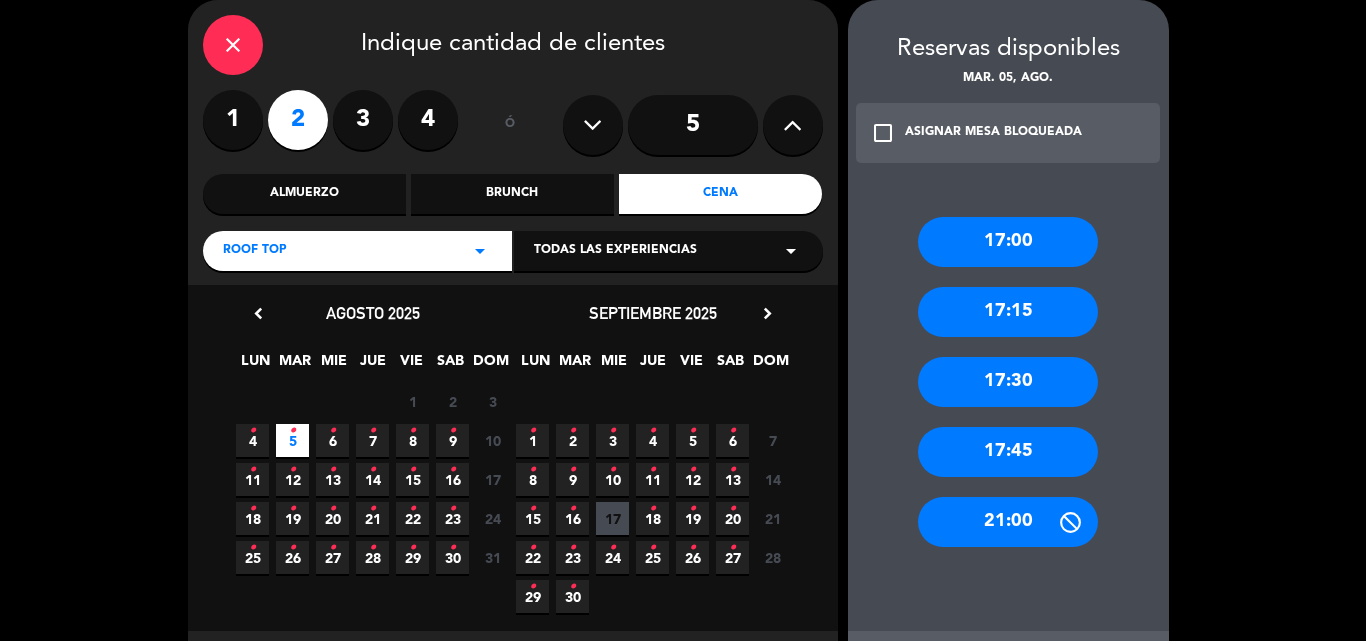 click on "close" at bounding box center [233, 45] 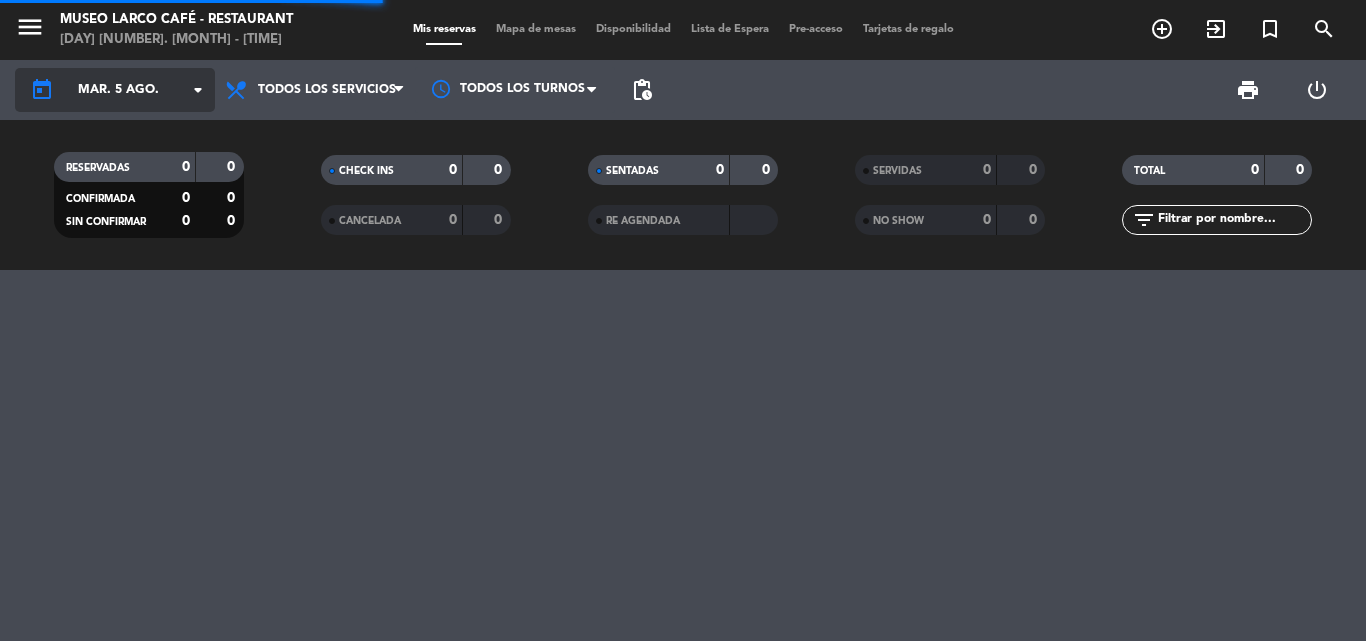 click on "mar. 5 ago." 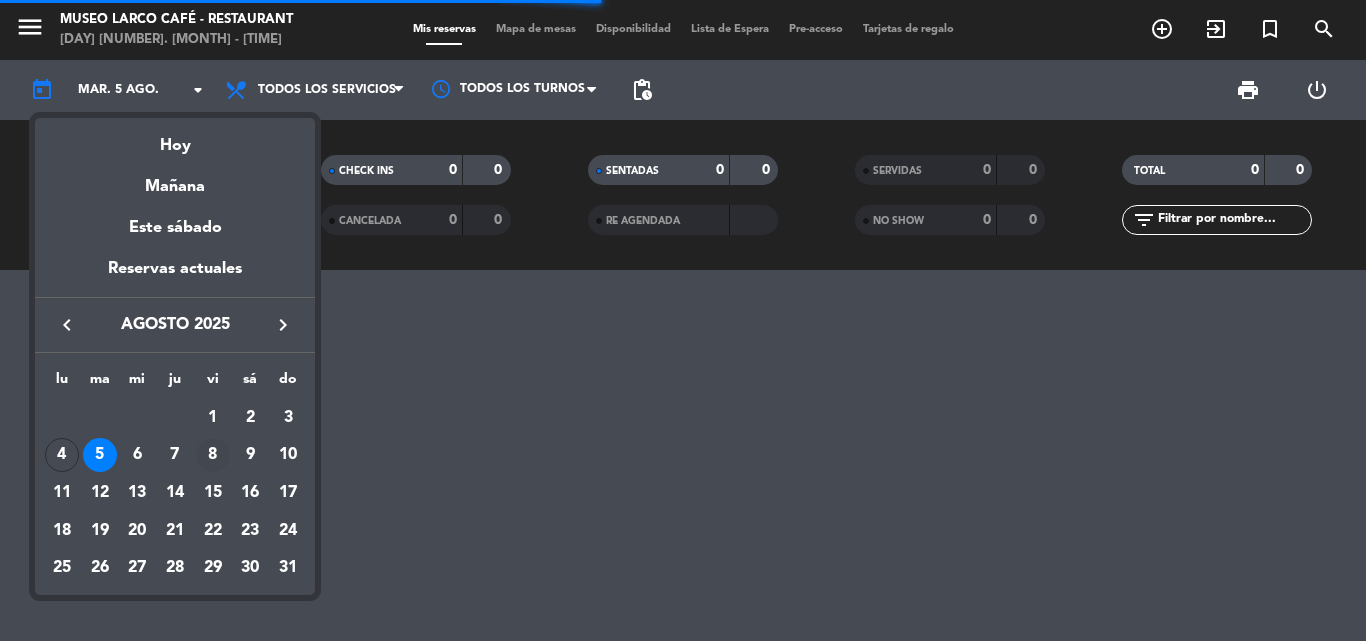 click on "8" at bounding box center [213, 455] 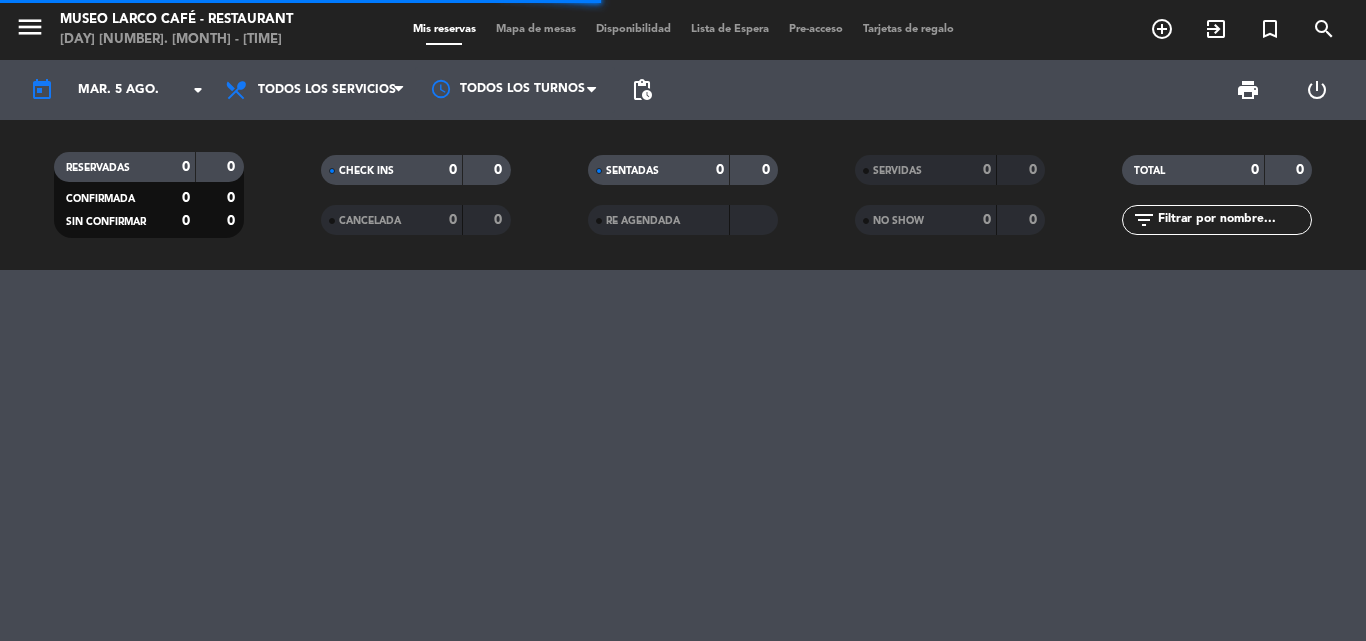 type on "vie. 8 ago." 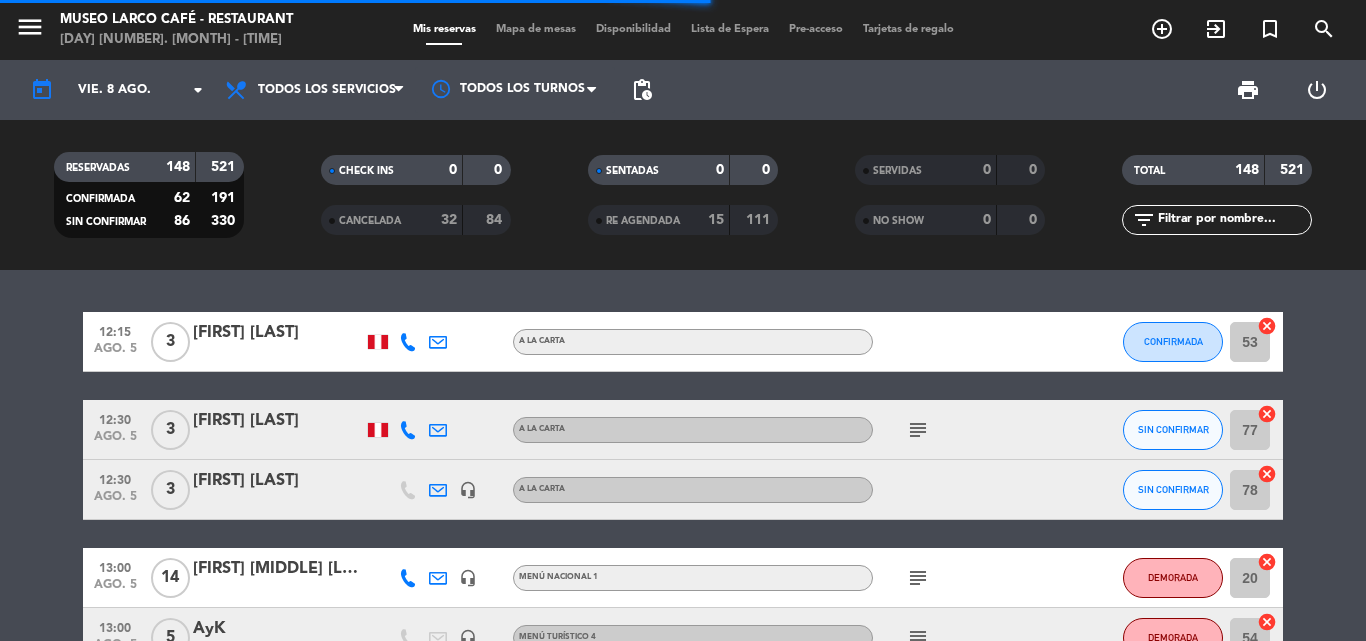 click 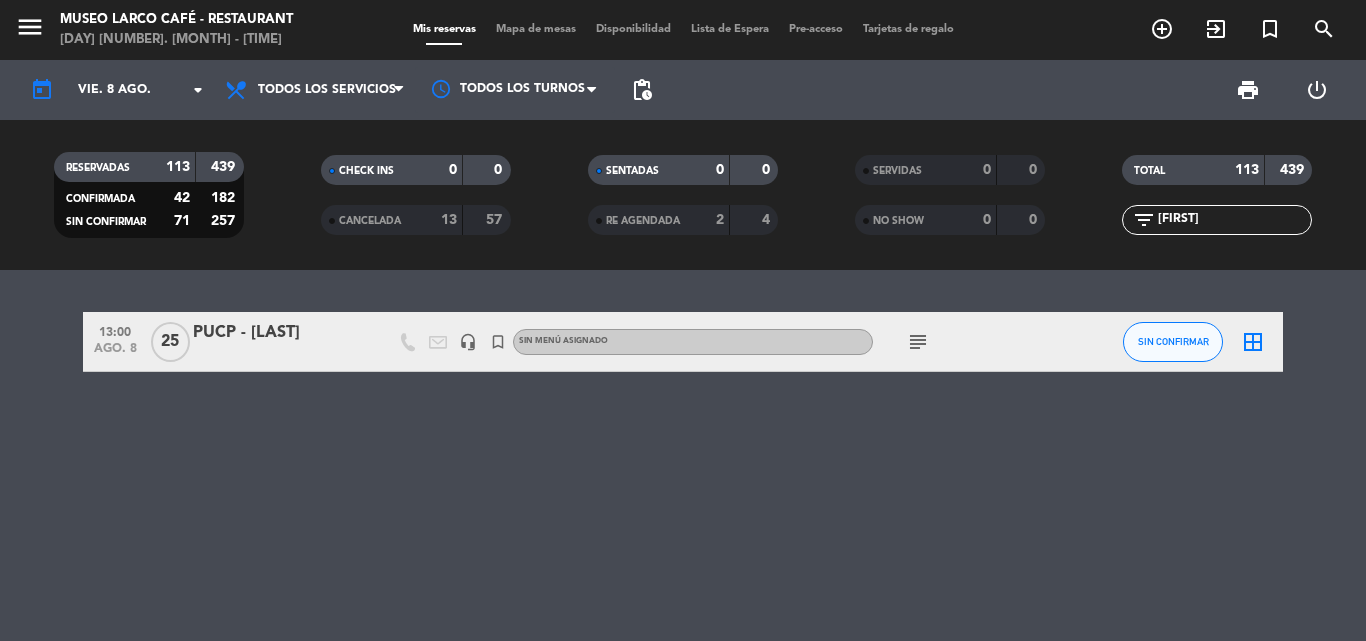 type on "roci" 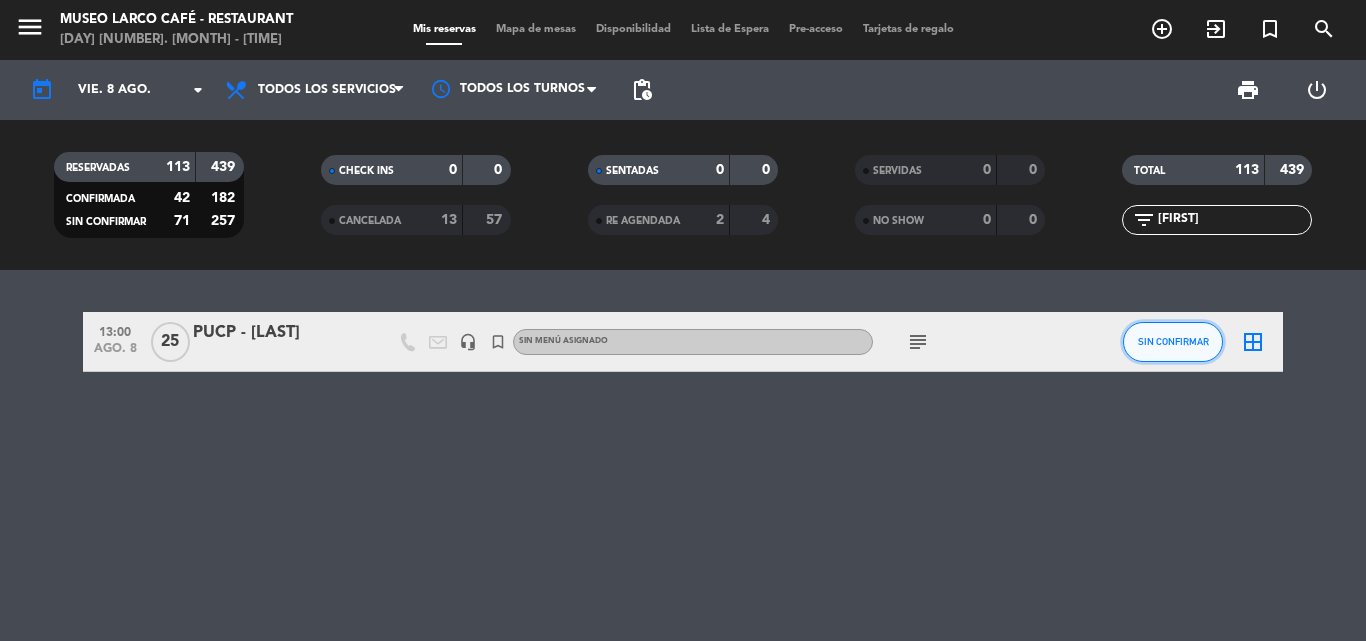 click on "SIN CONFIRMAR" 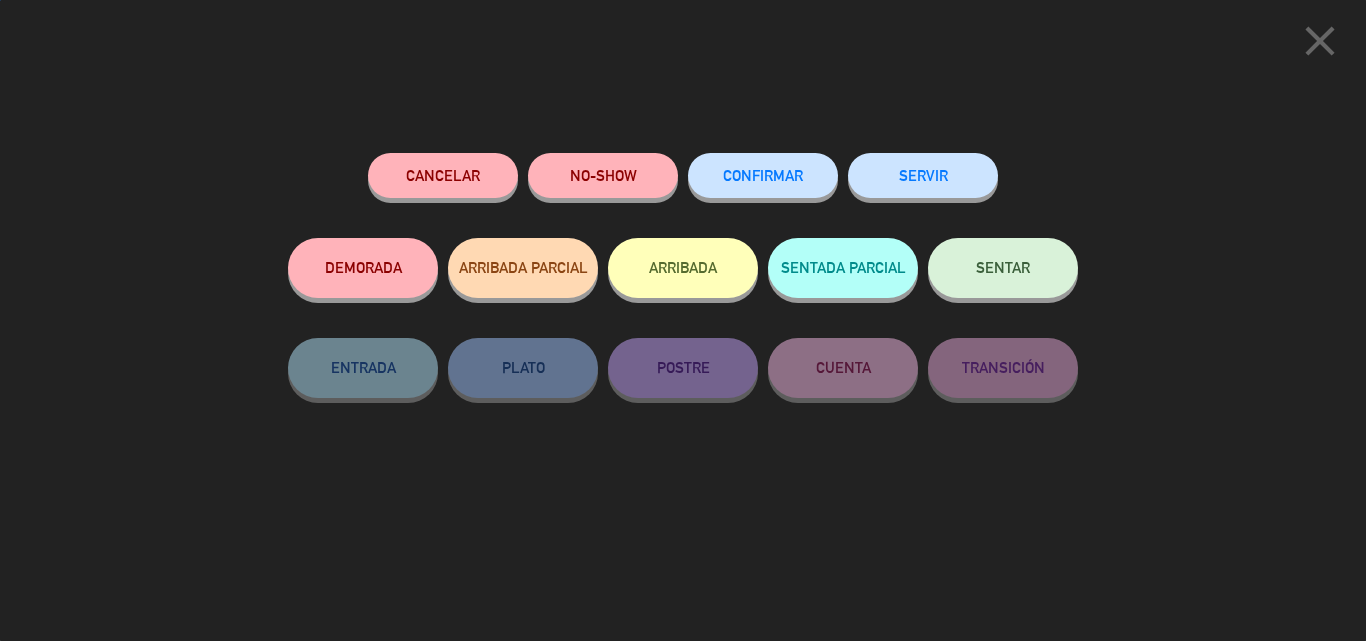 click on "Cancelar" 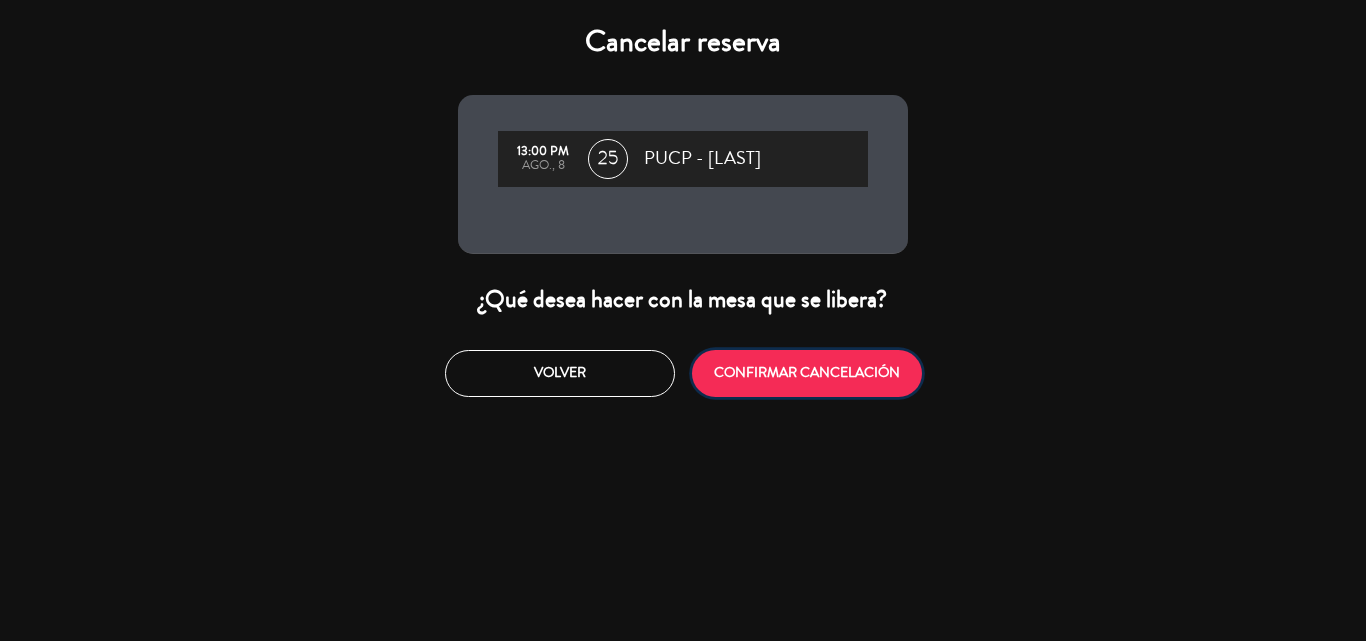 click on "CONFIRMAR CANCELACIÓN" 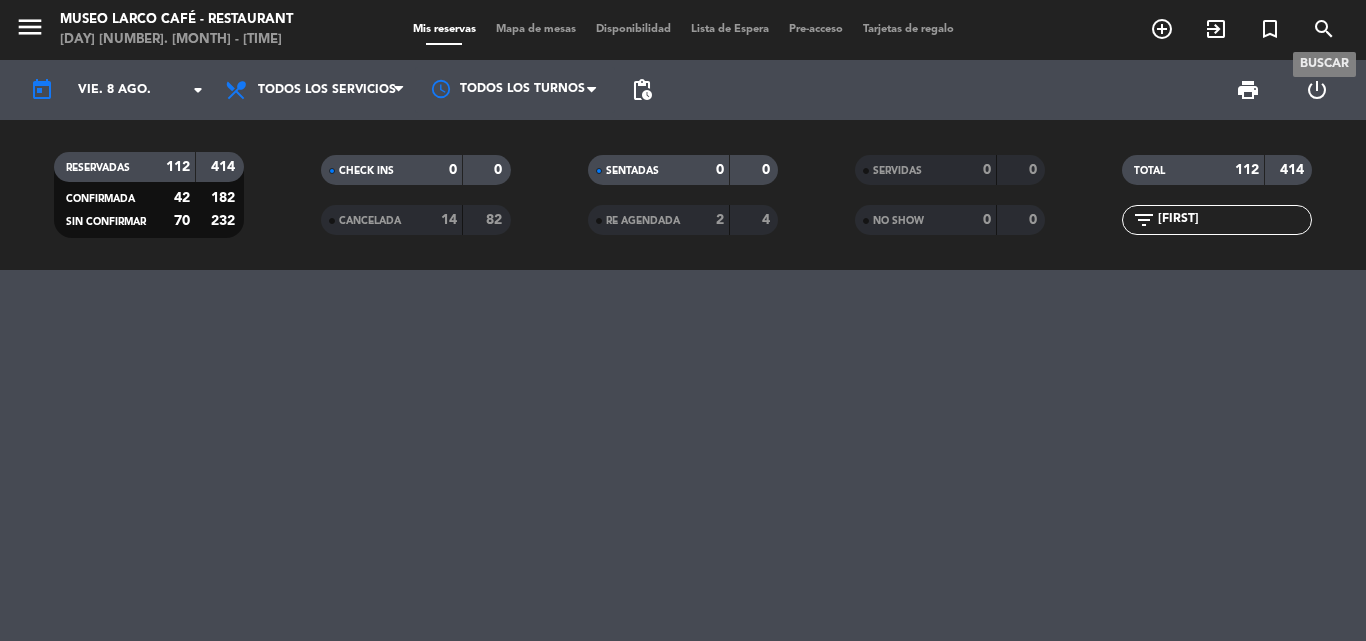 click on "search" at bounding box center [1324, 29] 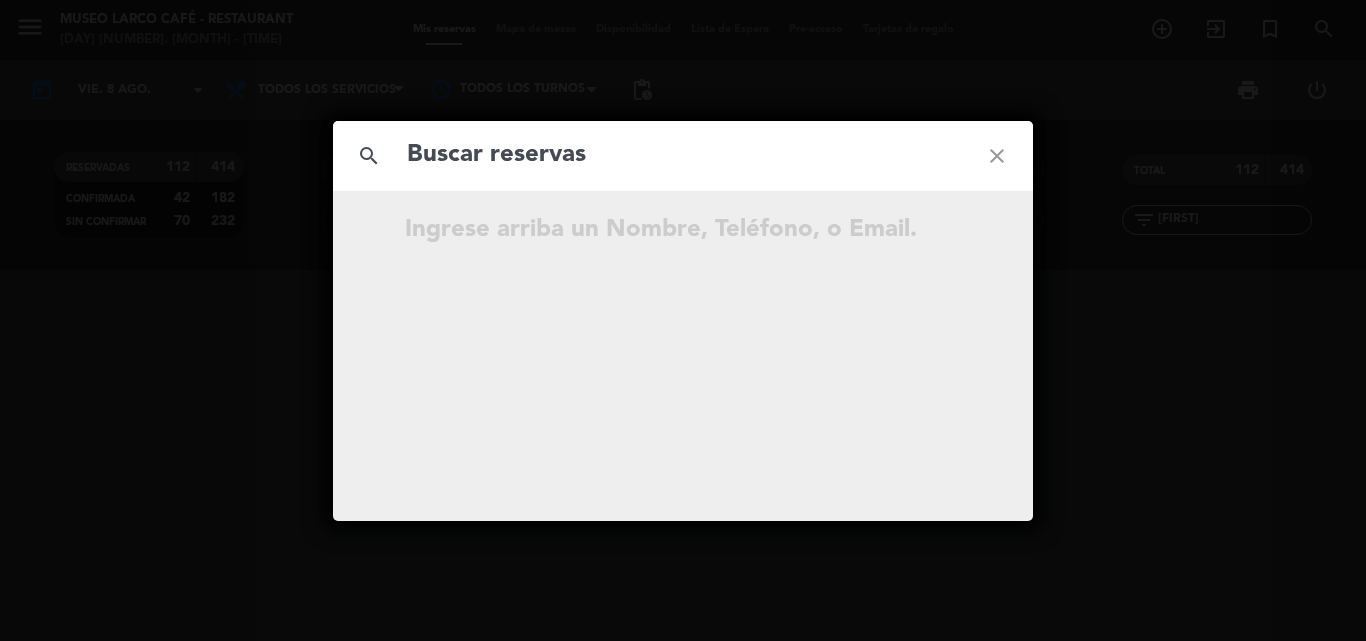 click 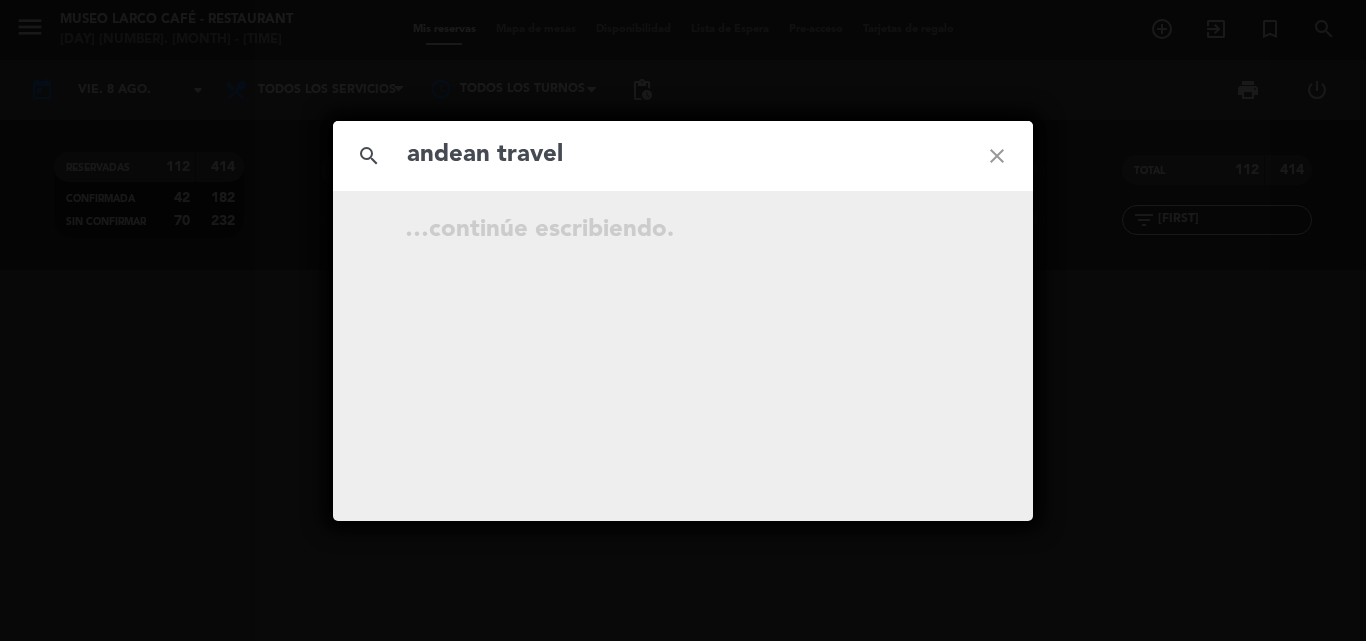 type on "andean travel" 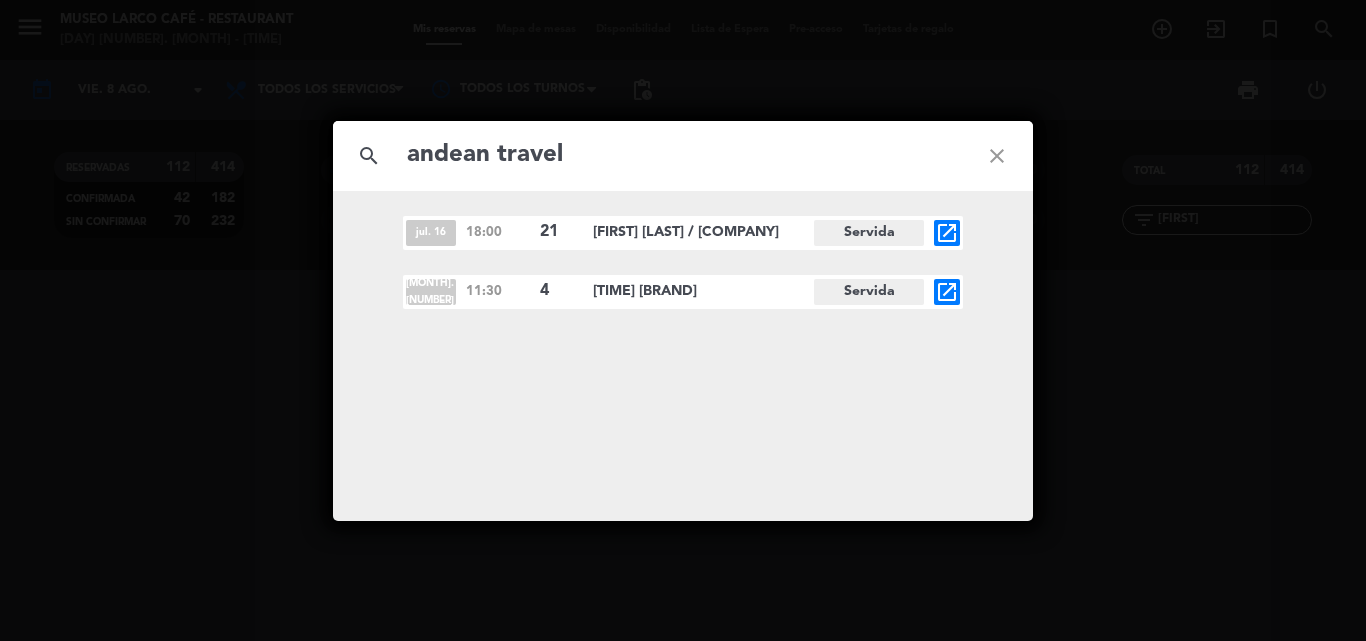 click on "open_in_new" 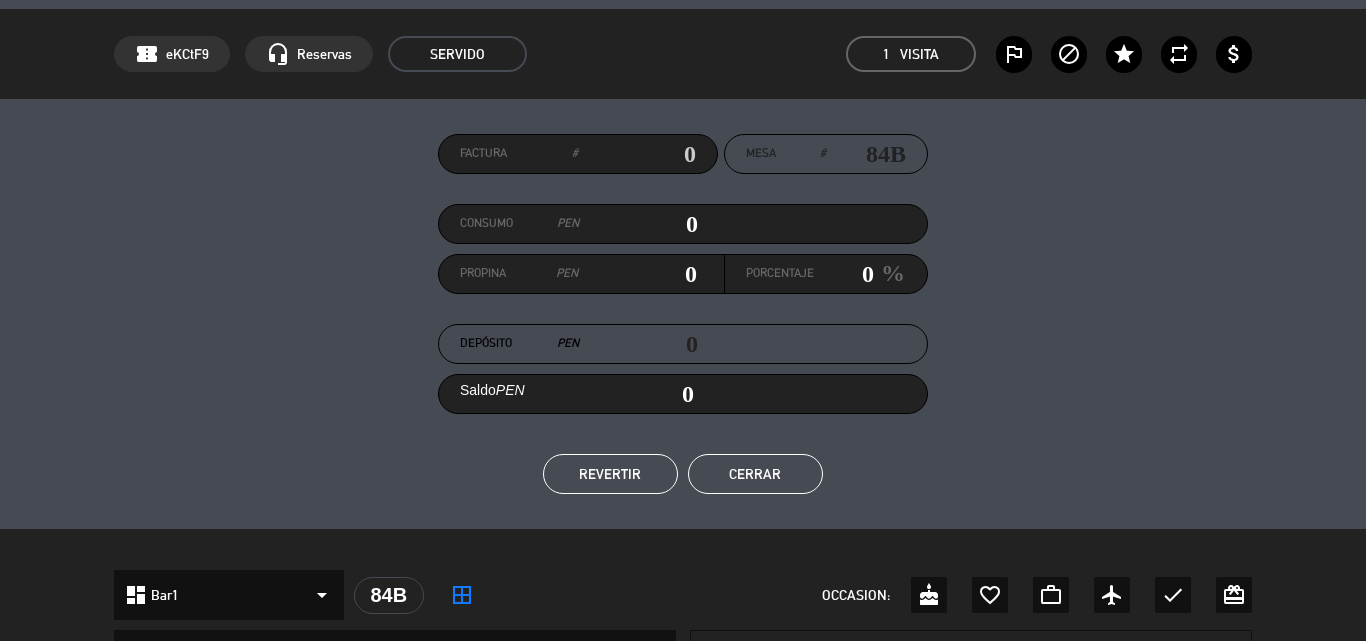scroll, scrollTop: 58, scrollLeft: 0, axis: vertical 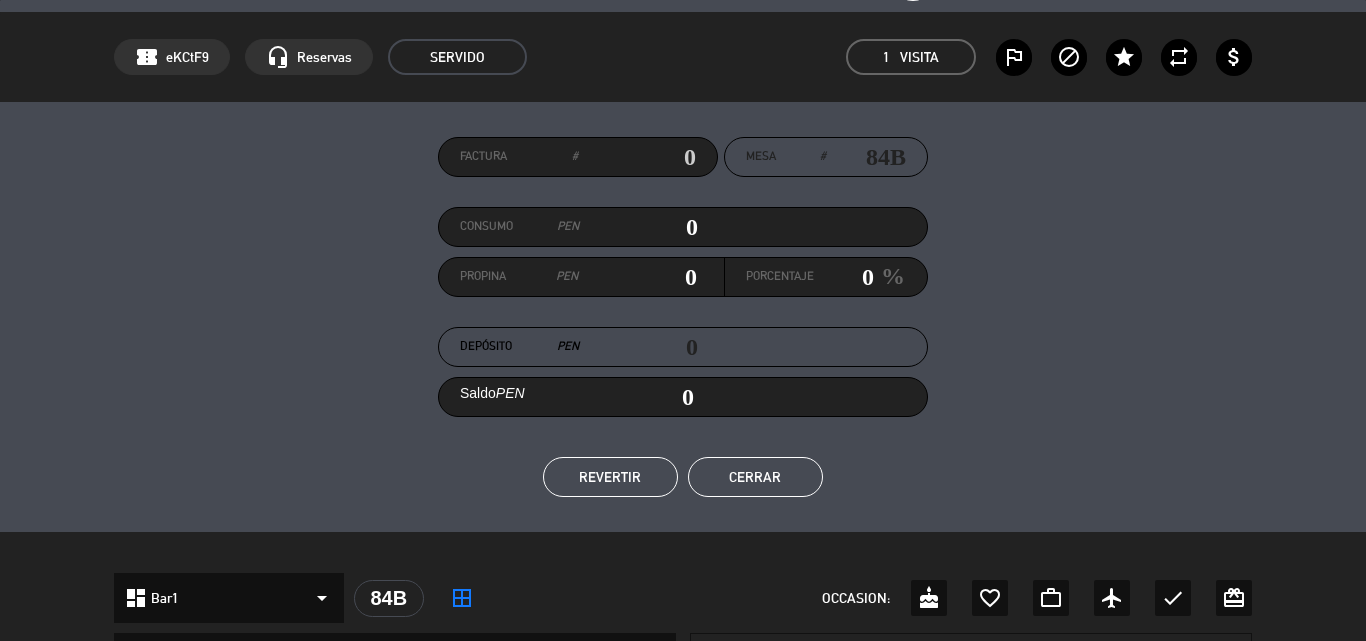 click on "Cerrar" 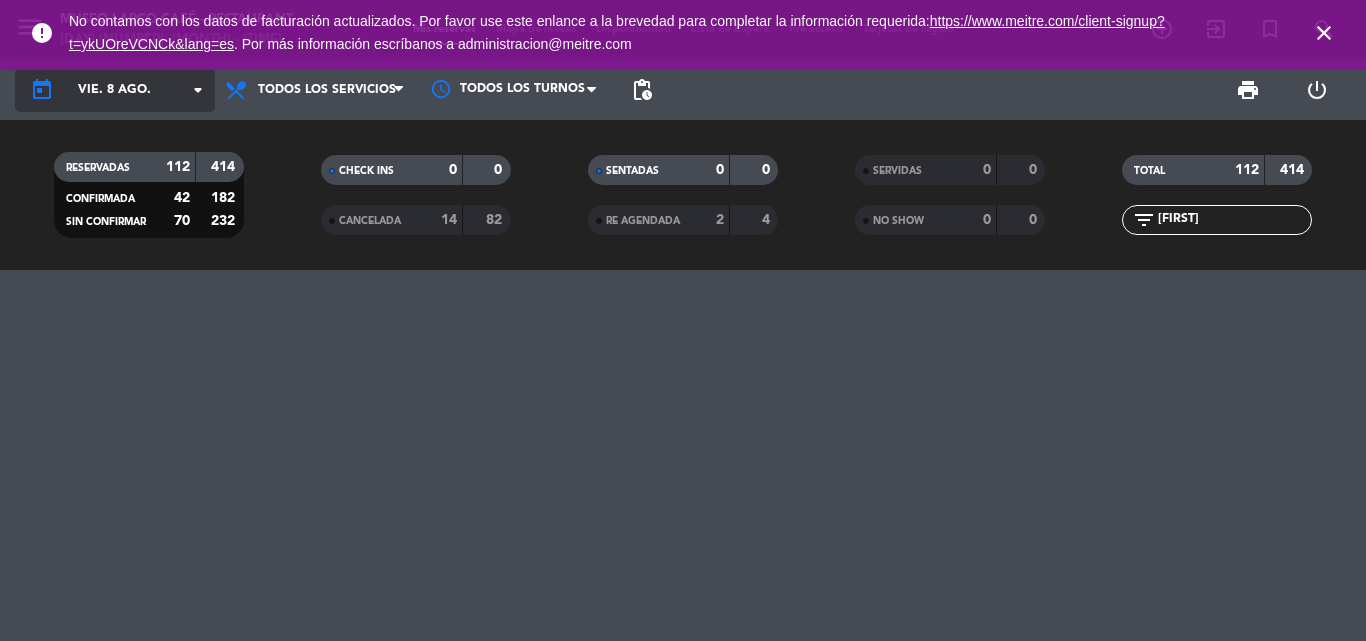 click on "vie. 8 ago." 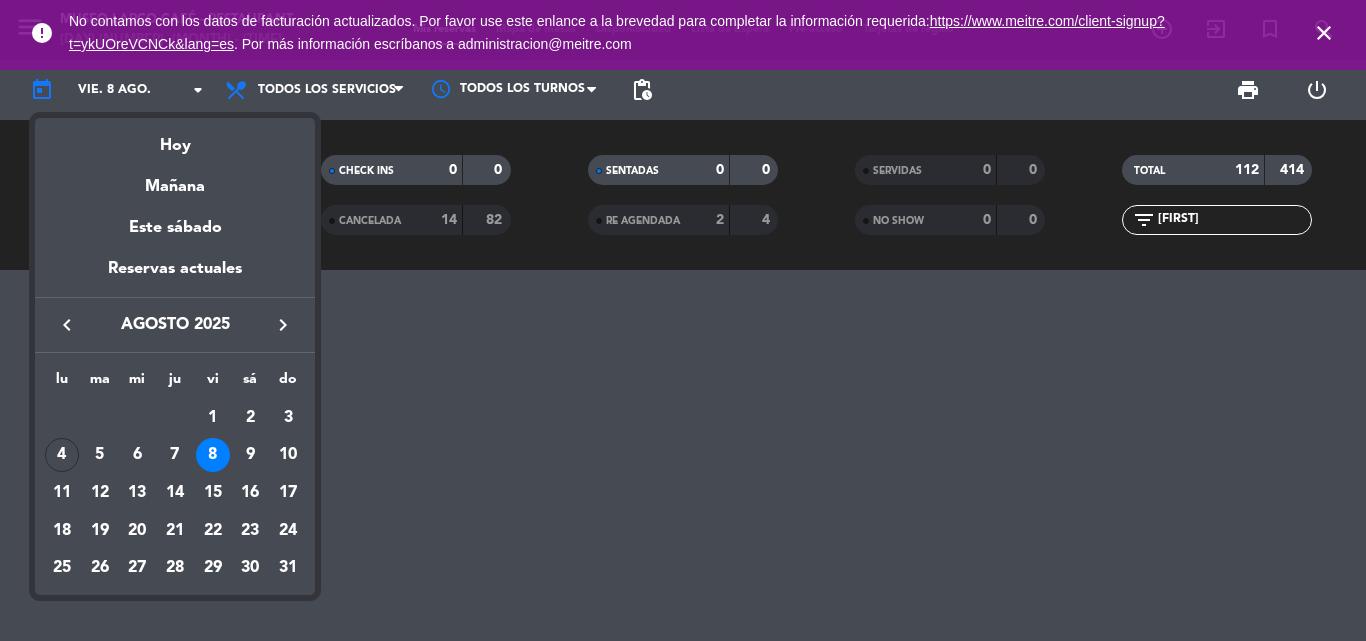 drag, startPoint x: 246, startPoint y: 447, endPoint x: 278, endPoint y: 436, distance: 33.83785 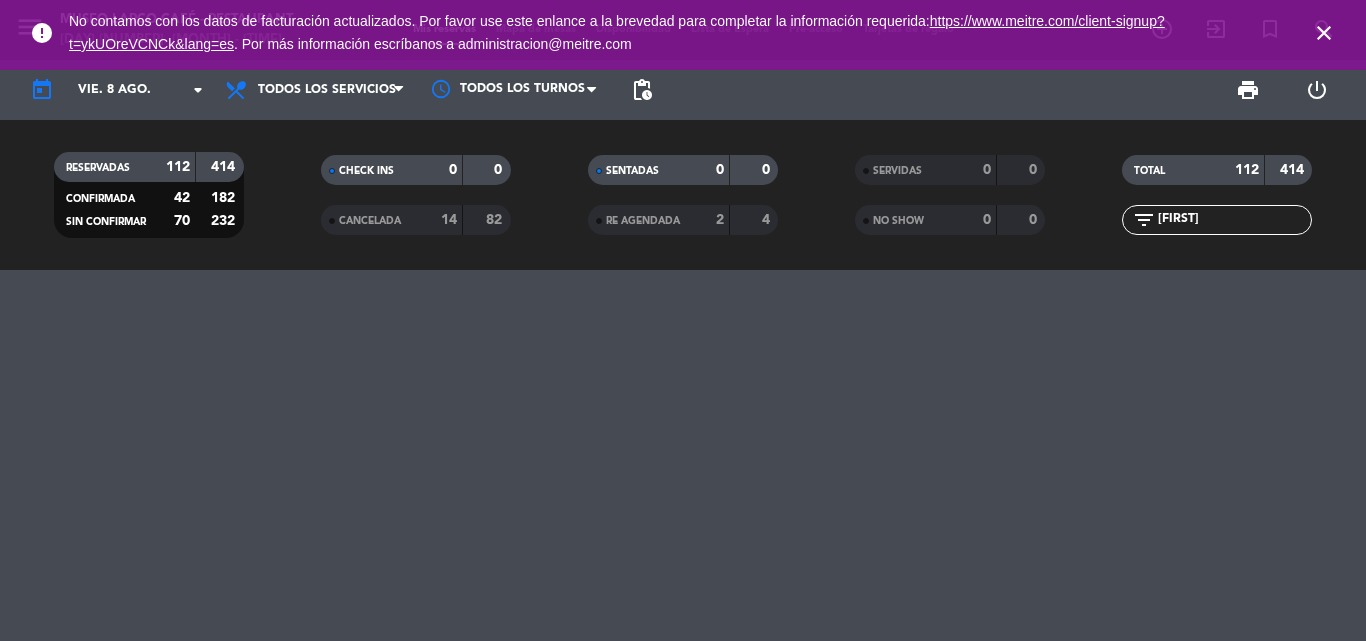 type on "sáb. 9 ago." 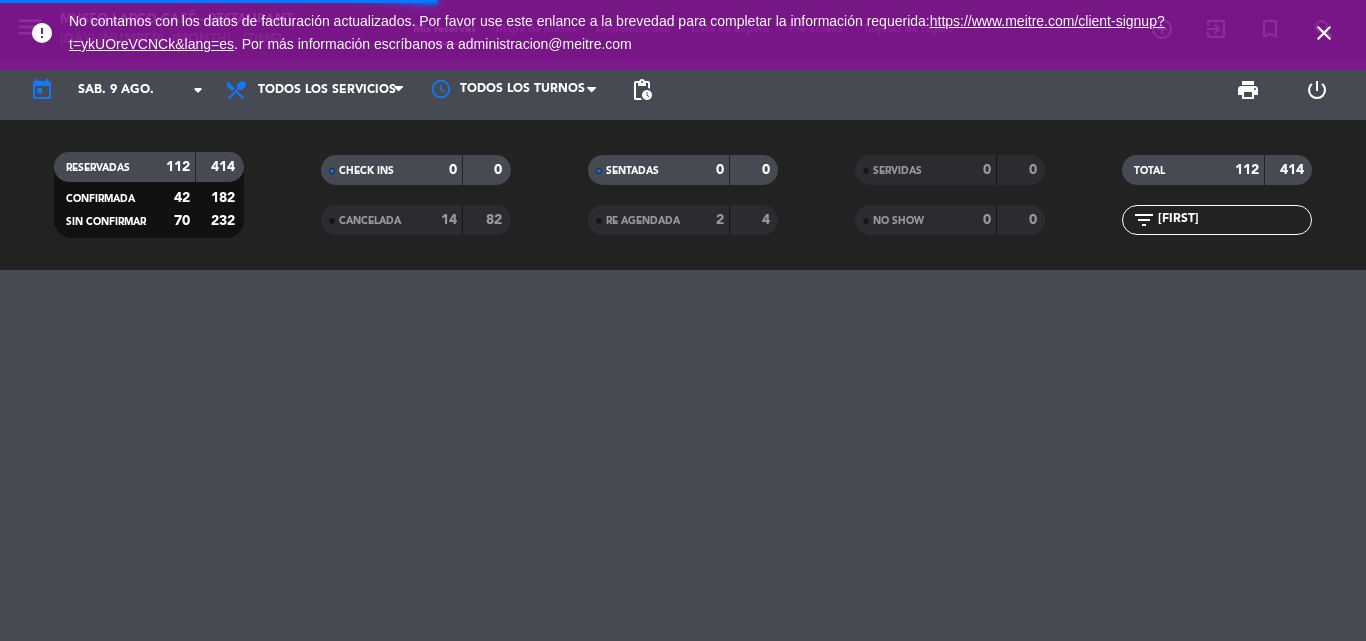 drag, startPoint x: 1215, startPoint y: 224, endPoint x: 856, endPoint y: 224, distance: 359 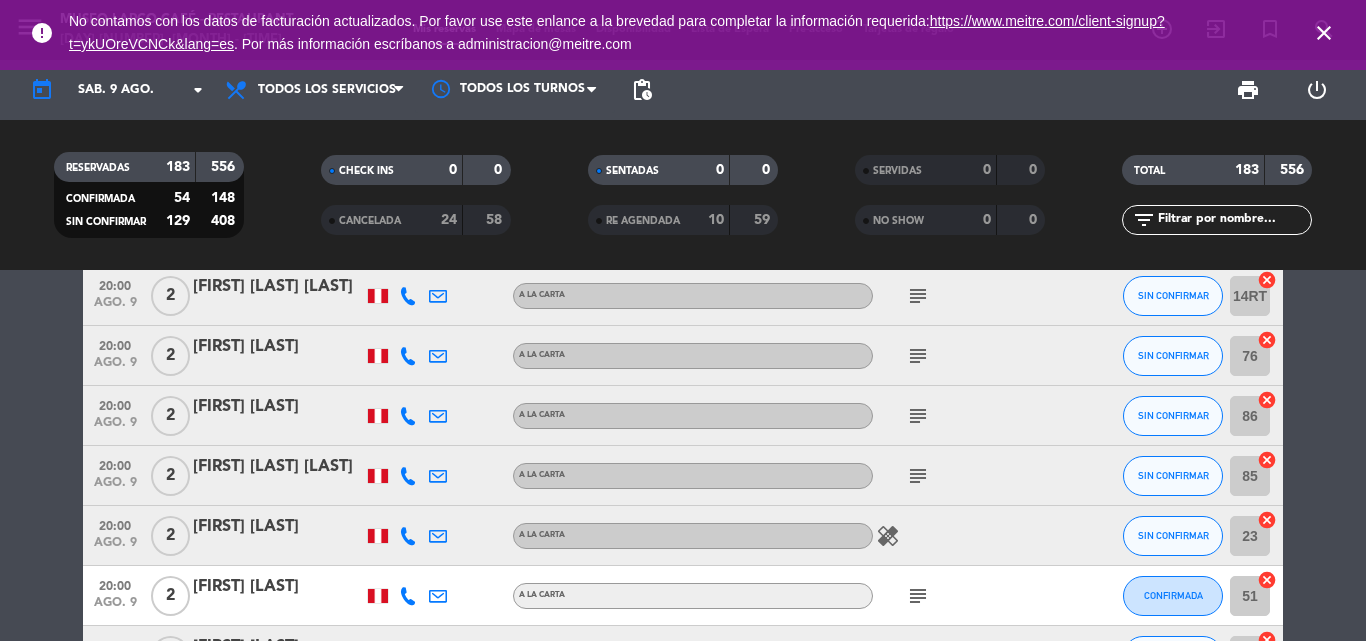 scroll, scrollTop: 7900, scrollLeft: 0, axis: vertical 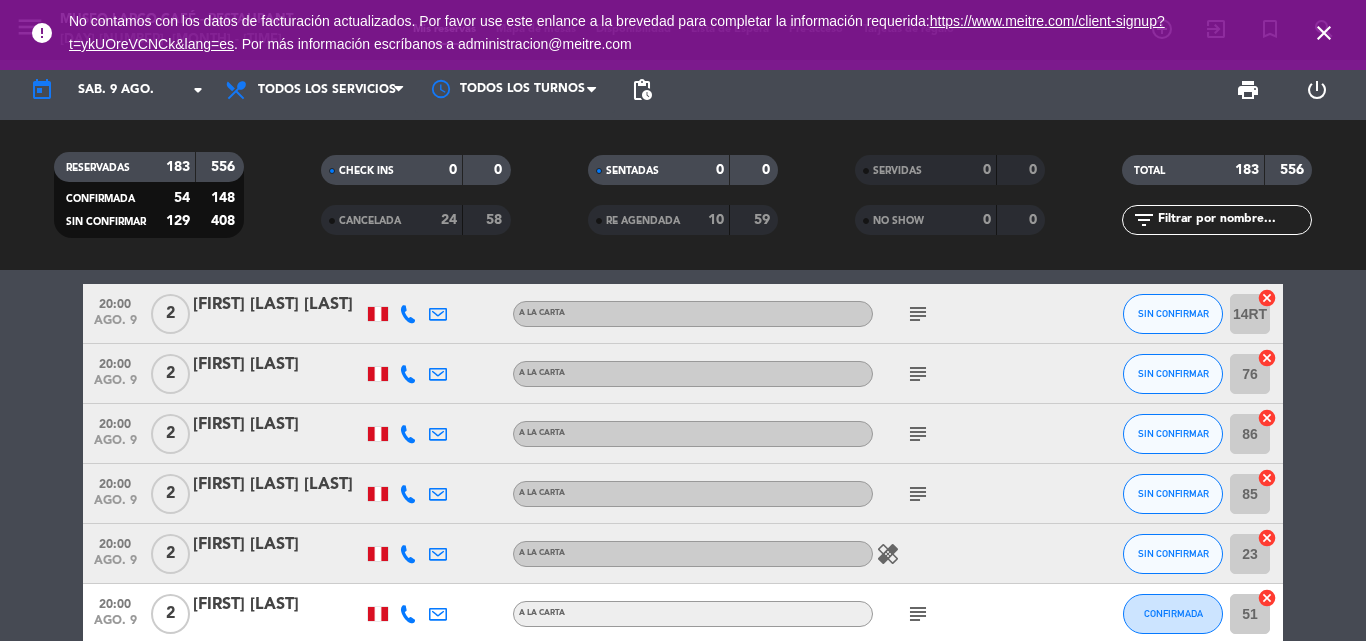 type 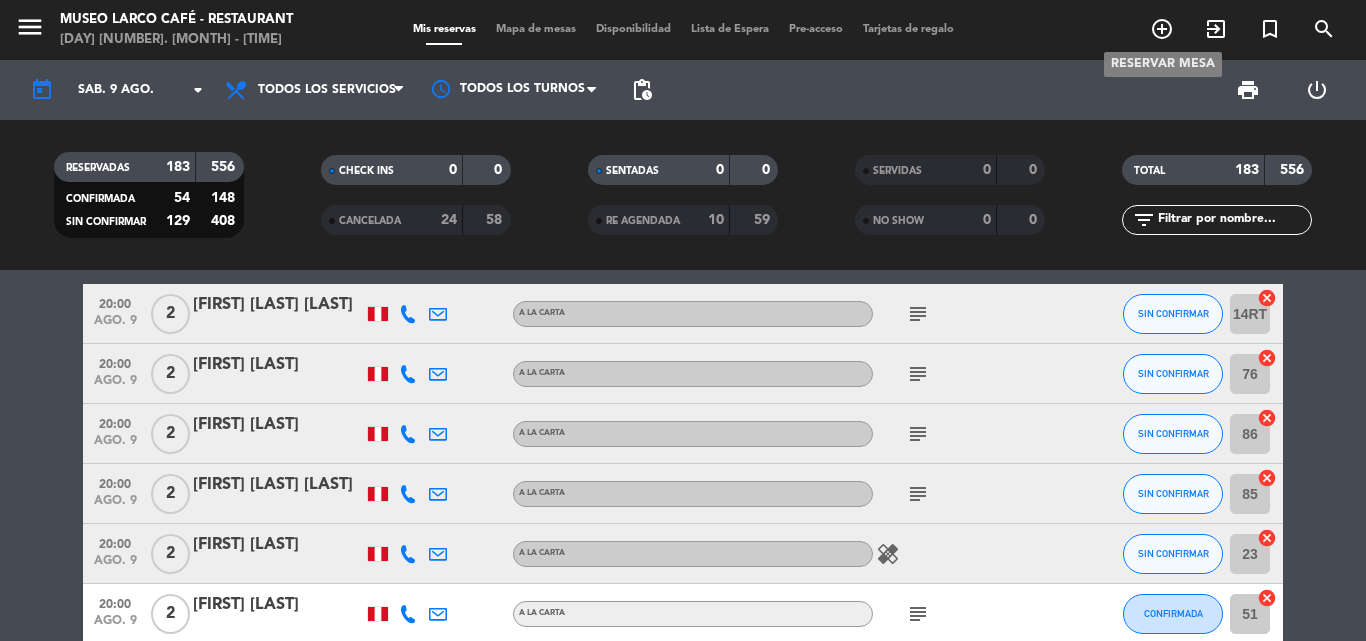 click on "add_circle_outline" at bounding box center [1162, 29] 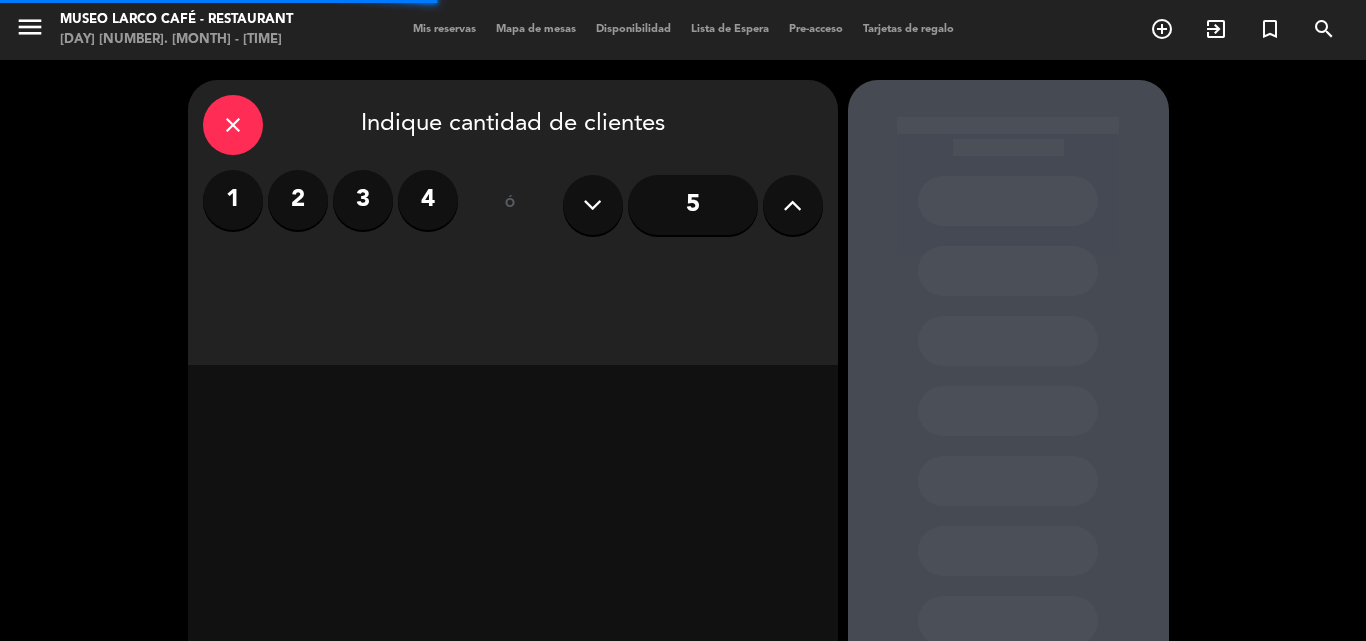 click at bounding box center (792, 205) 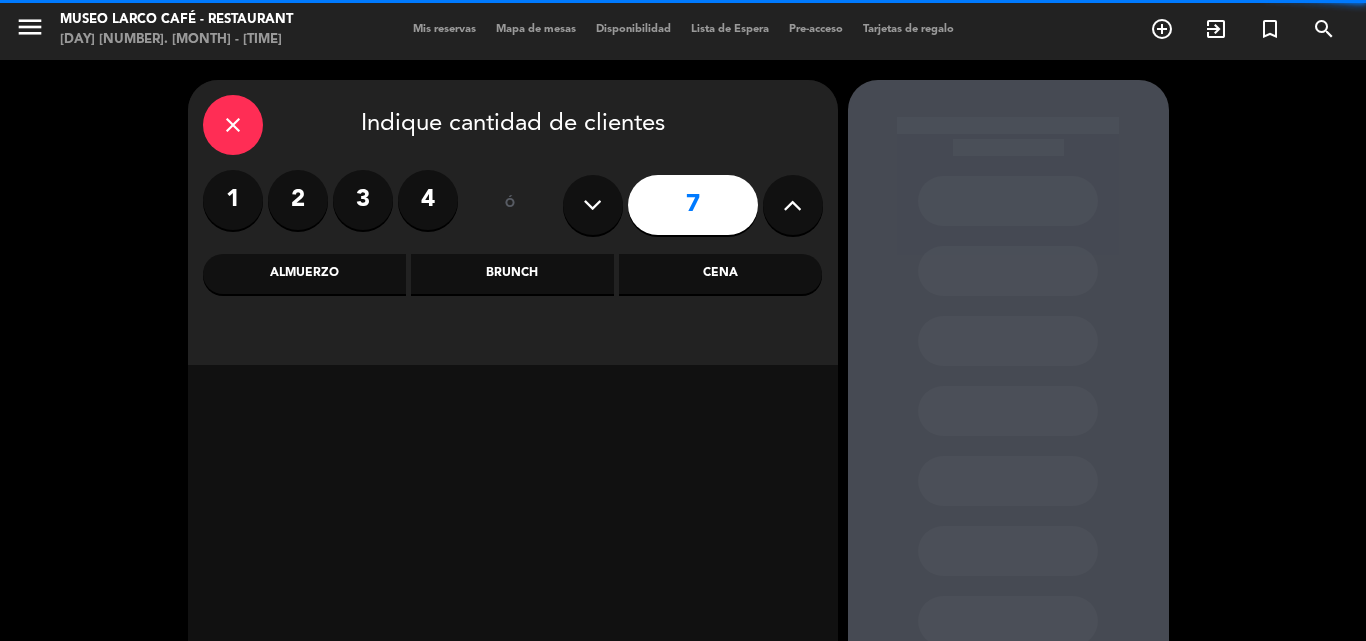 click at bounding box center (792, 205) 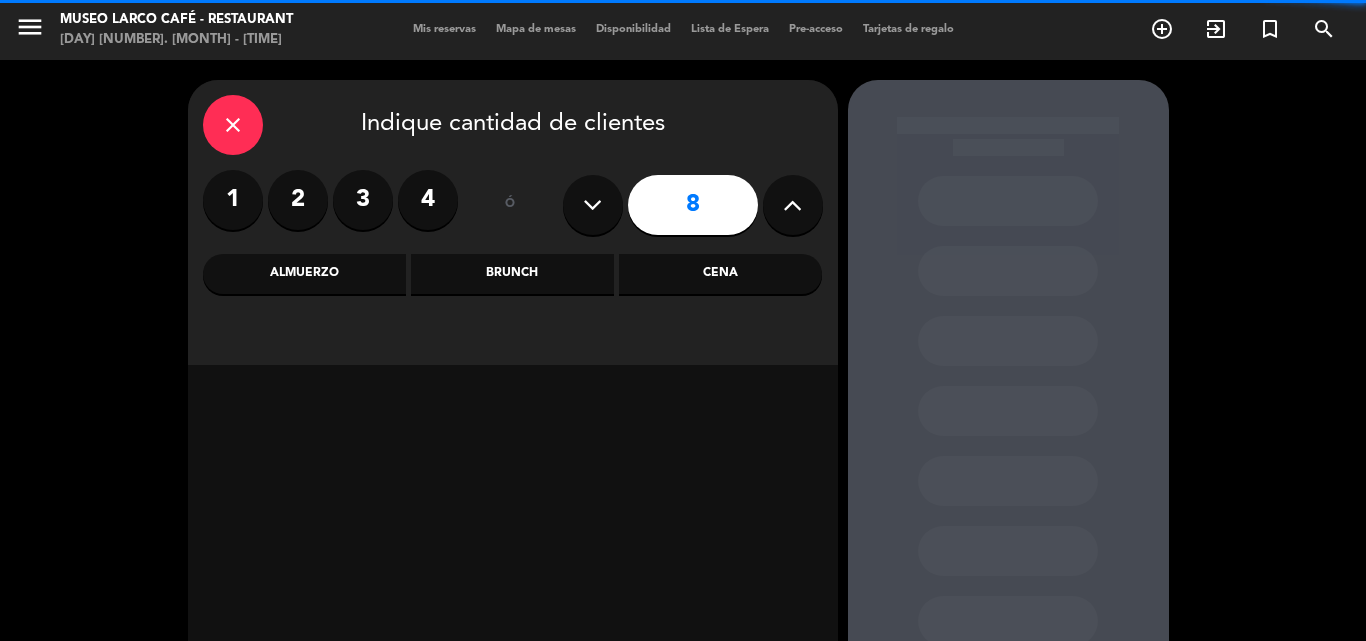 click at bounding box center (792, 205) 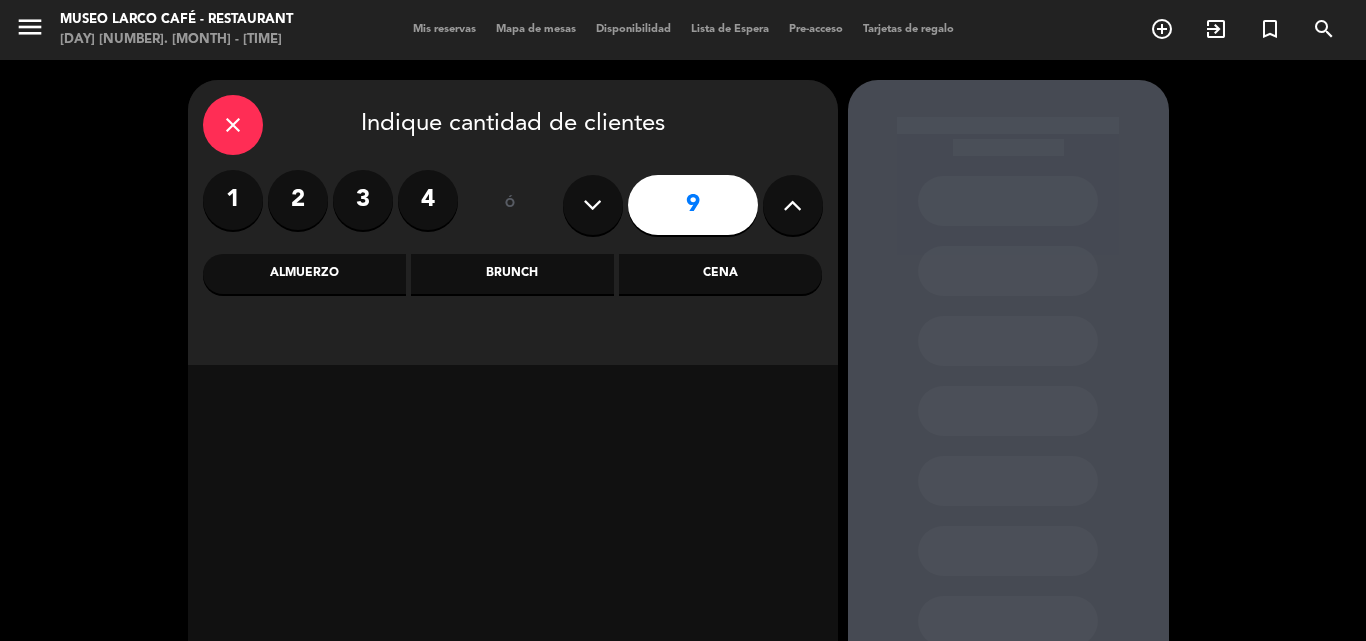 click at bounding box center (792, 205) 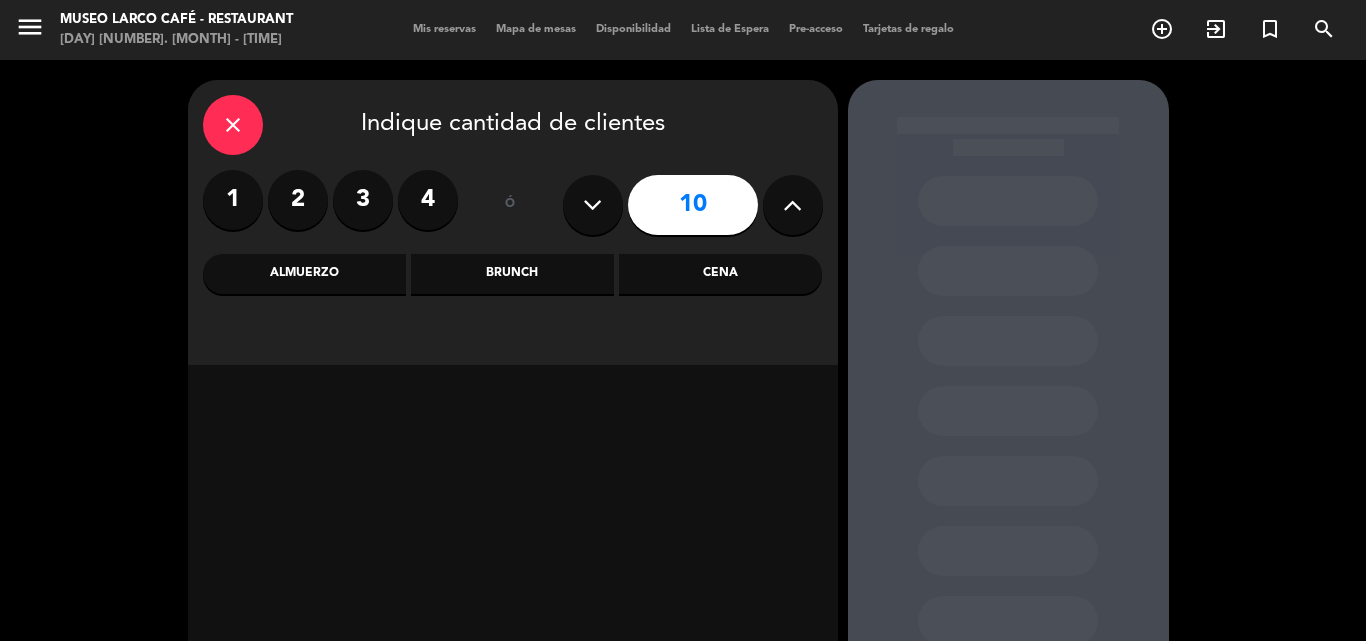 click at bounding box center [792, 205] 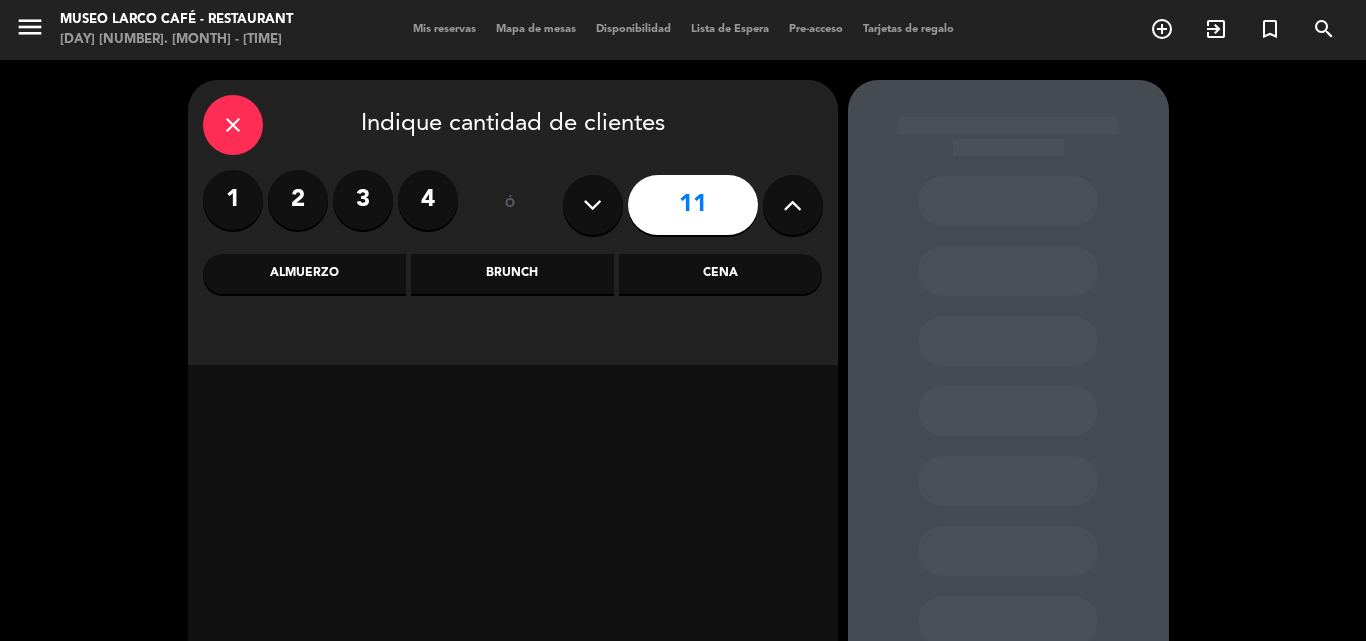 click at bounding box center [792, 205] 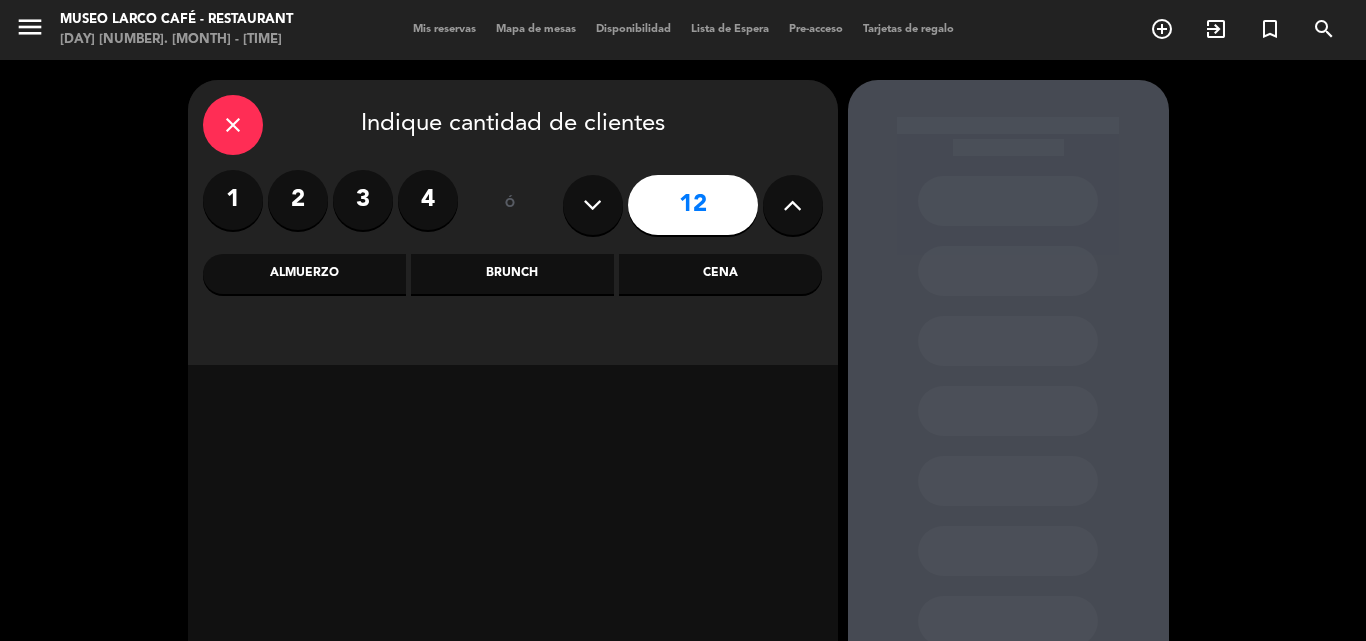 click at bounding box center (792, 205) 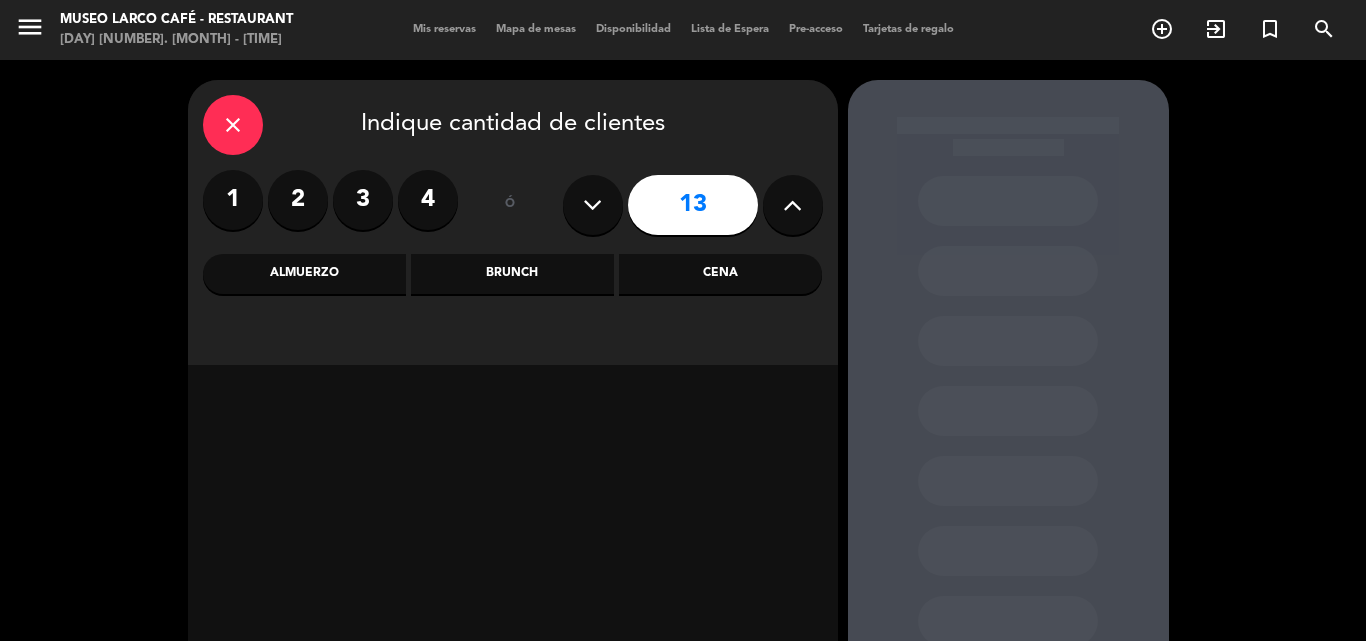 click at bounding box center [792, 205] 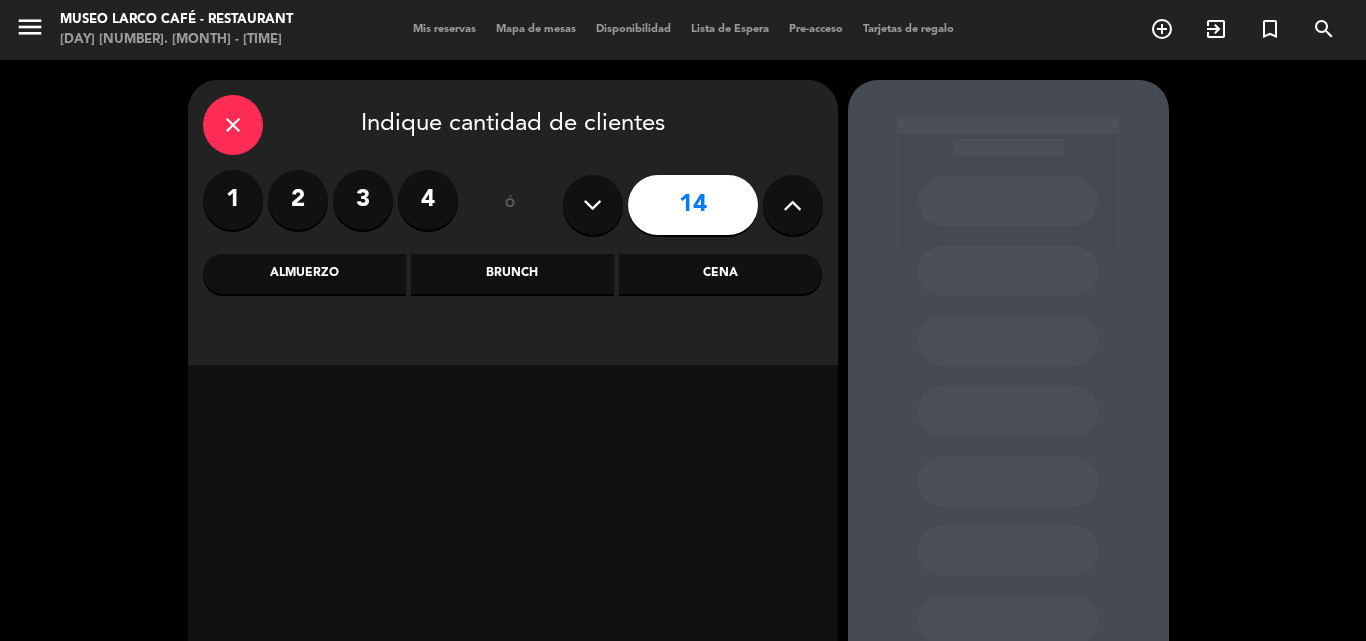 click at bounding box center (792, 205) 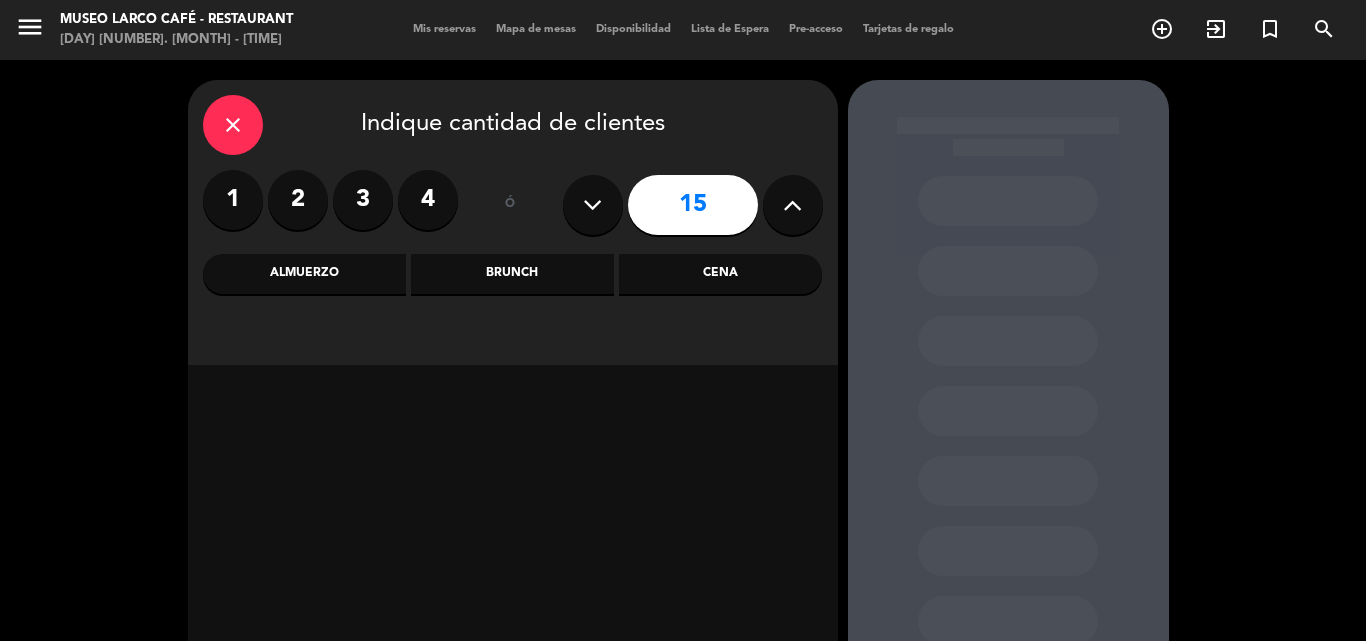 click on "Cena" at bounding box center (720, 274) 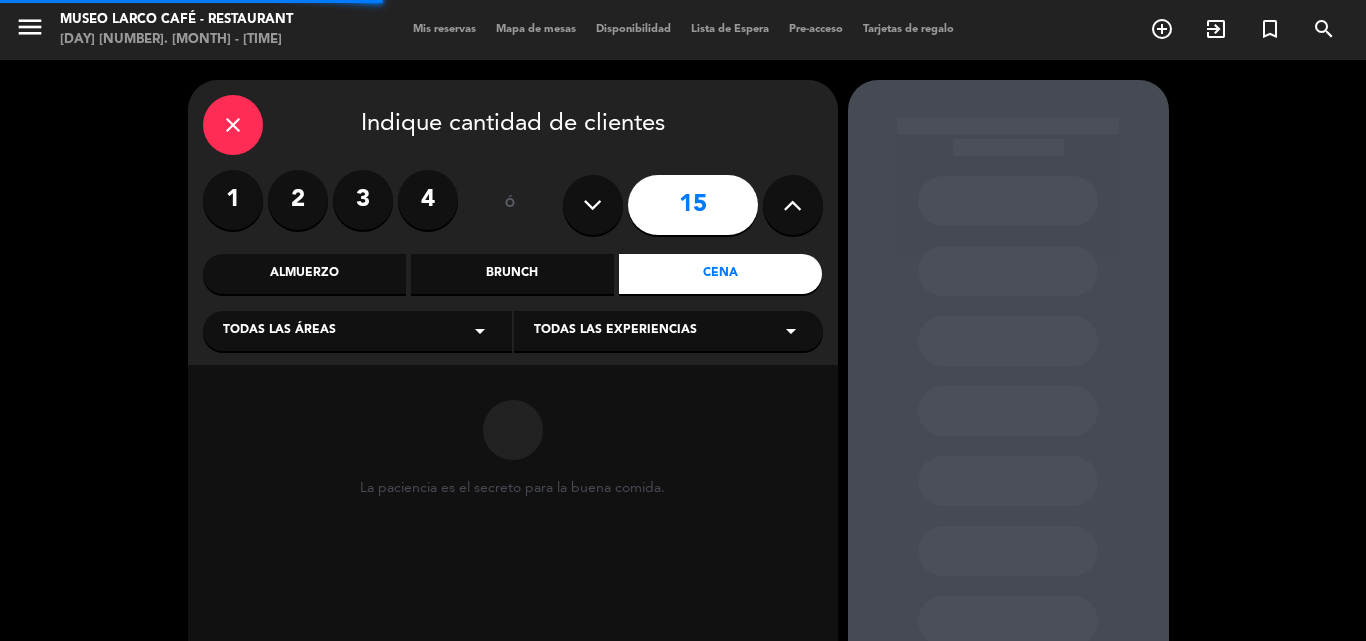 click on "Todas las áreas   arrow_drop_down" at bounding box center (357, 331) 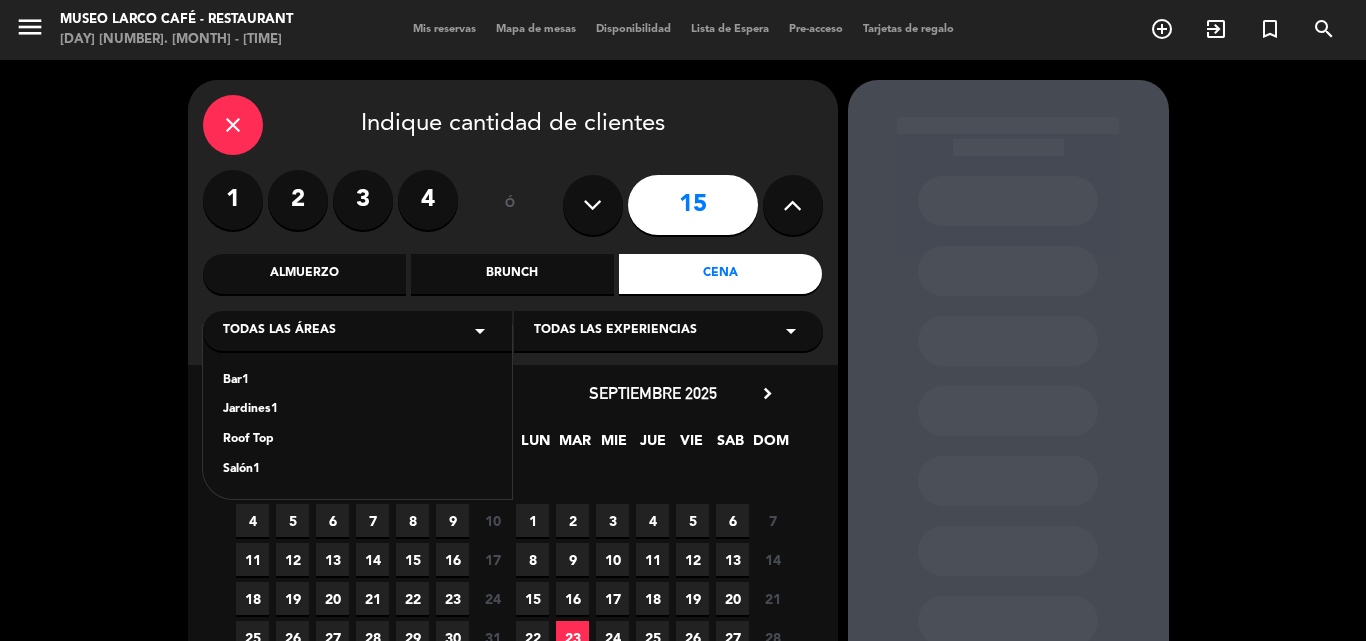 click on "Jardines1" at bounding box center (357, 410) 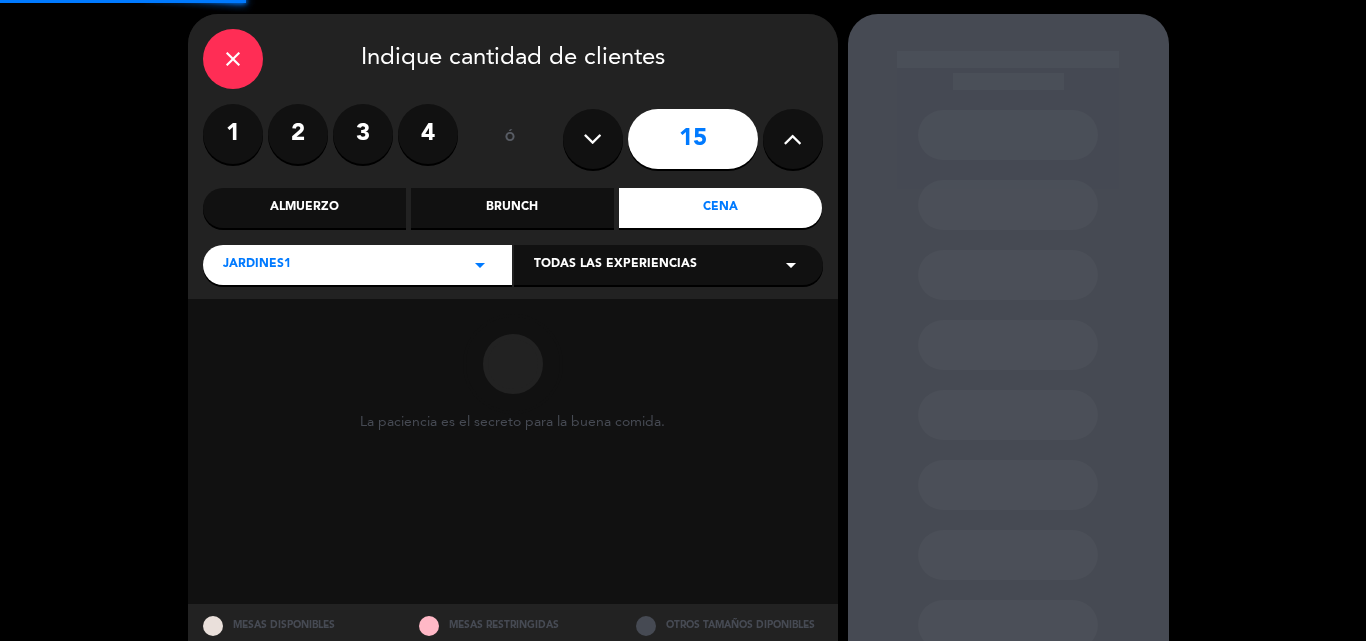 scroll, scrollTop: 135, scrollLeft: 0, axis: vertical 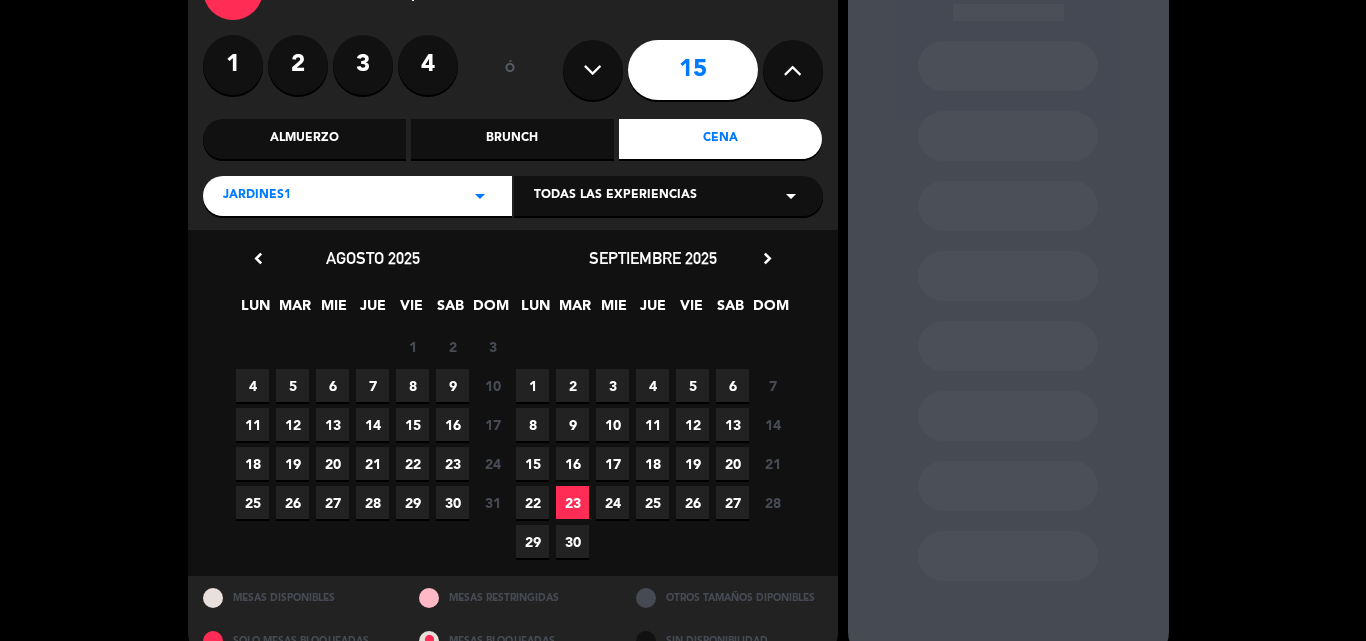 click on "4   5   6   7   8   9   10   Cerrado" at bounding box center (373, 385) 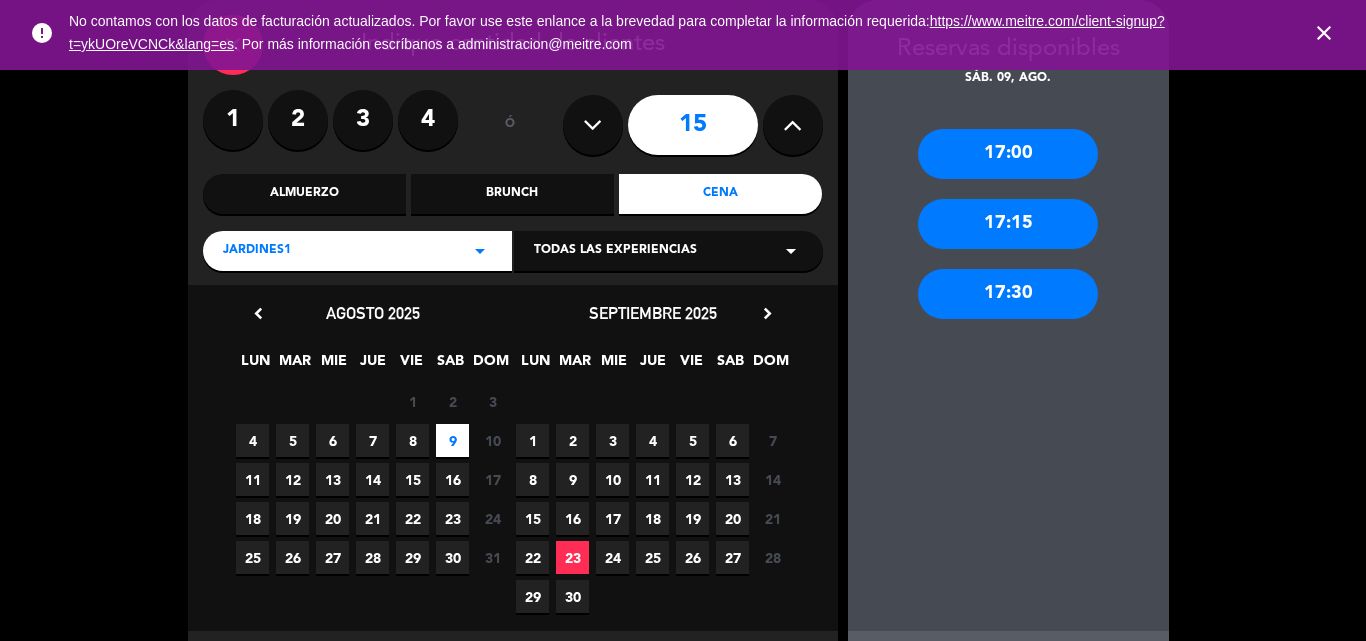 scroll, scrollTop: 0, scrollLeft: 0, axis: both 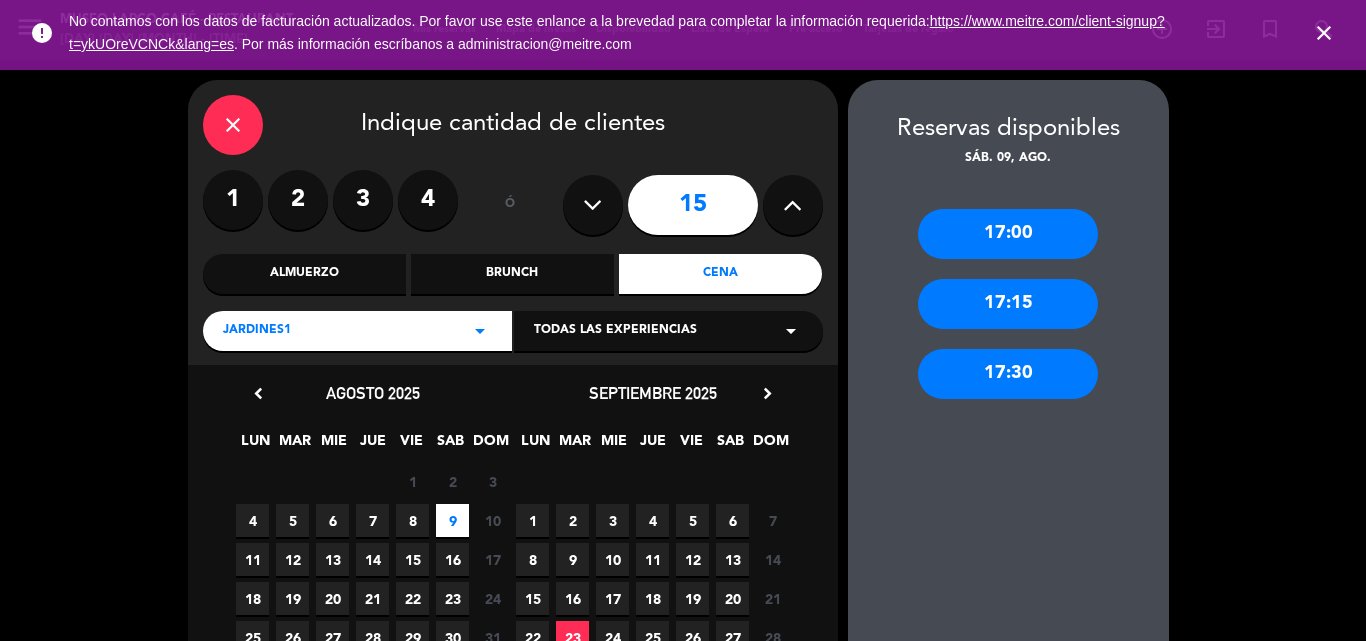 click on "close   Indique cantidad de clientes   1   2   3   4   ó  15  Almuerzo   Brunch   Cena   Jardines1   arrow_drop_down   Todas las experiencias   arrow_drop_down" at bounding box center (513, 222) 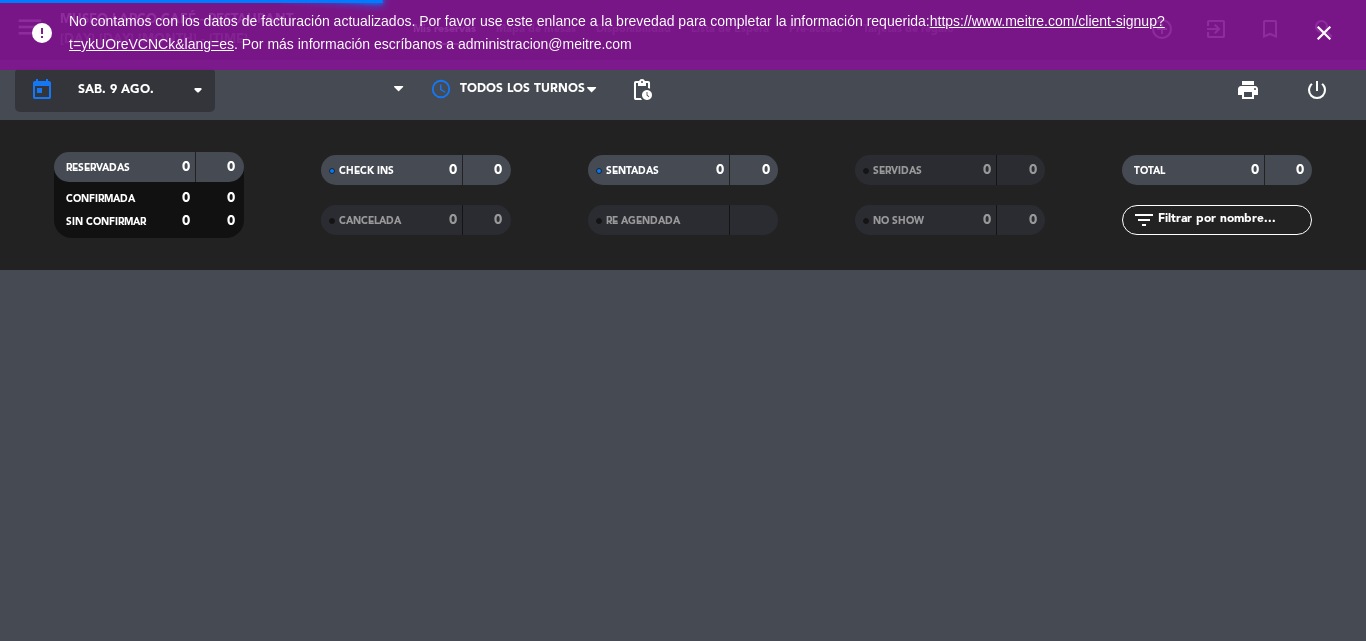 click on "sáb. 9 ago." 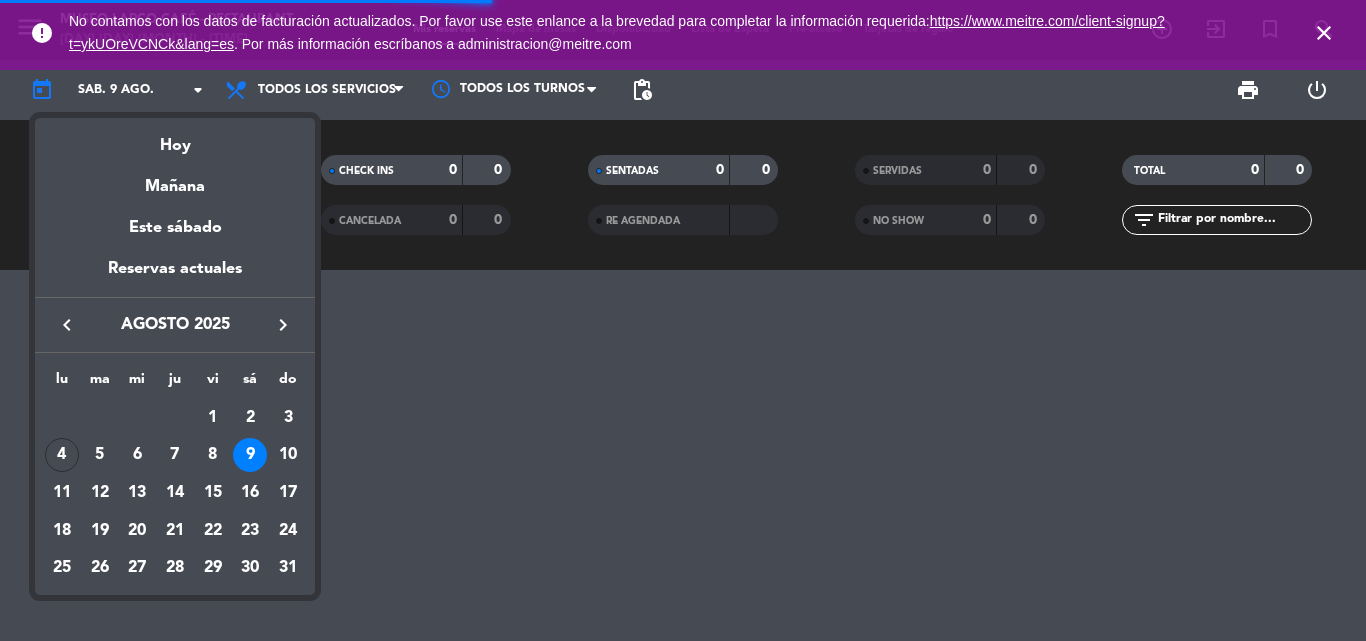 click on "8" at bounding box center [213, 455] 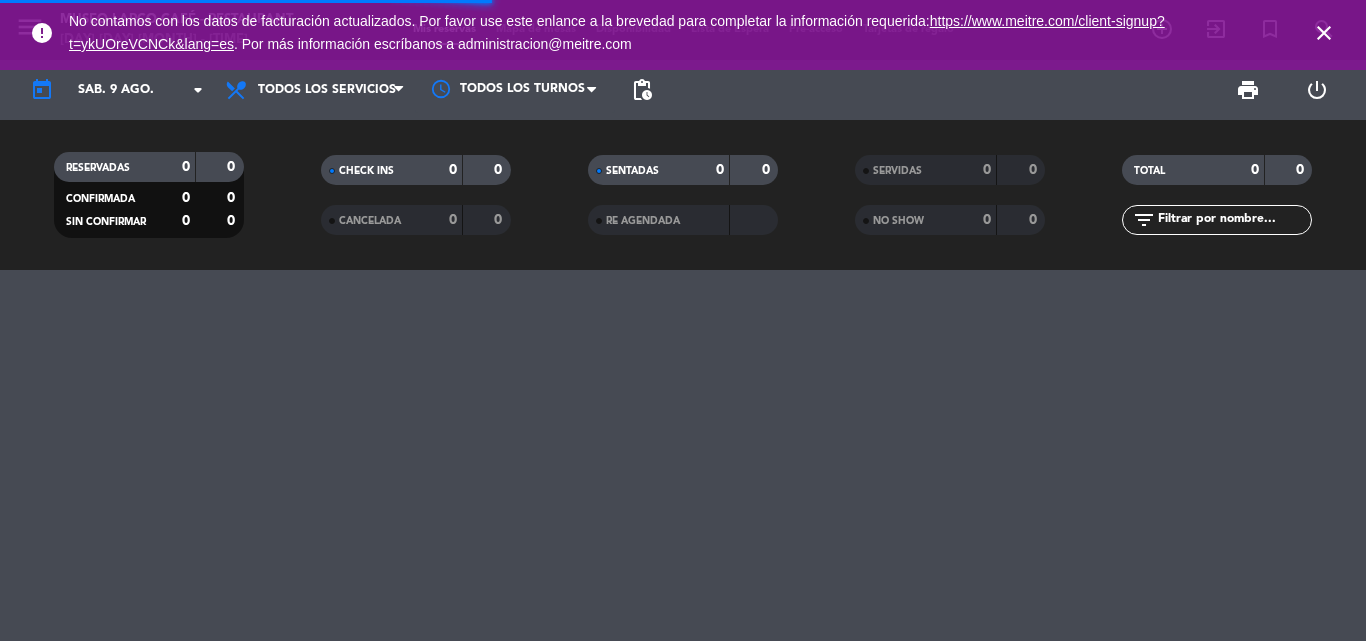 type on "vie. 8 ago." 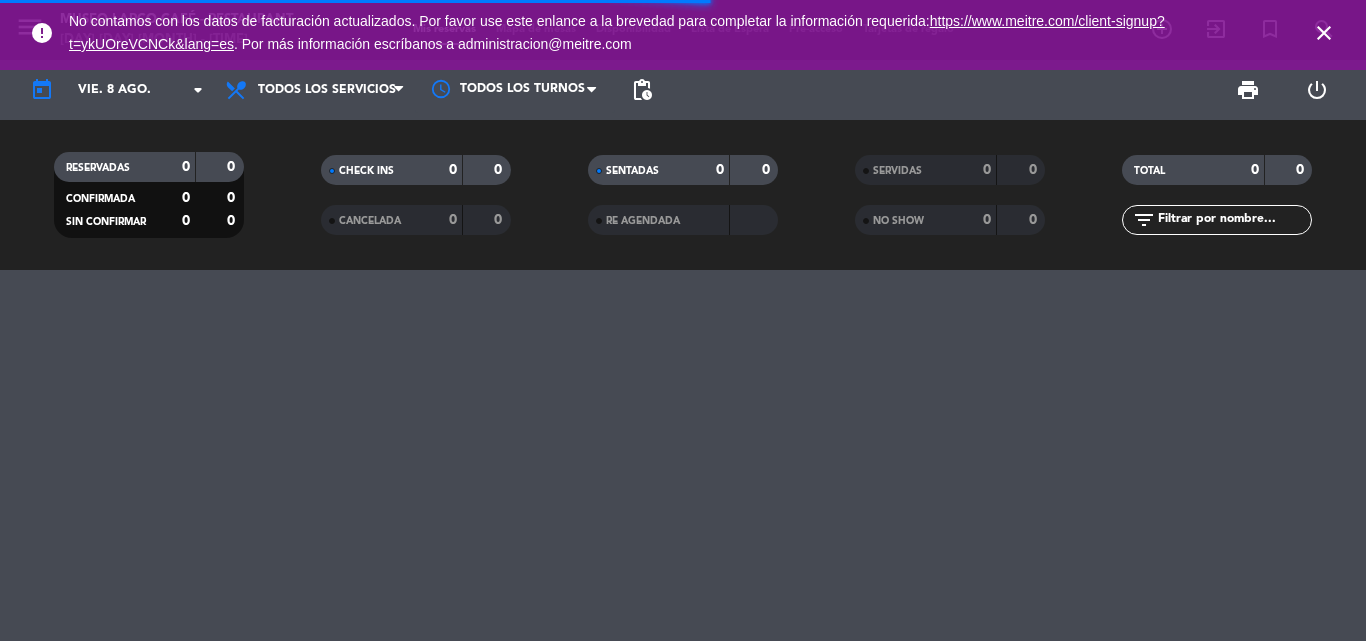 click 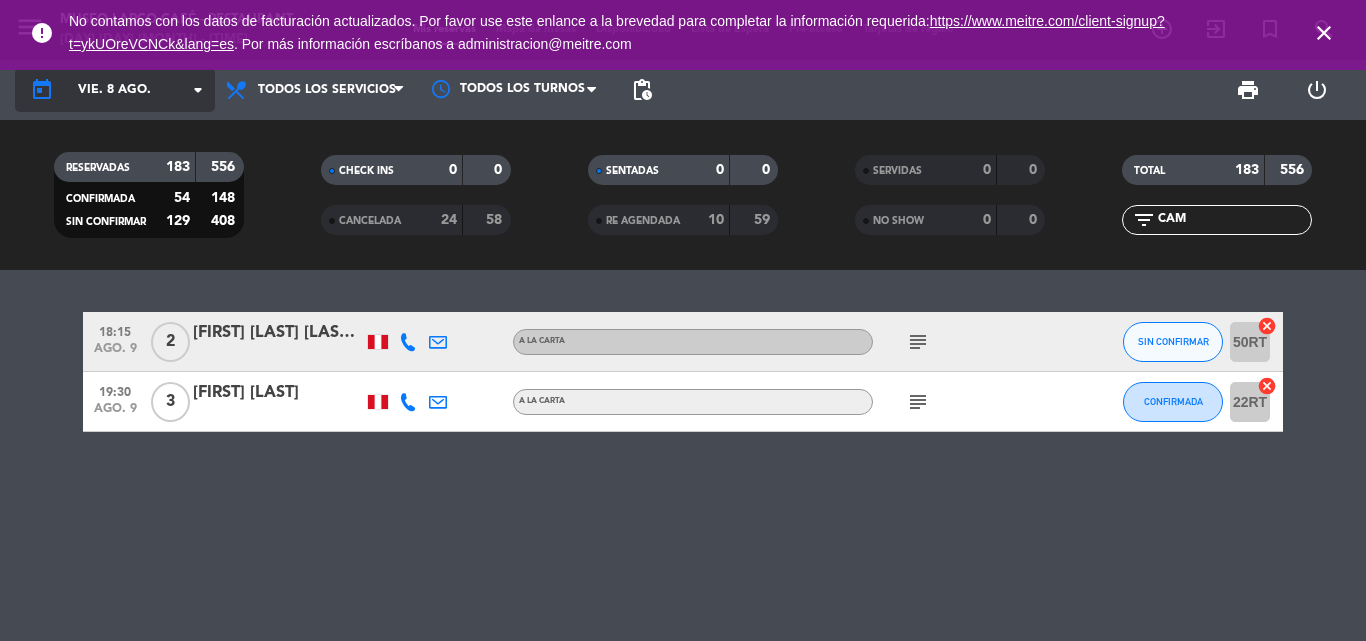 type on "CAM" 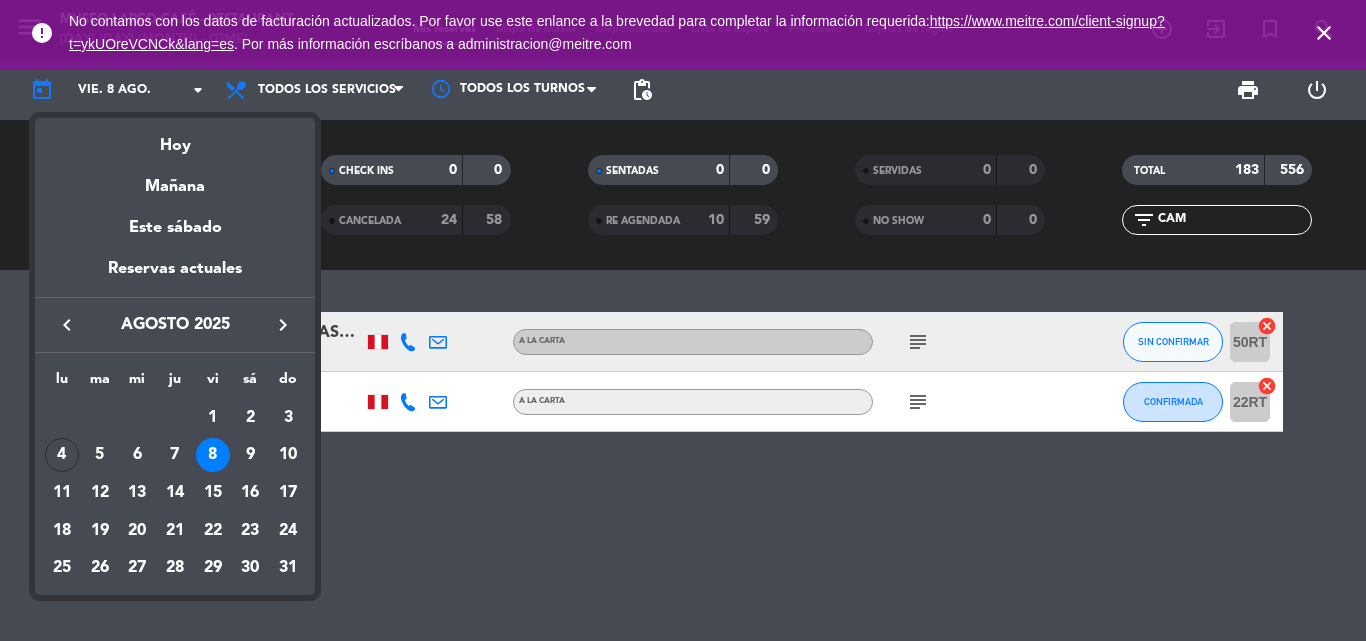 click on "8" at bounding box center (213, 455) 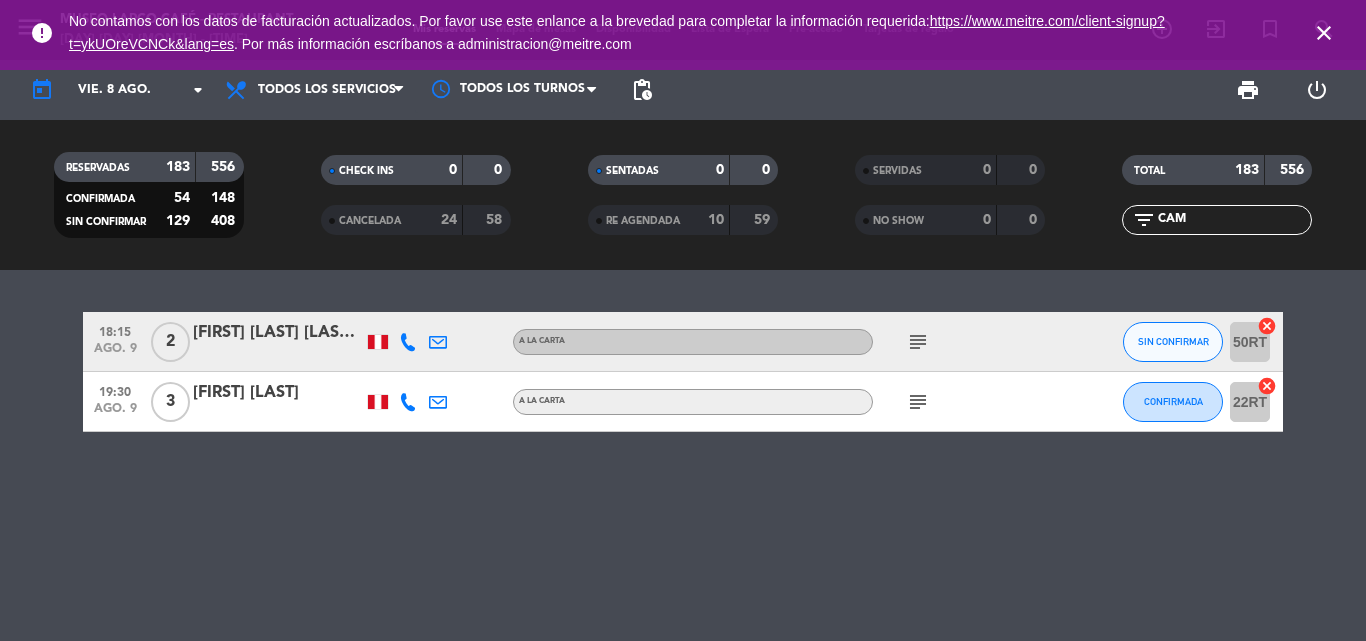 click on "CAM" 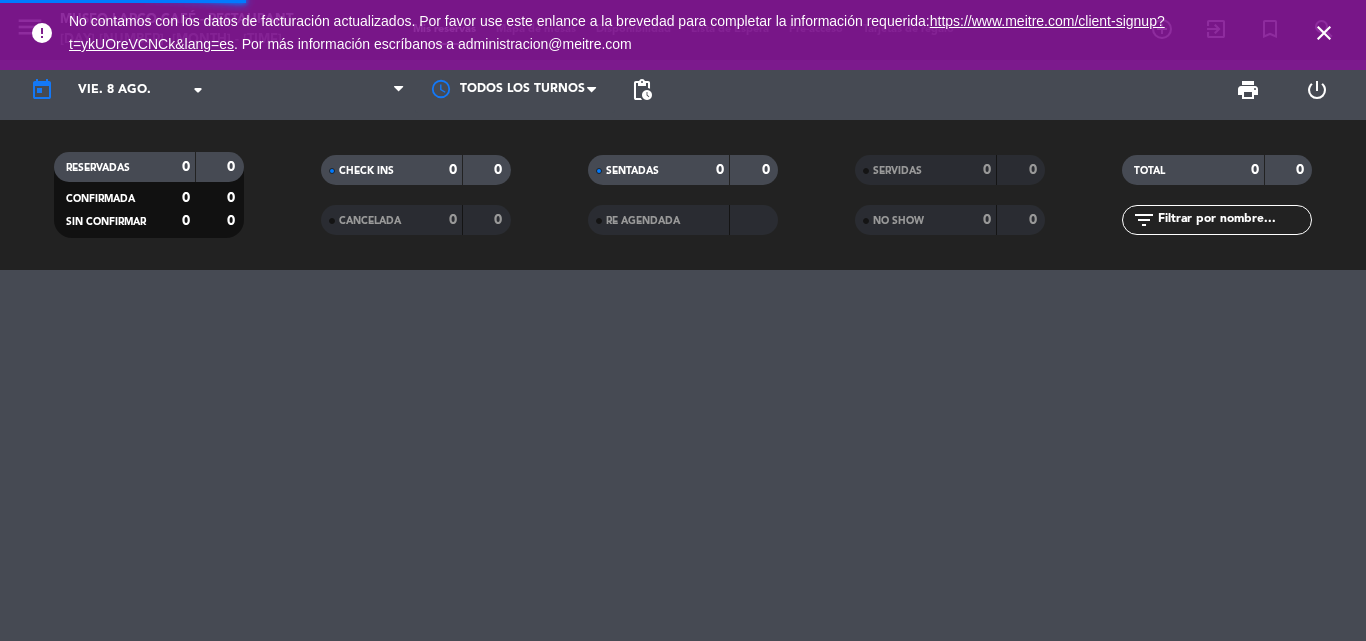 scroll, scrollTop: 0, scrollLeft: 0, axis: both 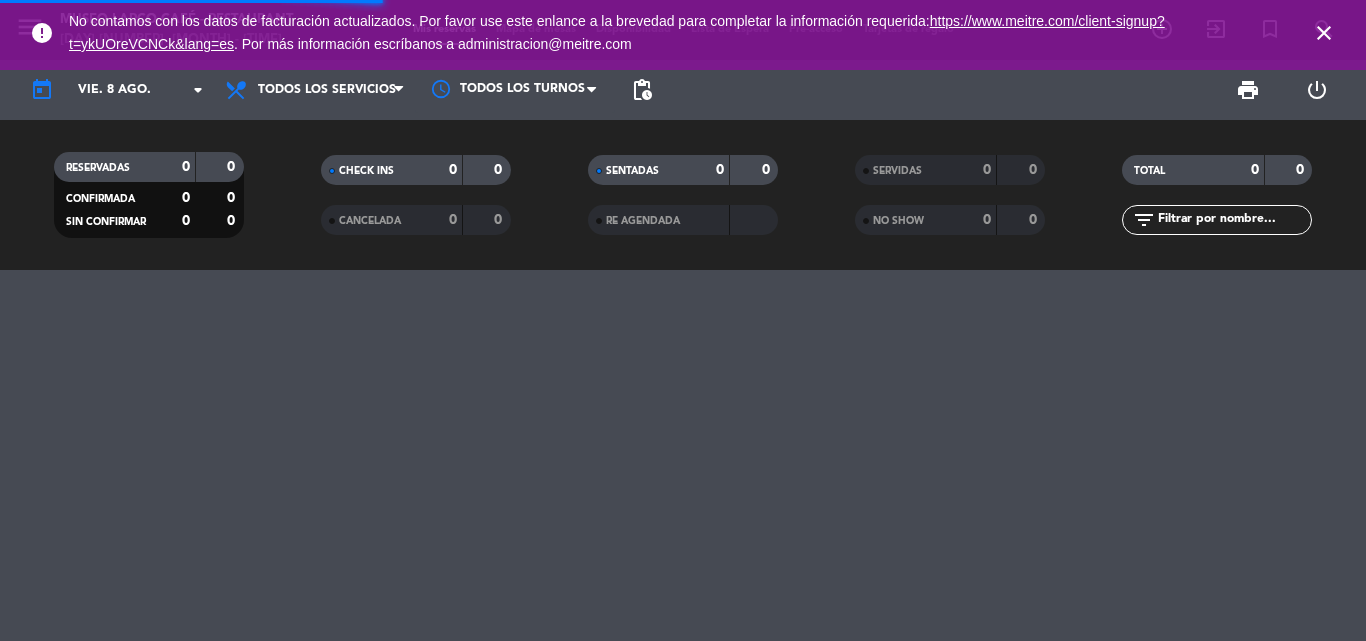 click 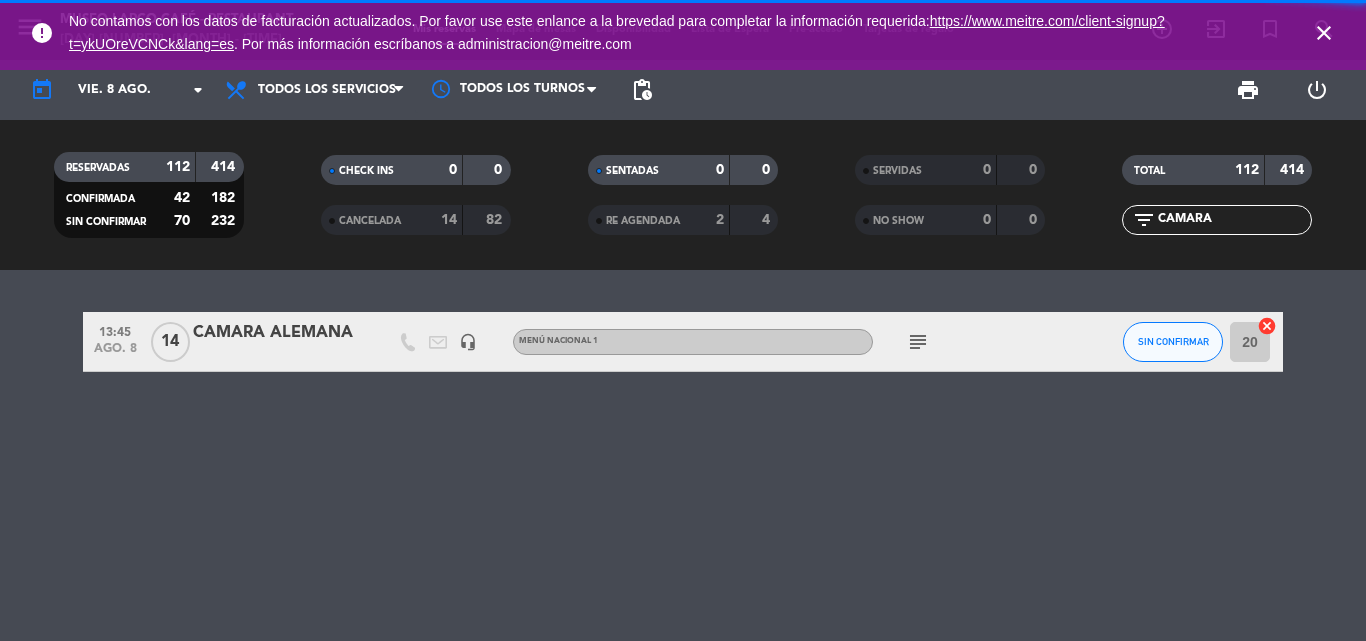 type on "CAMARA" 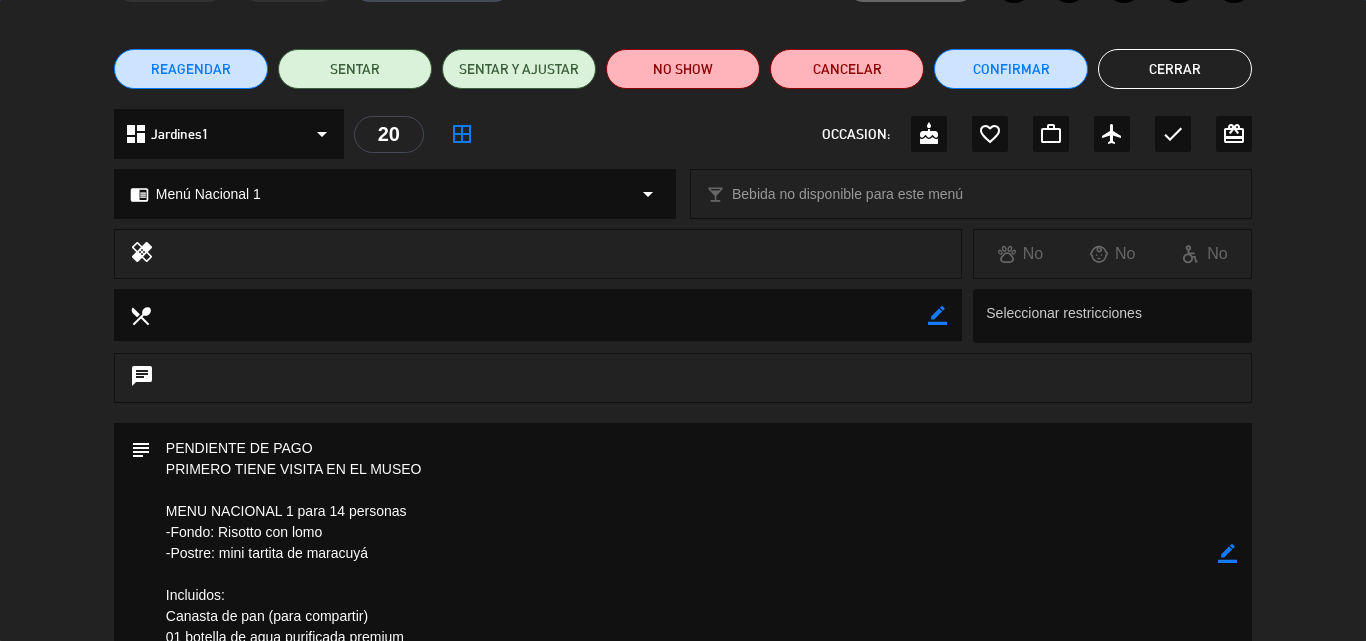 scroll, scrollTop: 300, scrollLeft: 0, axis: vertical 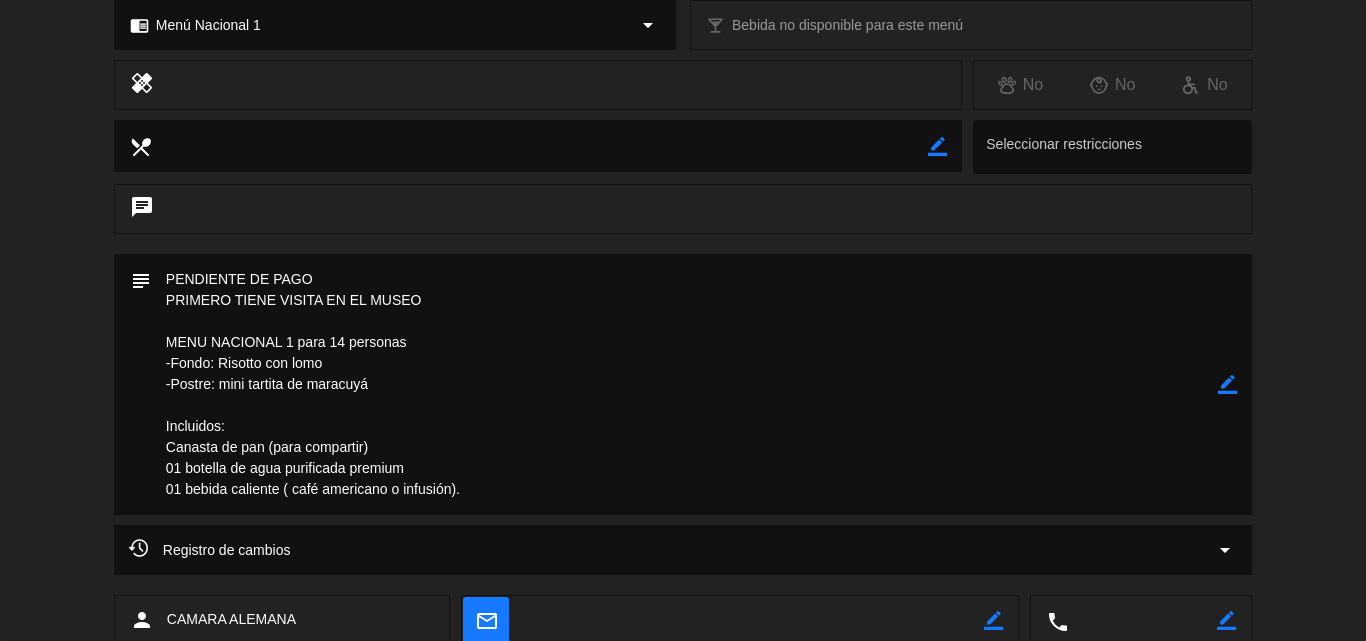 click on "border_color" 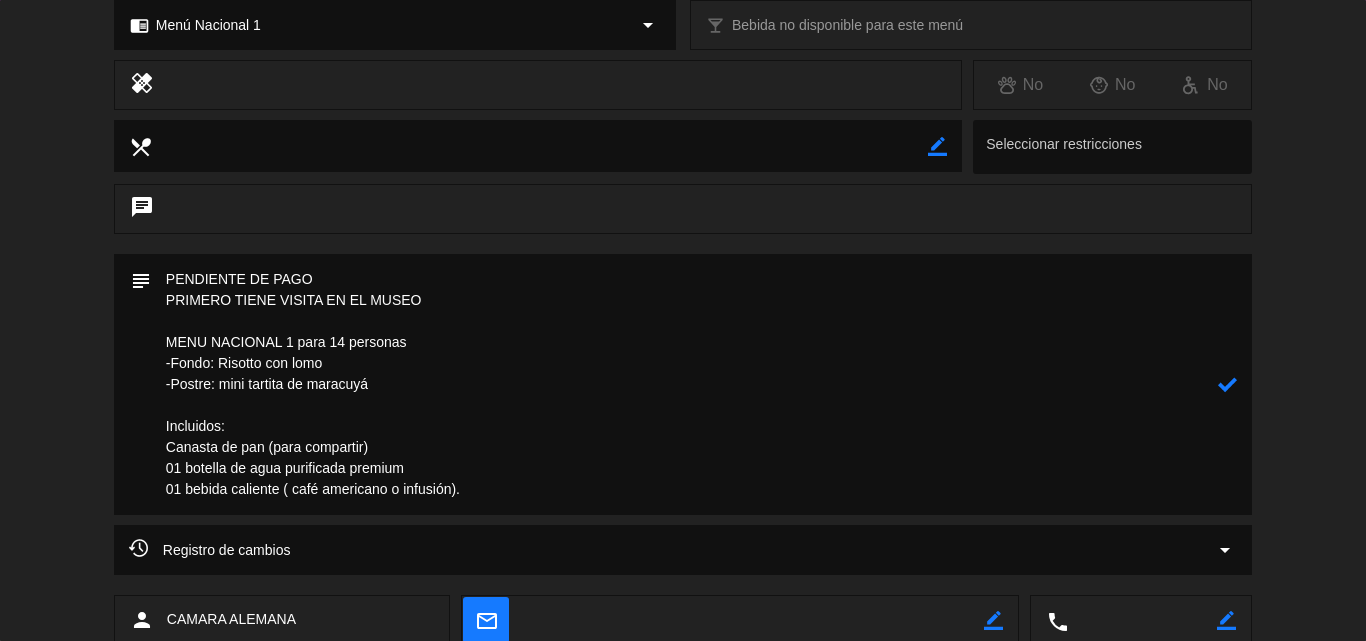 click on "subject" 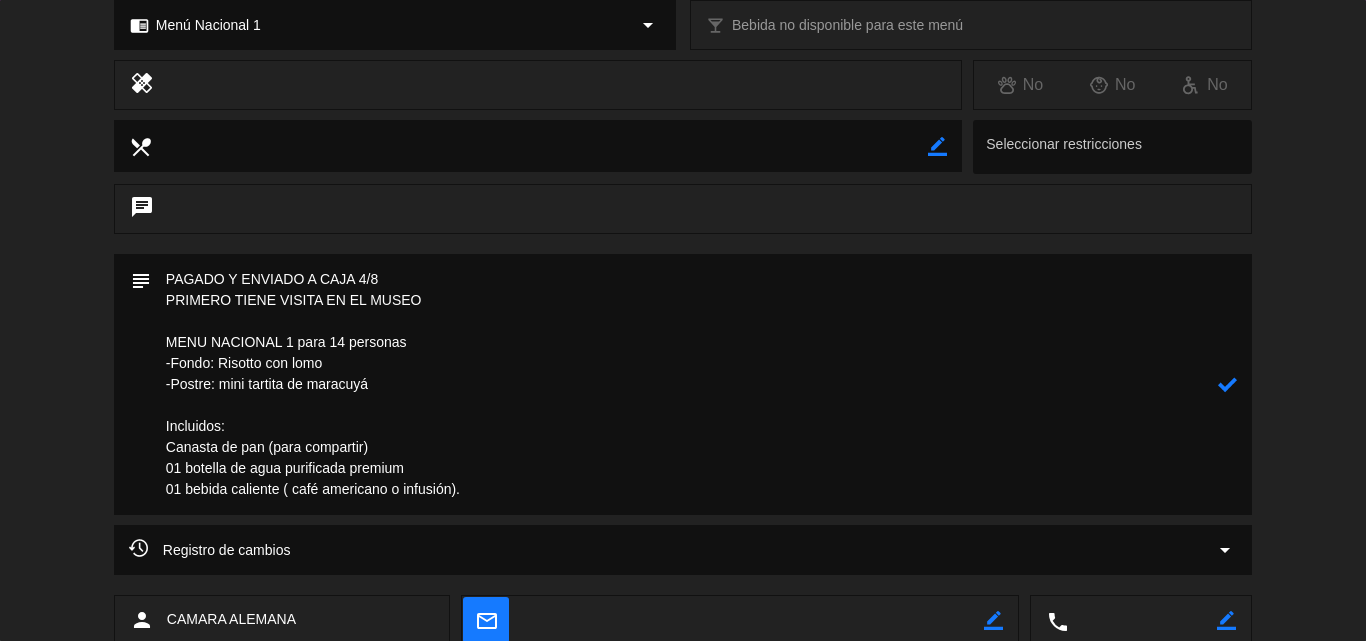 drag, startPoint x: 164, startPoint y: 338, endPoint x: 505, endPoint y: 497, distance: 376.24725 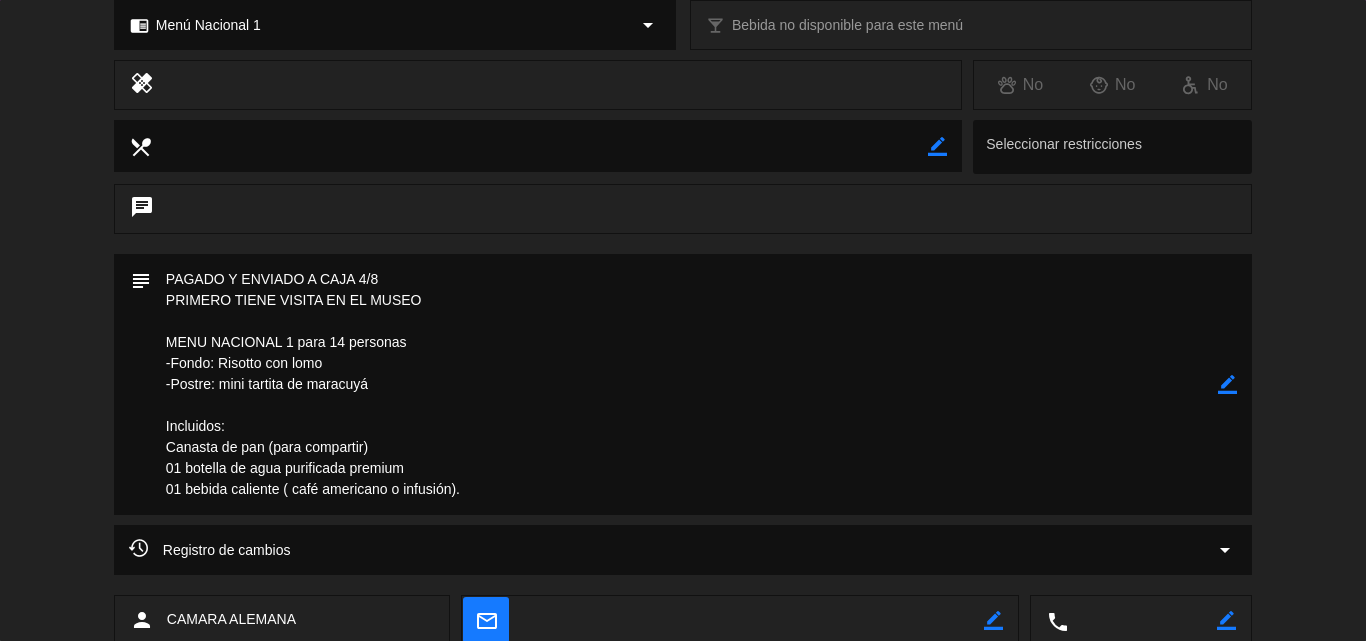 click on "border_color" 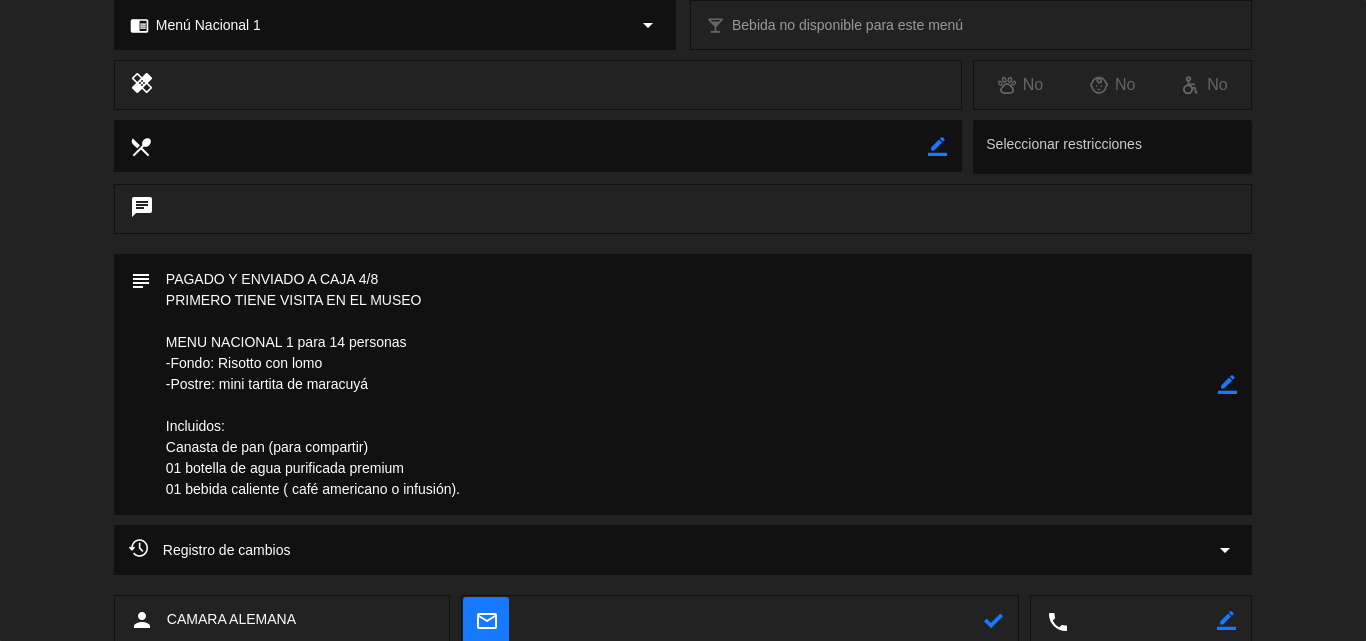 click 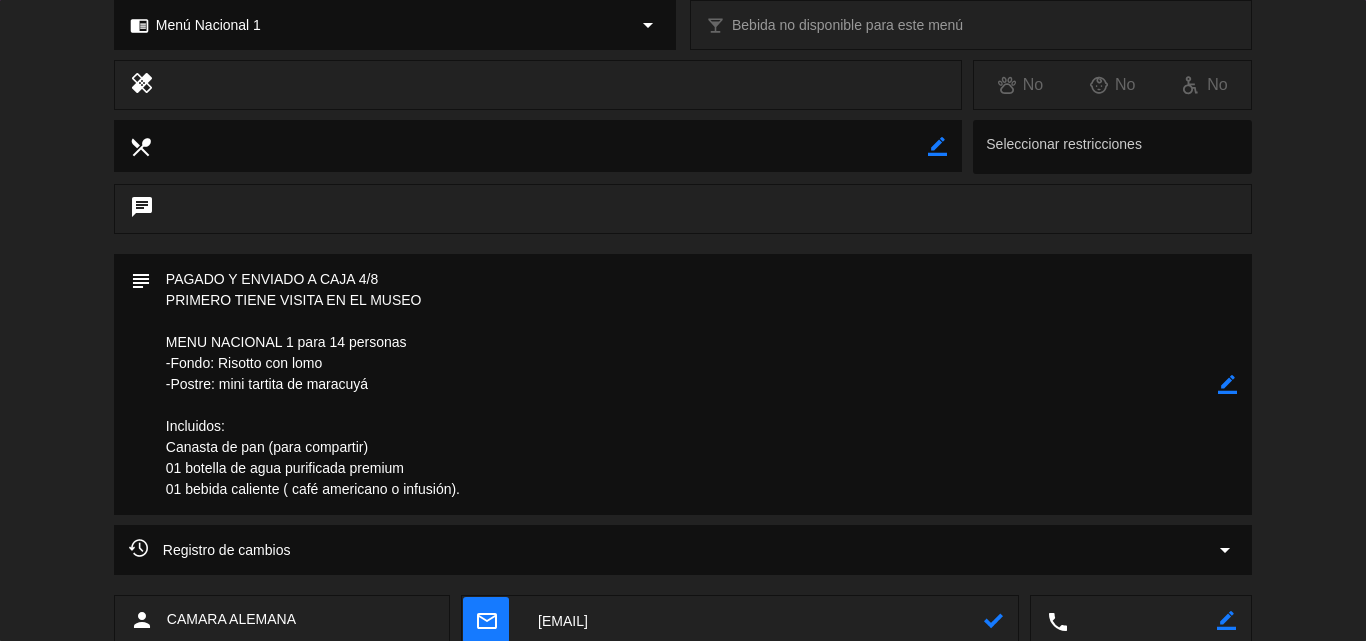 type on "[EMAIL]" 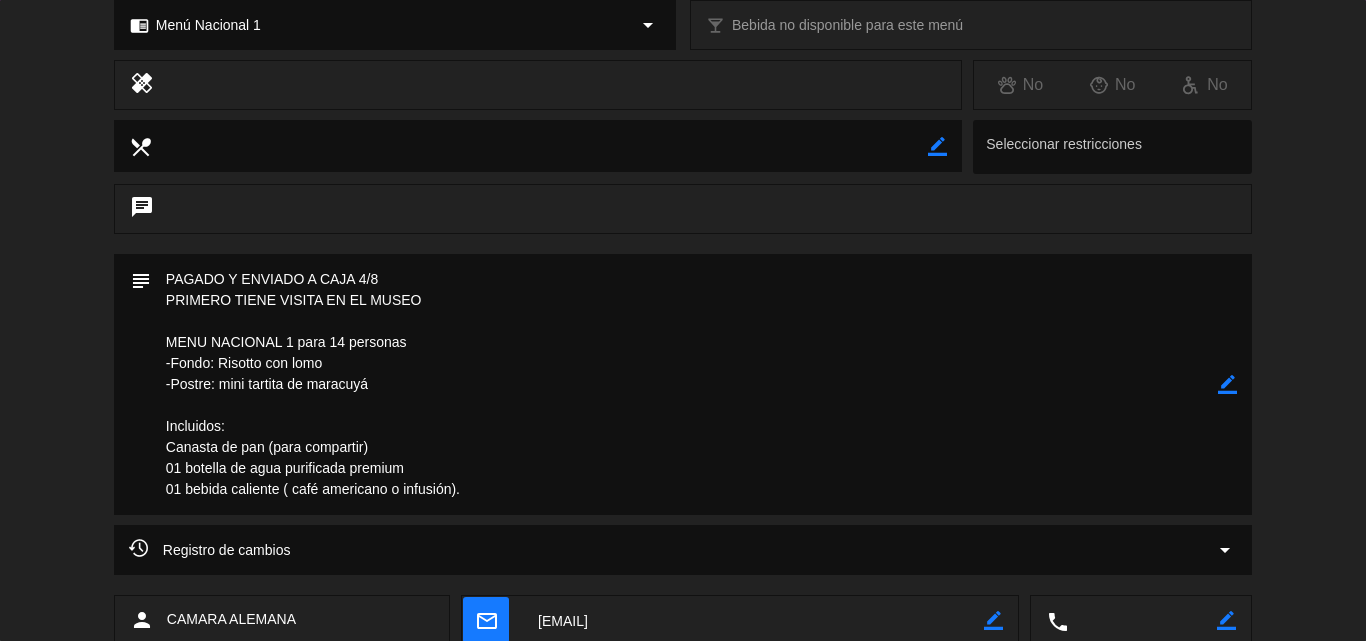 click on "border_color" 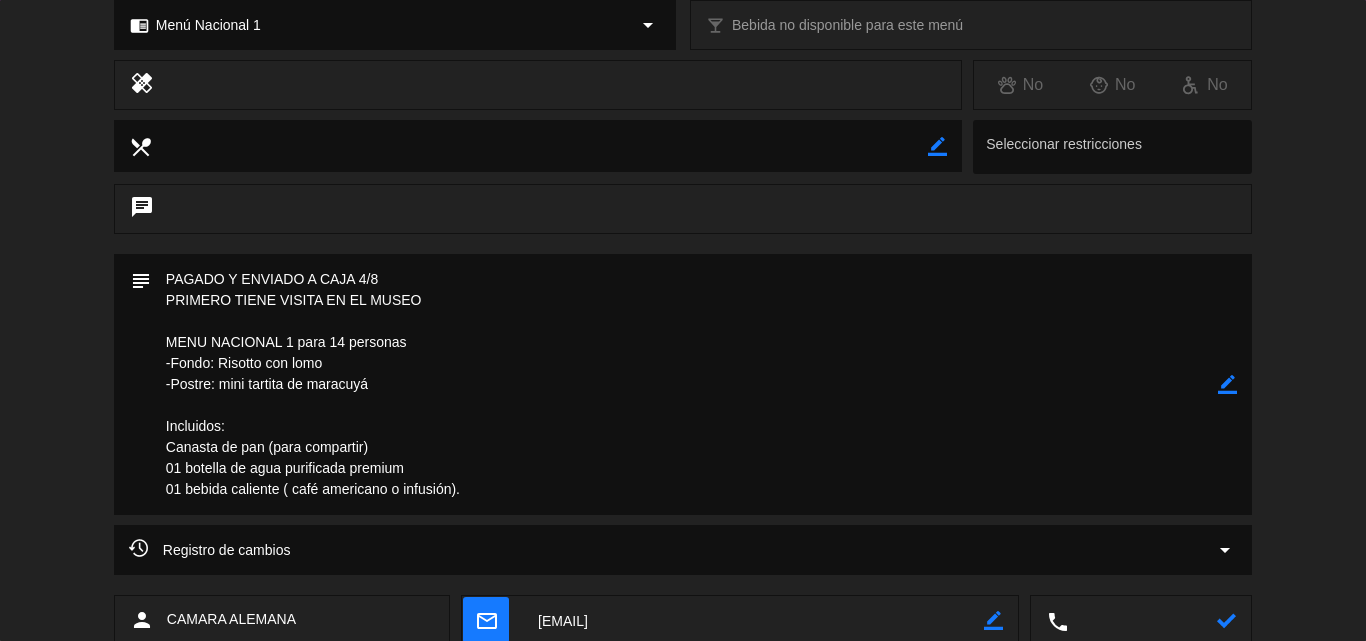 click 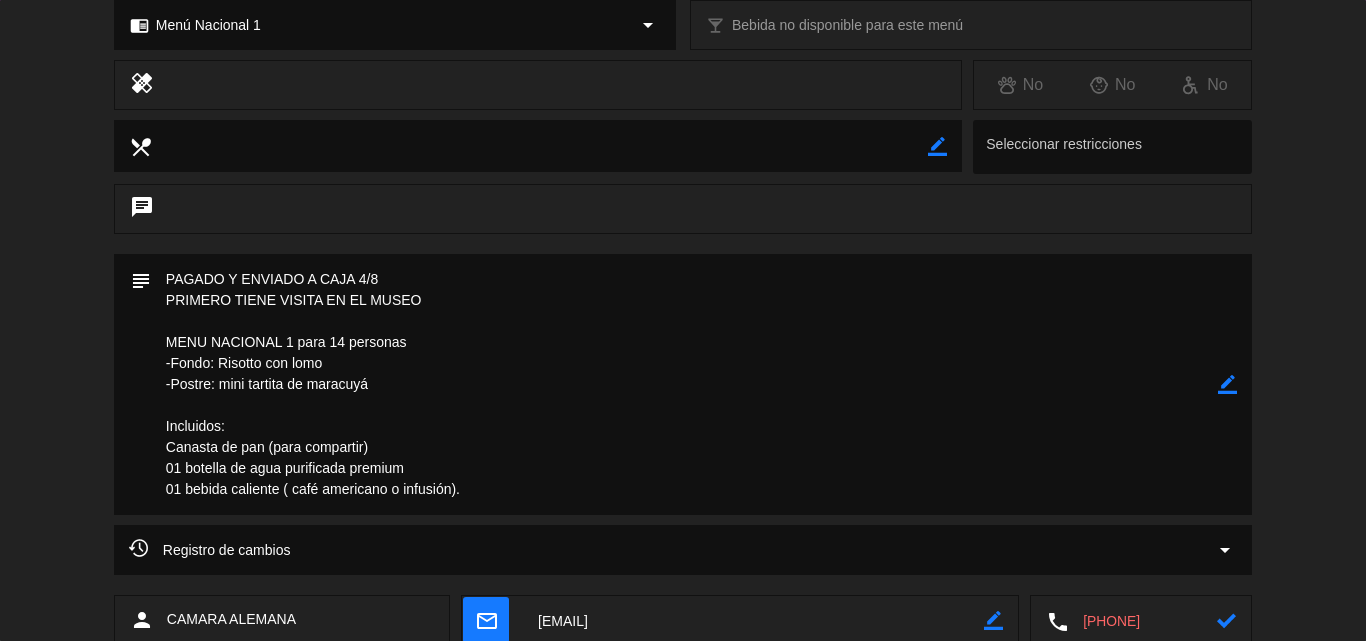 click 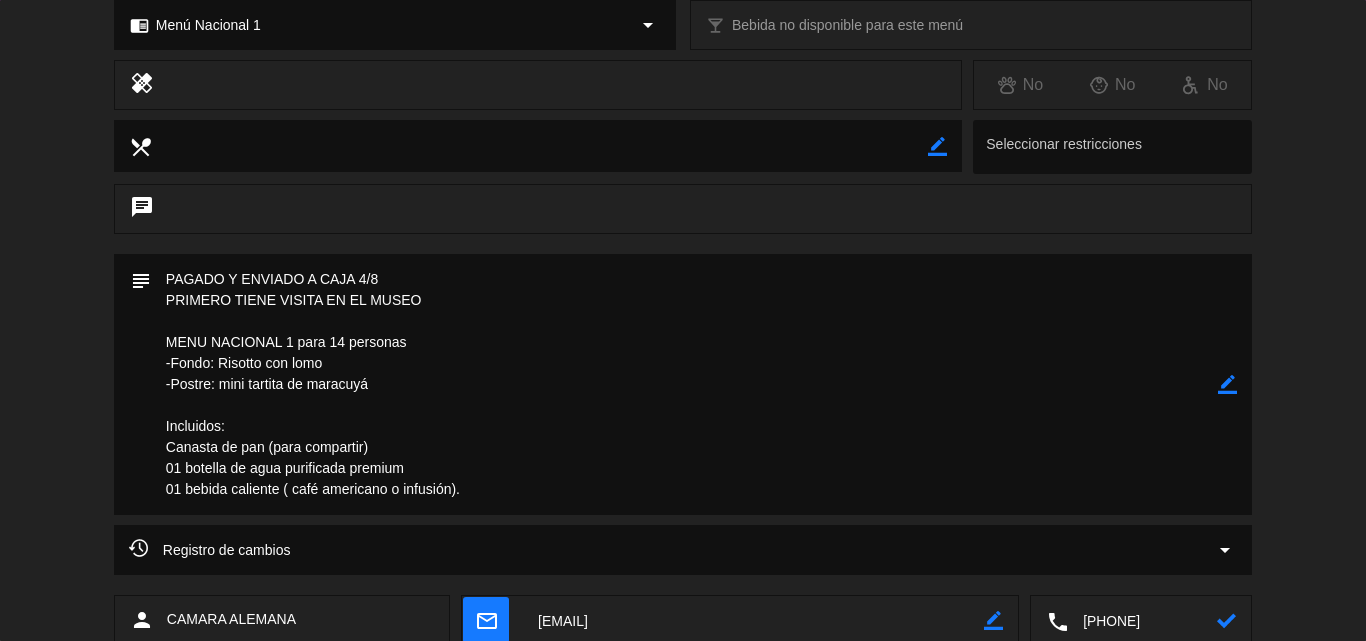 click 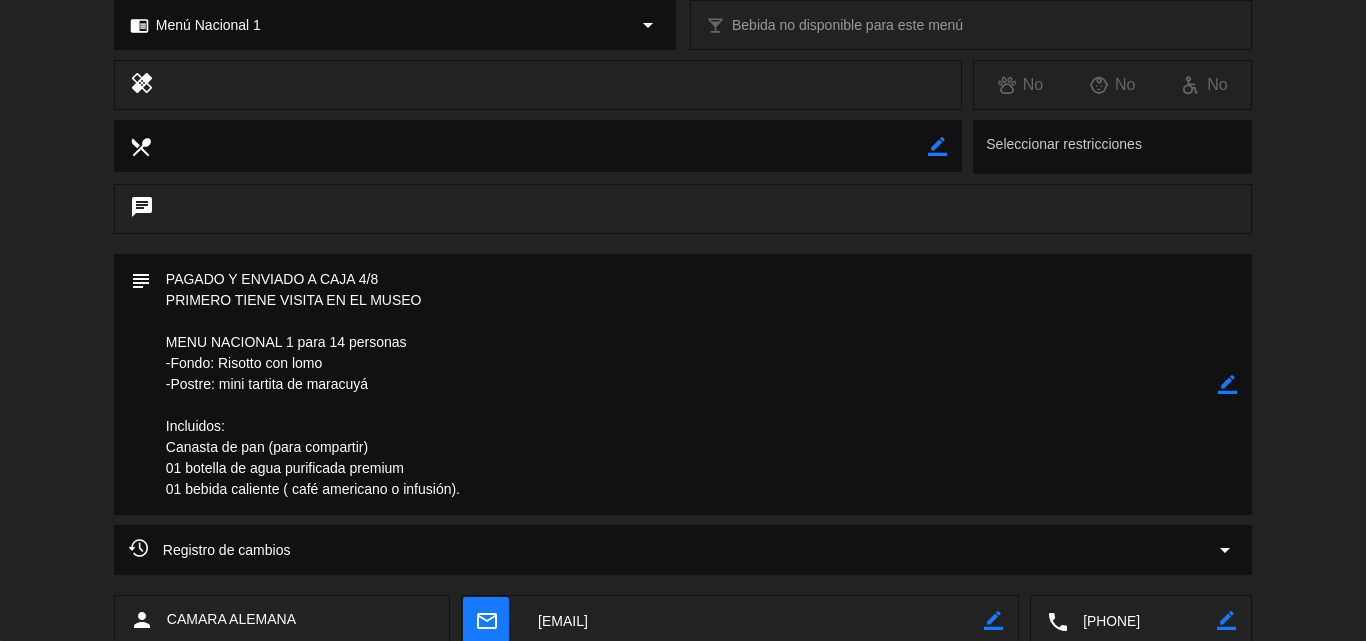 click on "border_color" 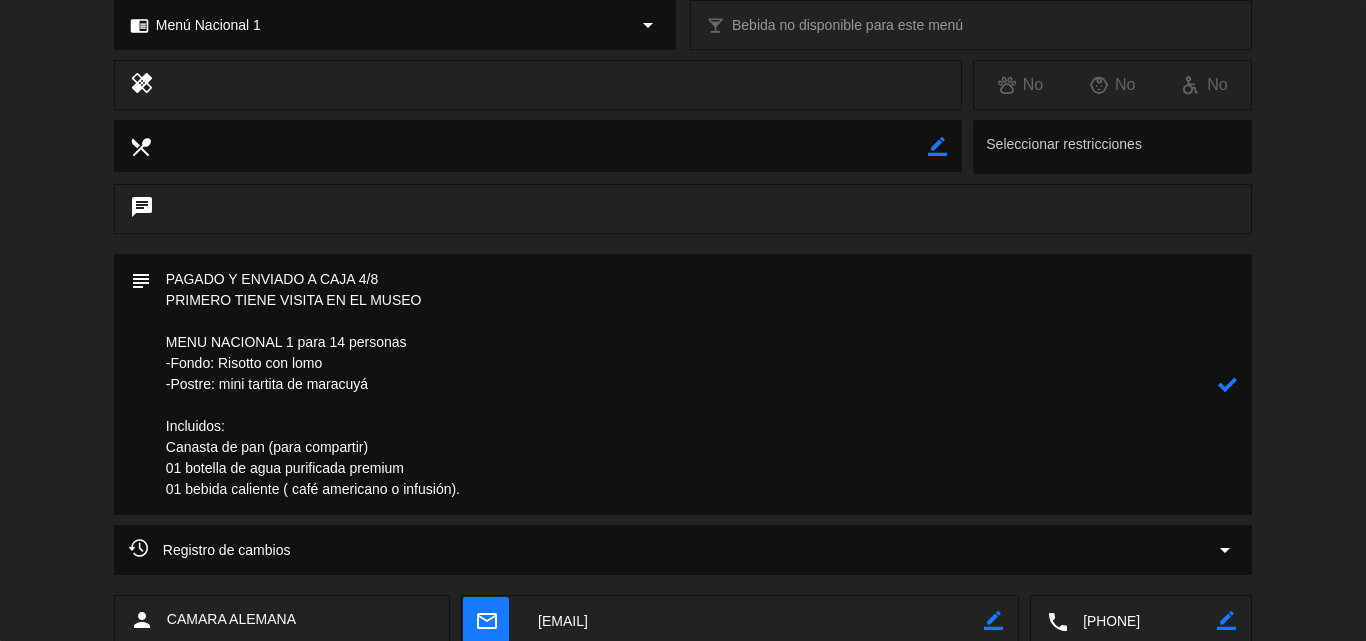 click 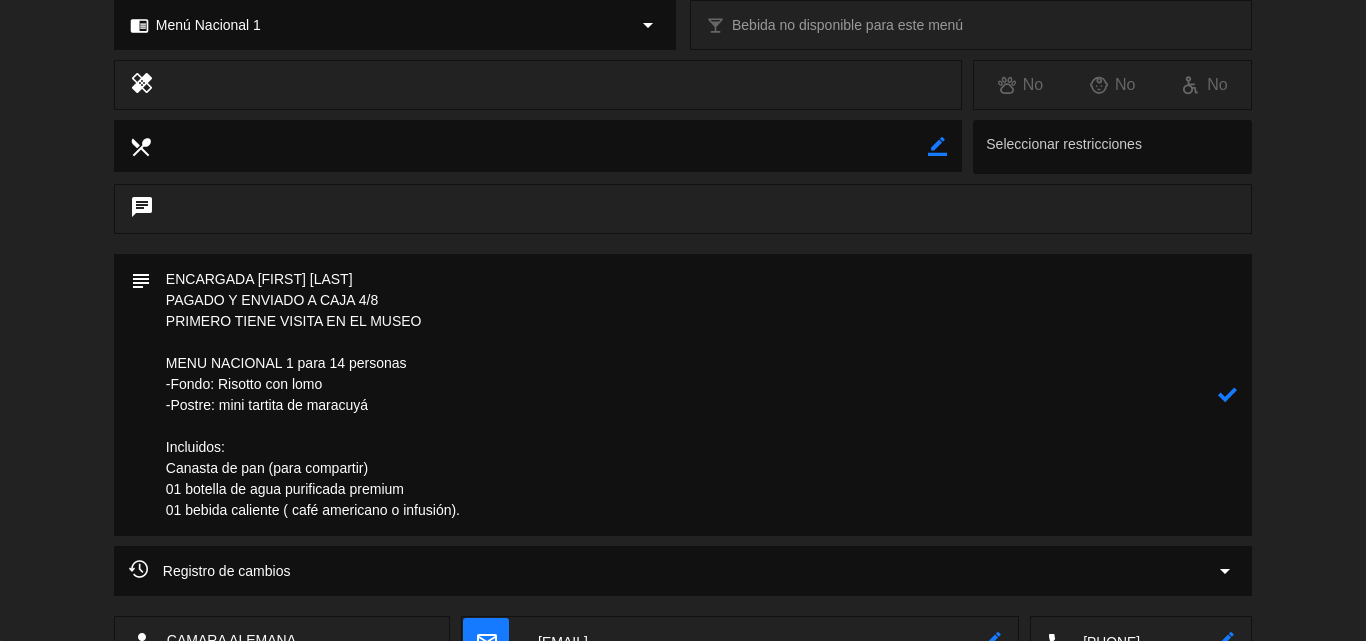 click 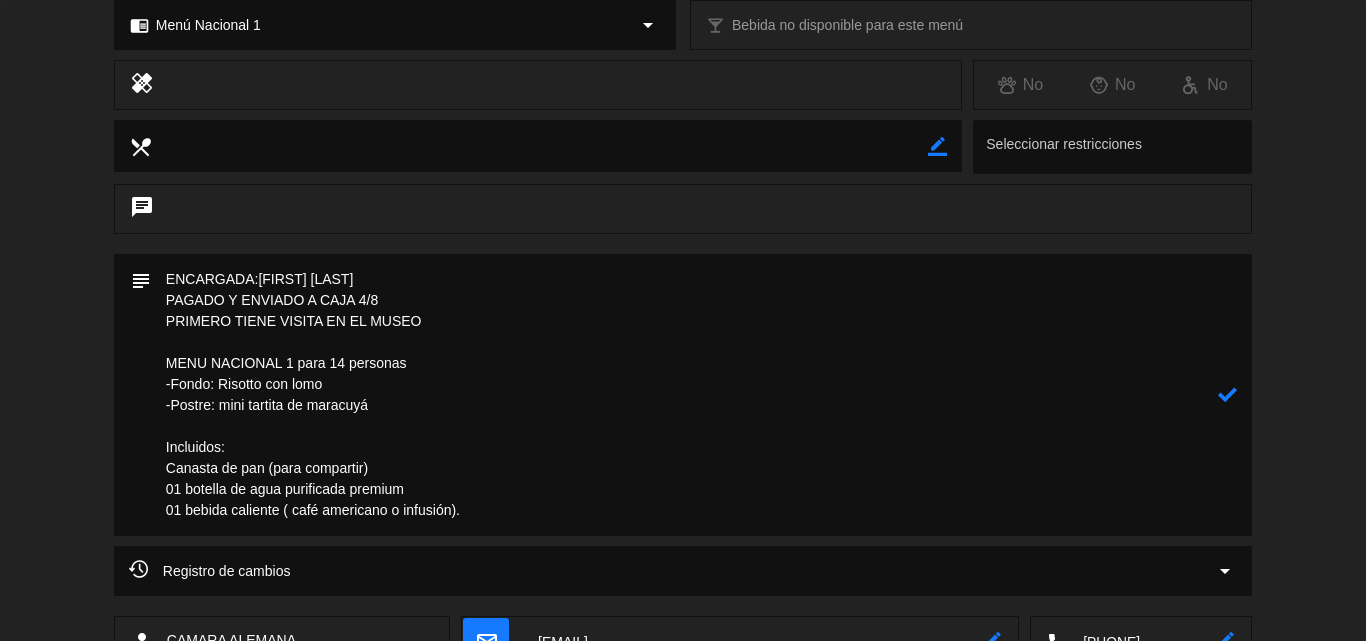 type on "ENCARGADA:[FIRST] [LAST]
PAGADO Y ENVIADO A CAJA 4/8
PRIMERO TIENE VISITA EN EL MUSEO
MENU NACIONAL 1 para 14 personas
-Fondo: Risotto con lomo
-Postre: mini tartita de maracuyá
Incluidos:
Canasta de pan (para compartir)
01 botella de agua purificada premium
01 bebida caliente ( café americano o infusión)." 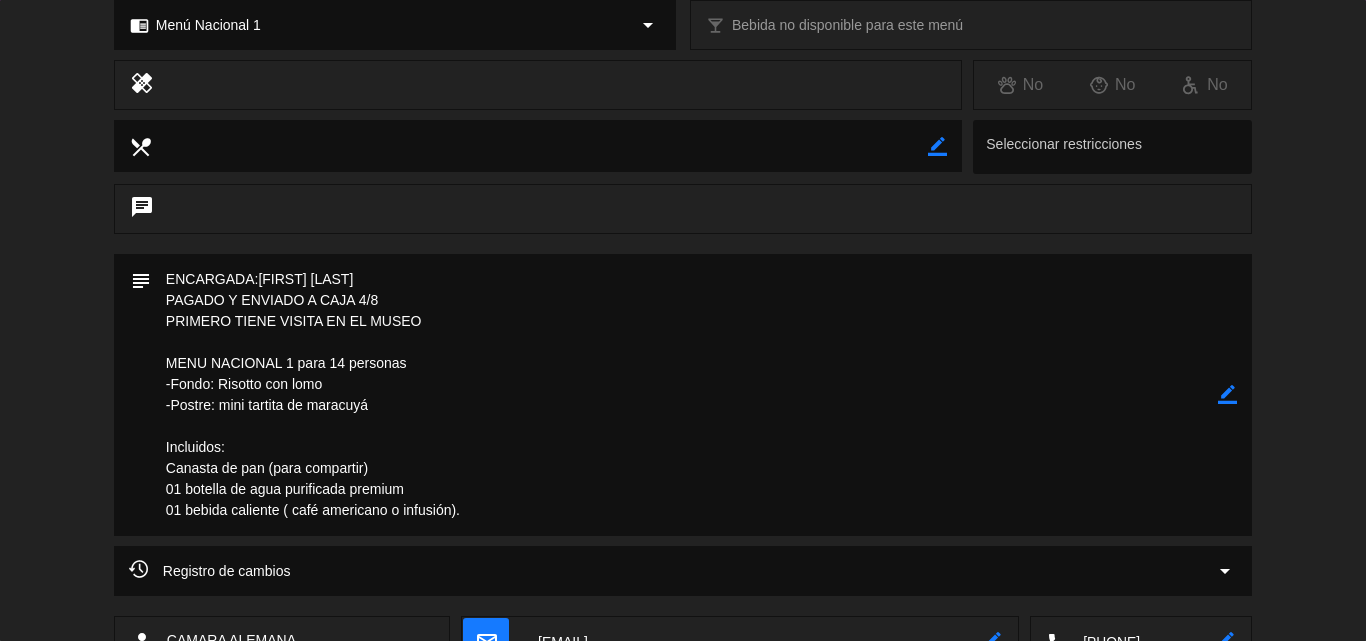 scroll, scrollTop: 0, scrollLeft: 0, axis: both 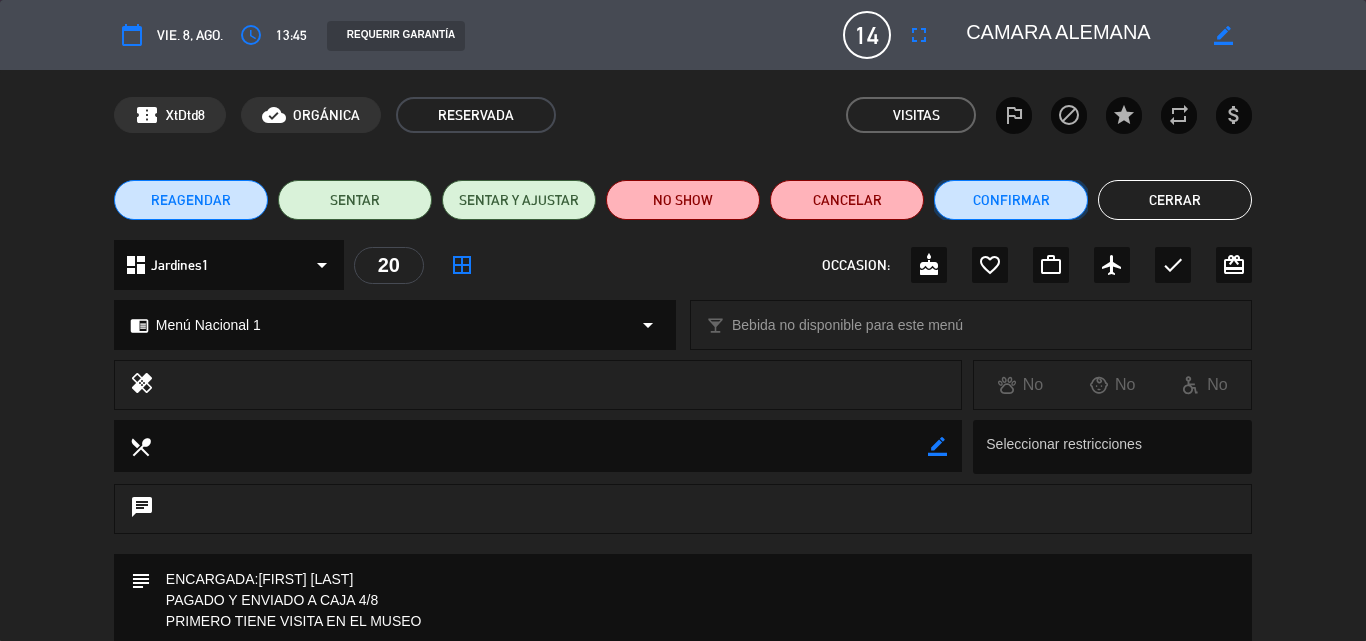 click on "Confirmar" 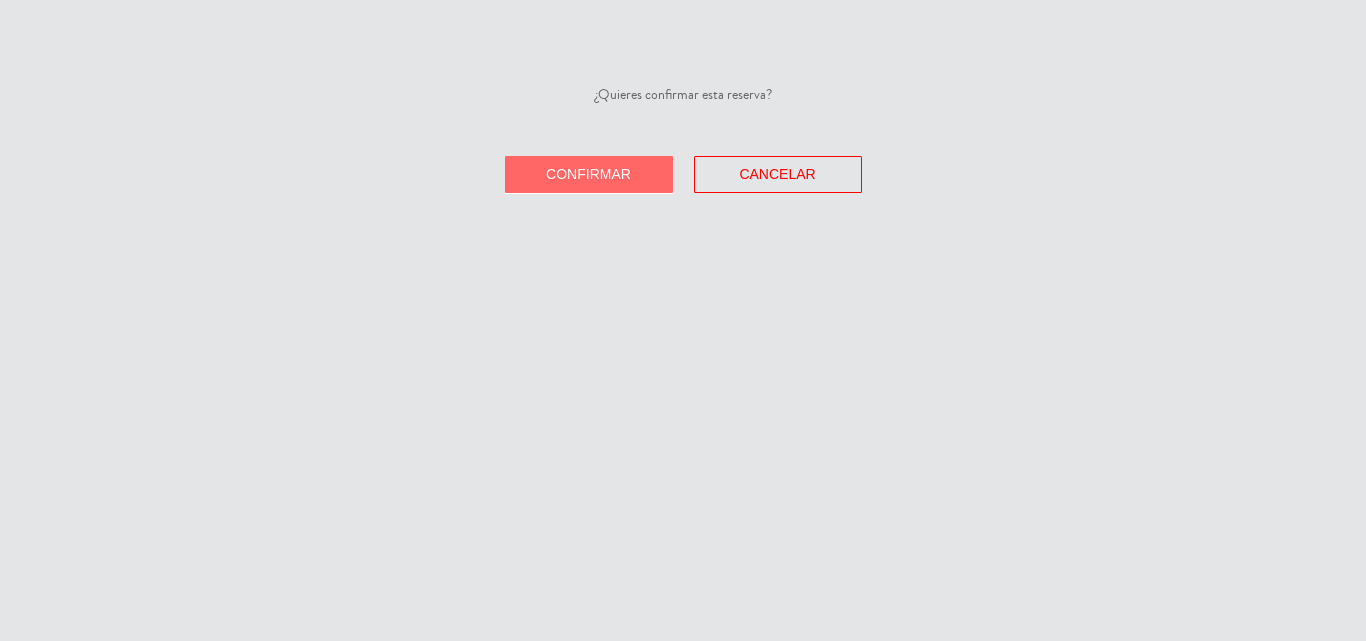 click on "Confirmar" 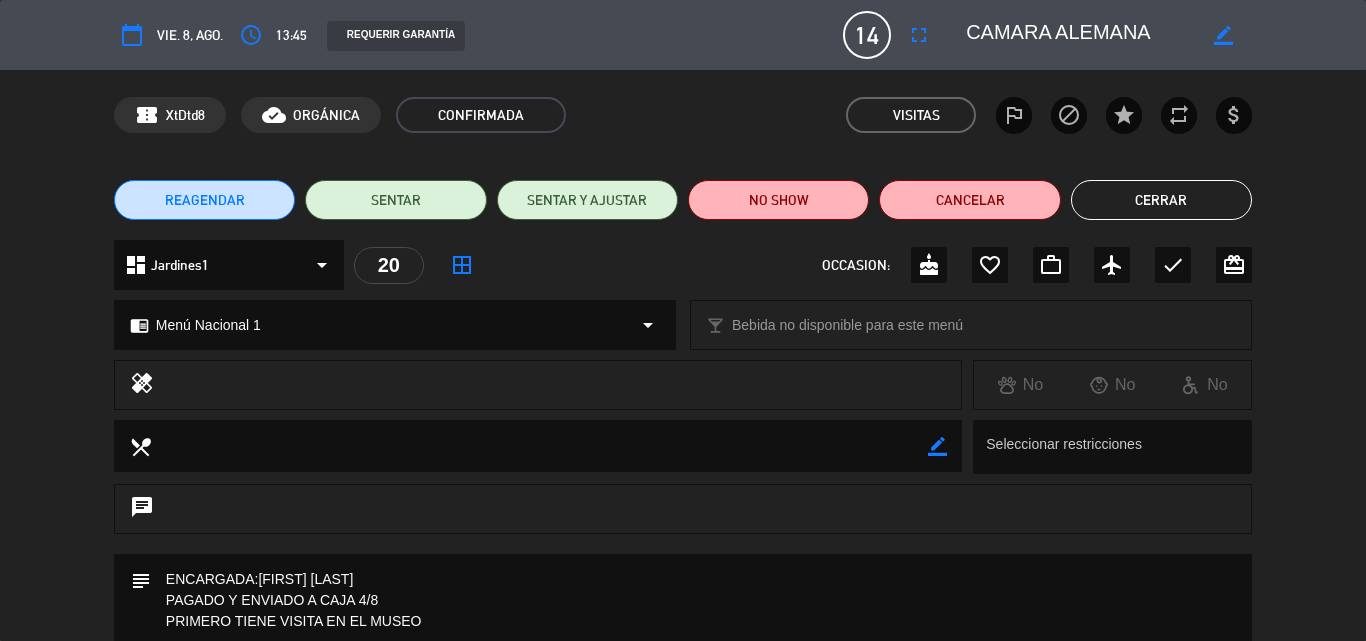 click on "Cerrar" 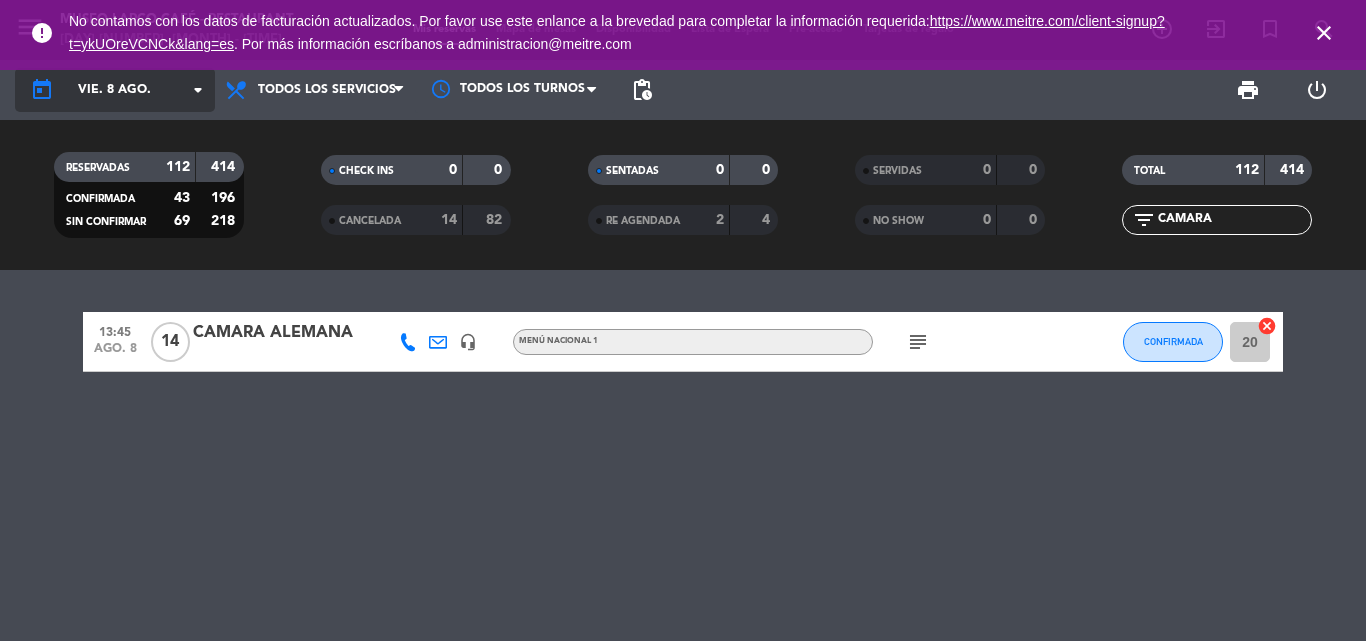 click on "vie. 8 ago." 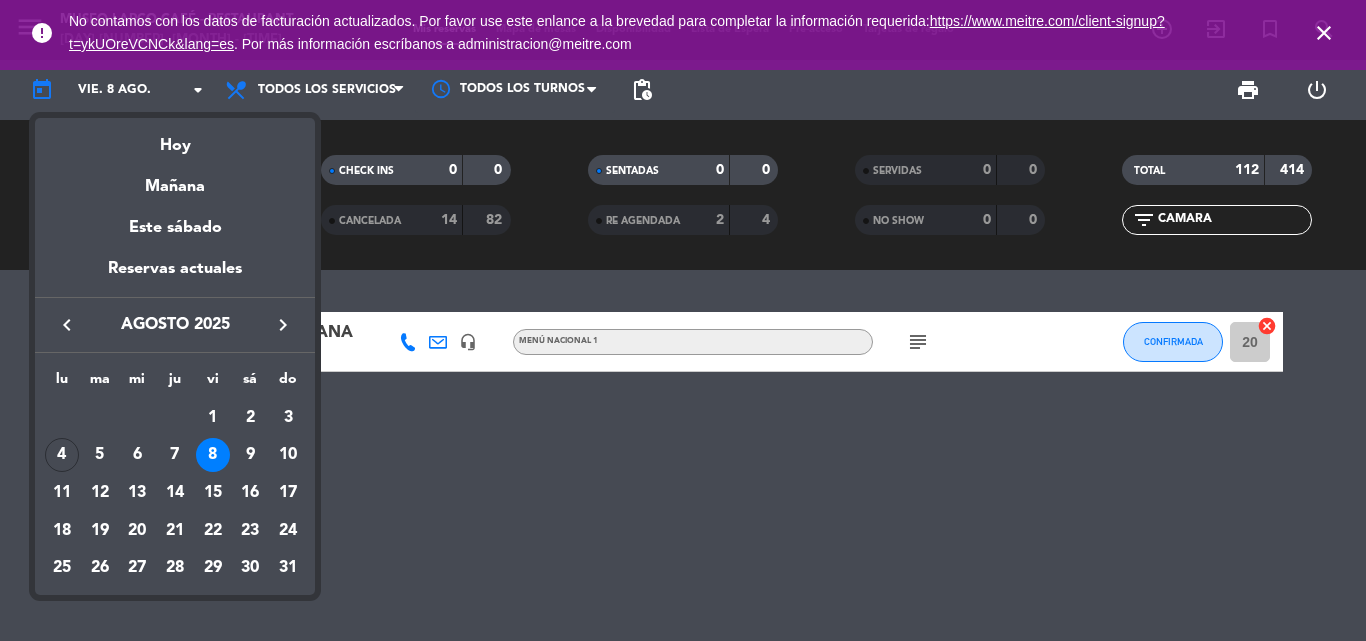 click at bounding box center [683, 320] 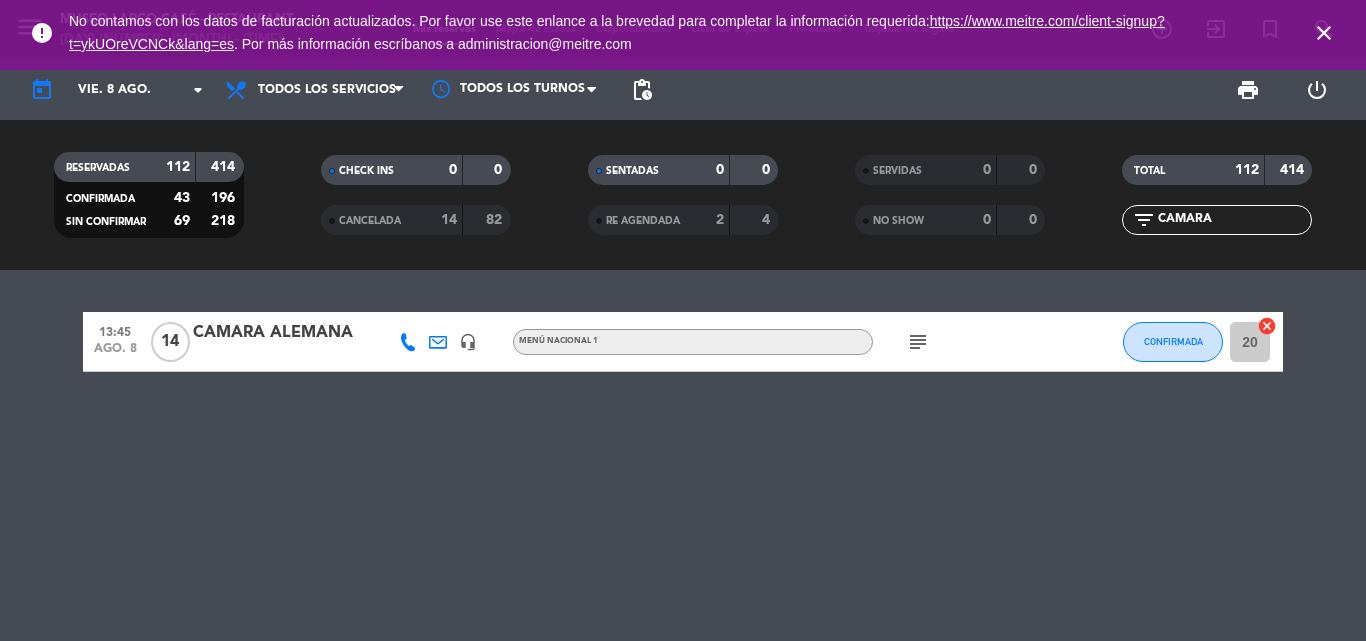 drag, startPoint x: 1219, startPoint y: 215, endPoint x: 843, endPoint y: 214, distance: 376.00134 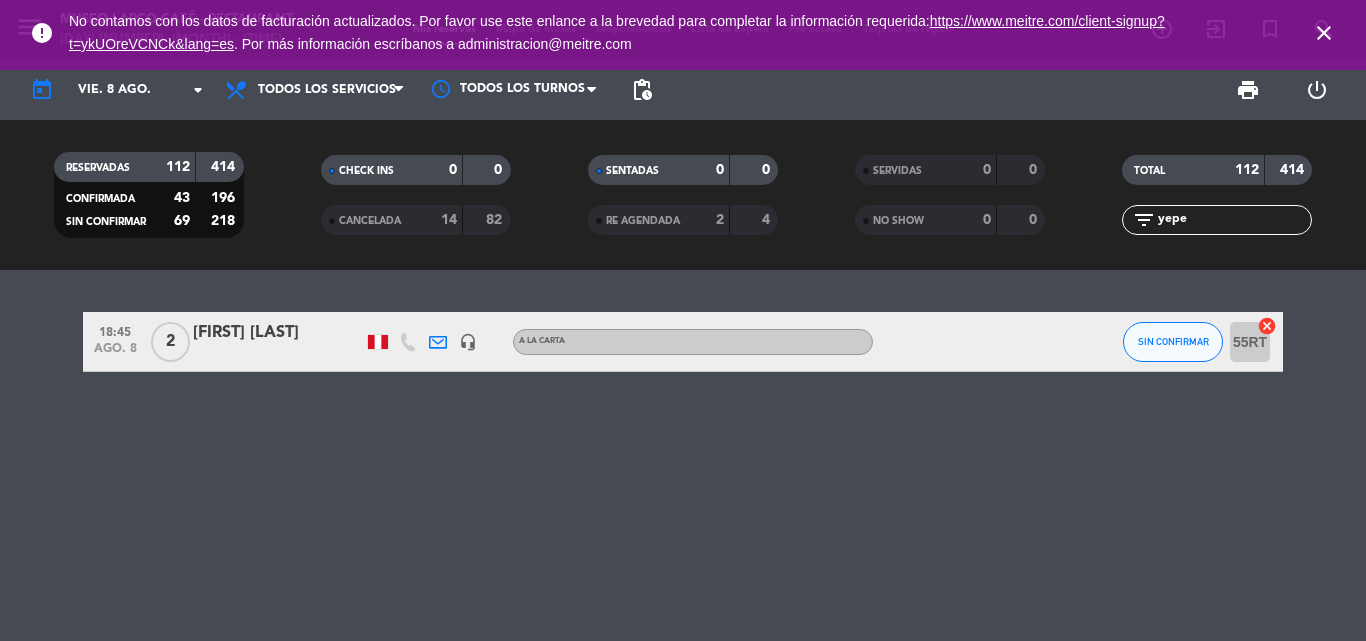 type on "yepe" 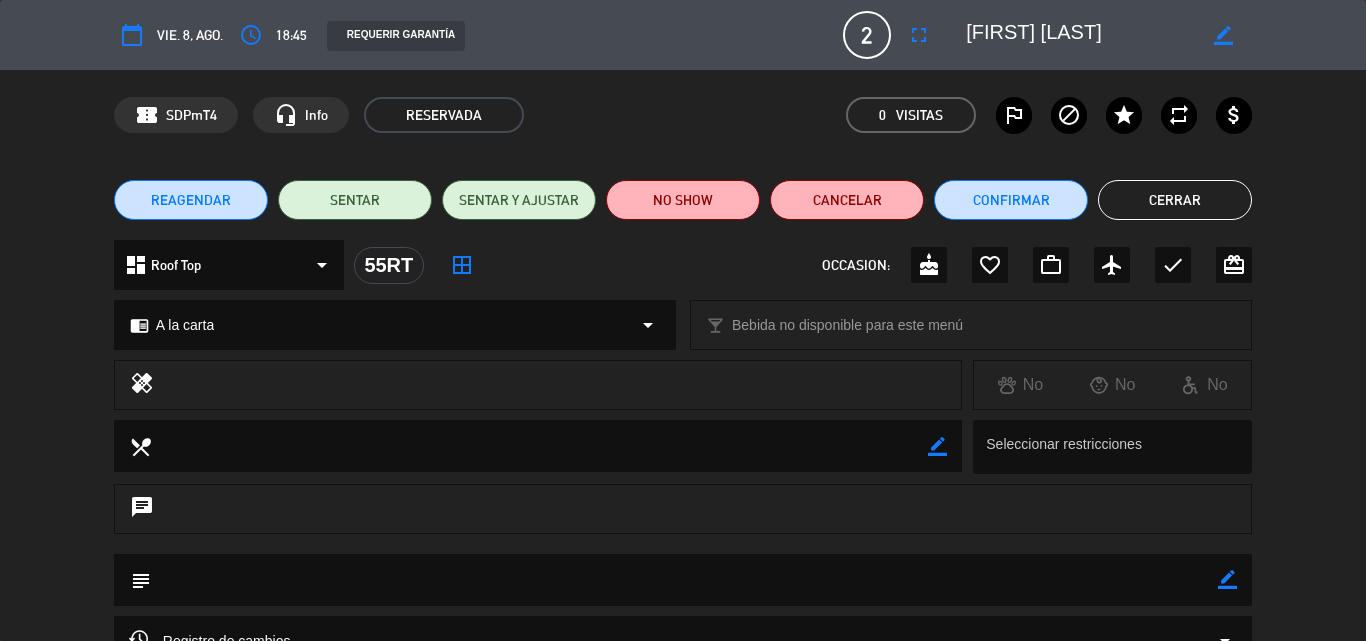 click on "REAGENDAR" 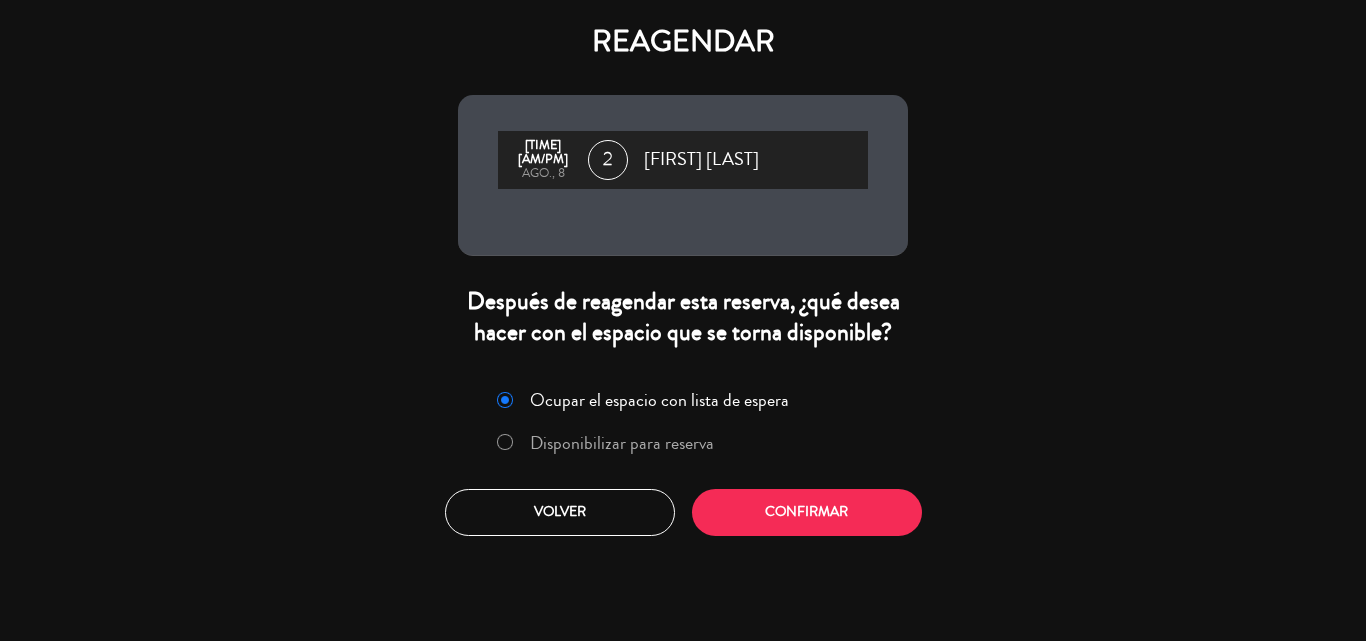 click on "Disponibilizar para reserva" 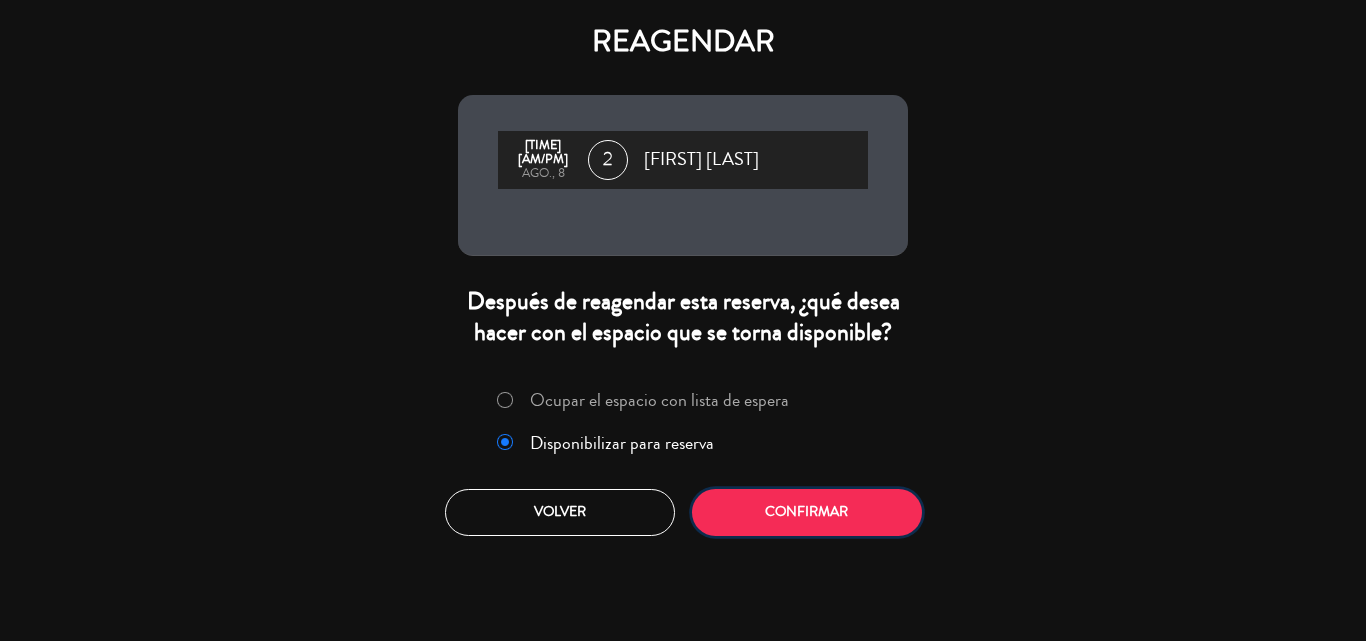 click on "Confirmar" 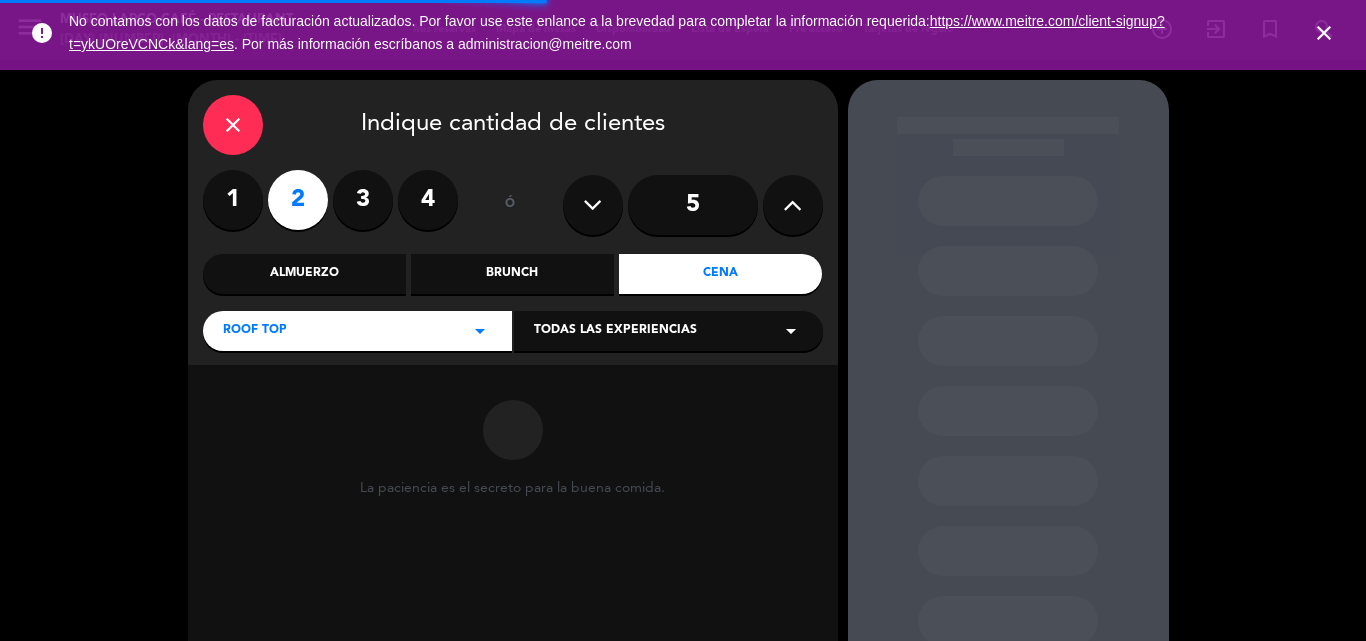 click on "Cena" at bounding box center (720, 274) 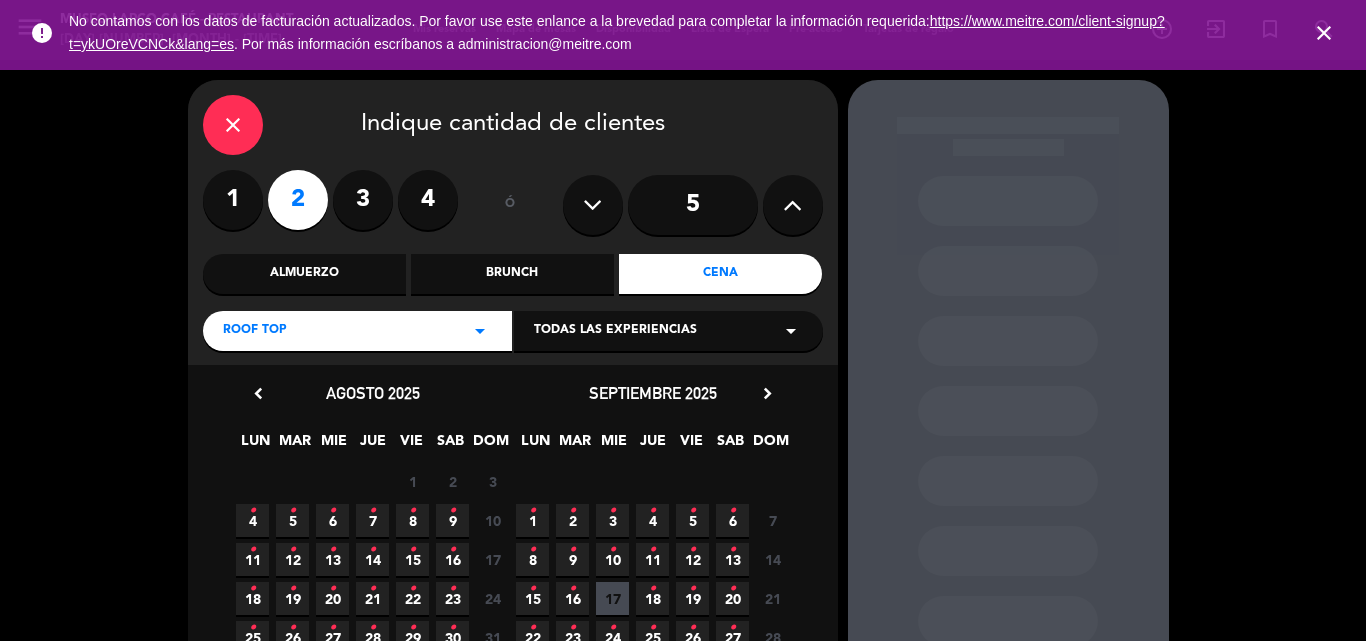 click on "•" at bounding box center (452, 511) 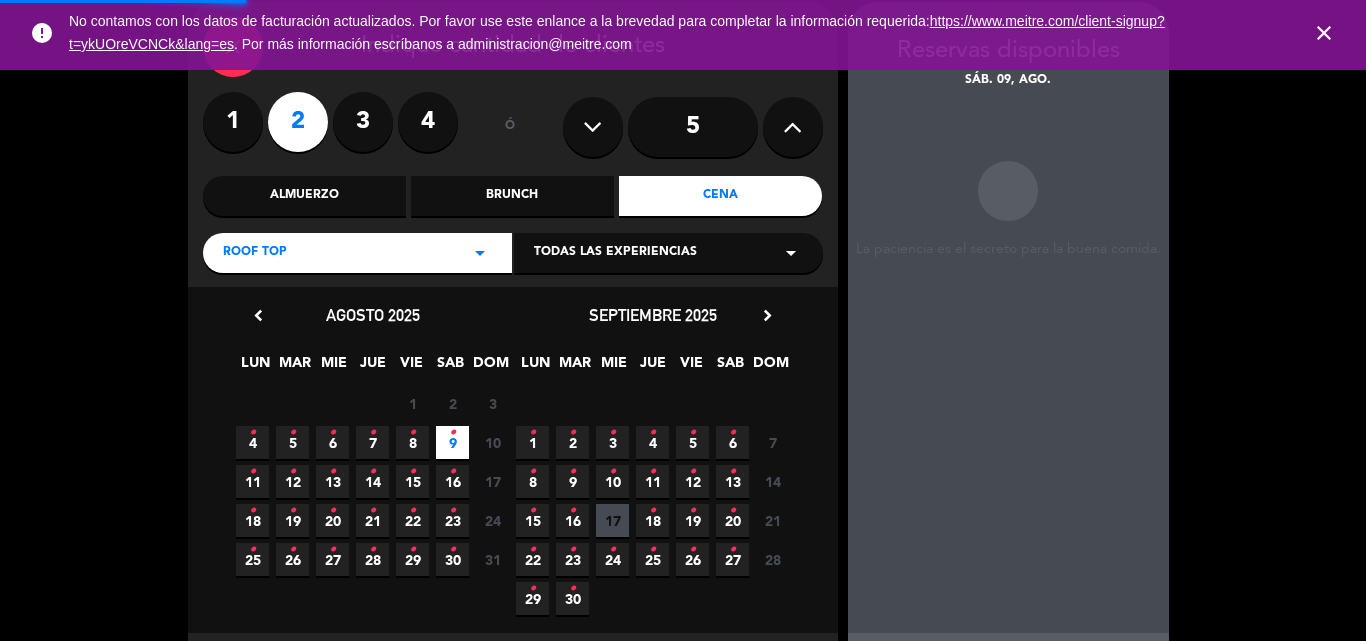 scroll, scrollTop: 80, scrollLeft: 0, axis: vertical 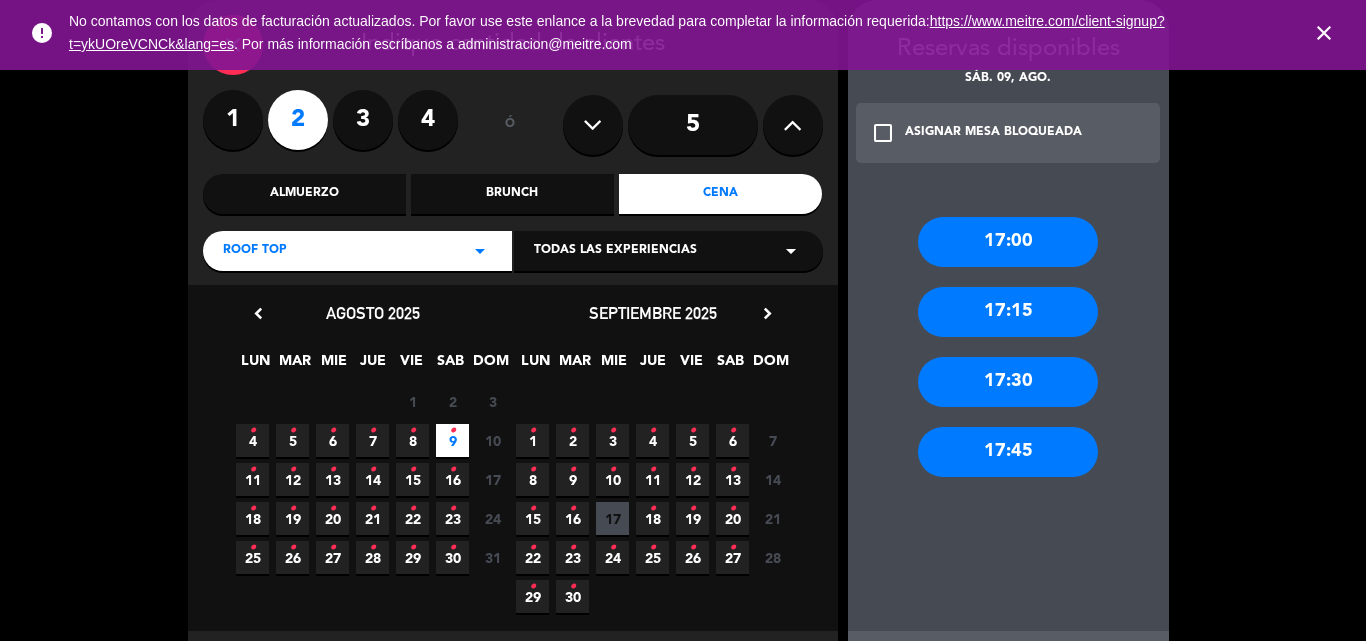 click on "Roof Top   arrow_drop_down" at bounding box center (357, 251) 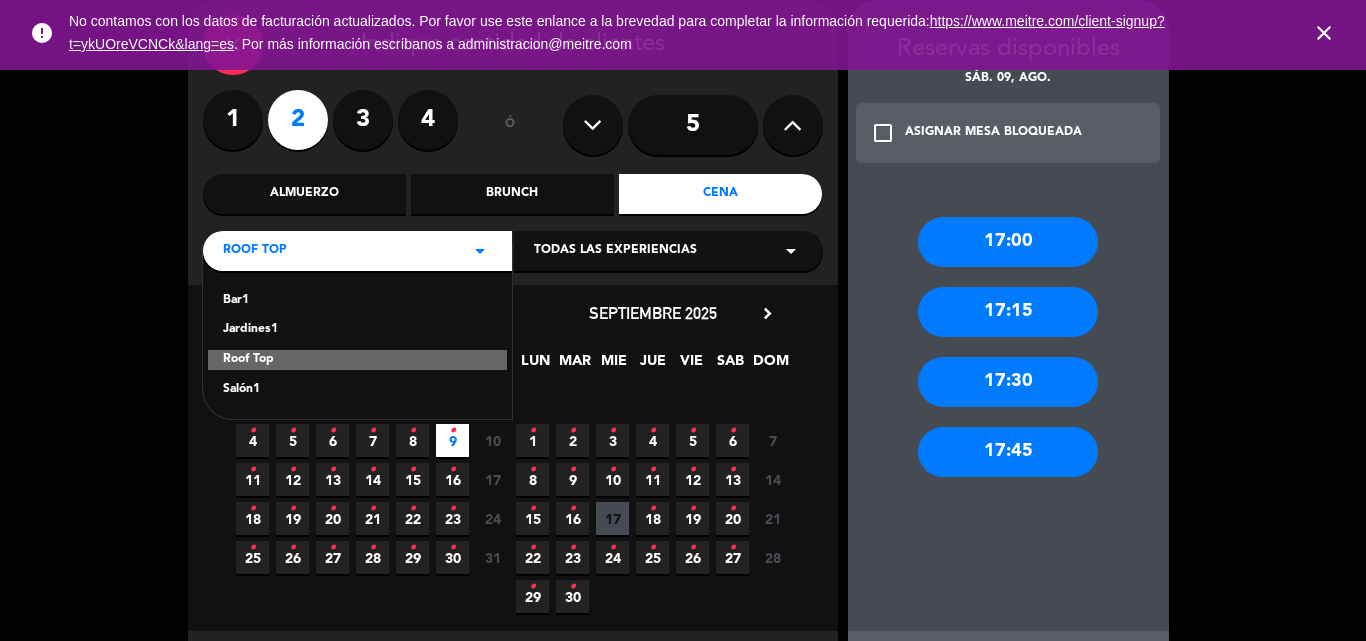 click on "Jardines1" at bounding box center (357, 330) 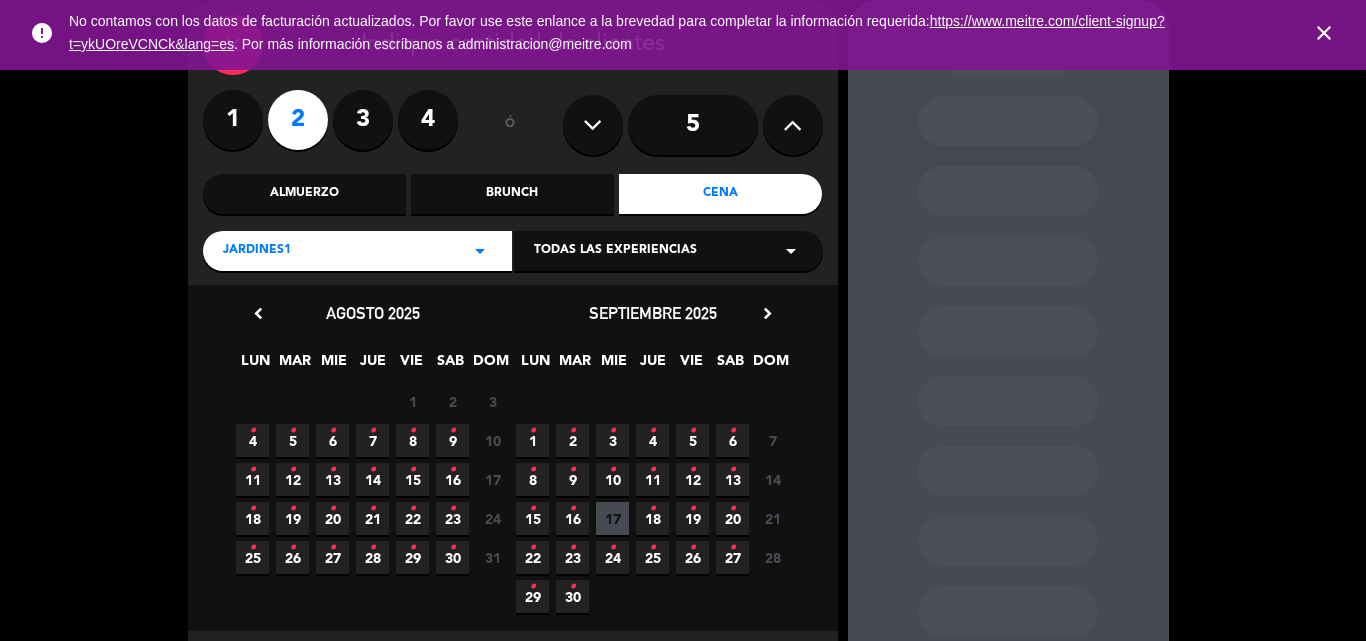 click on "9  •" at bounding box center (452, 440) 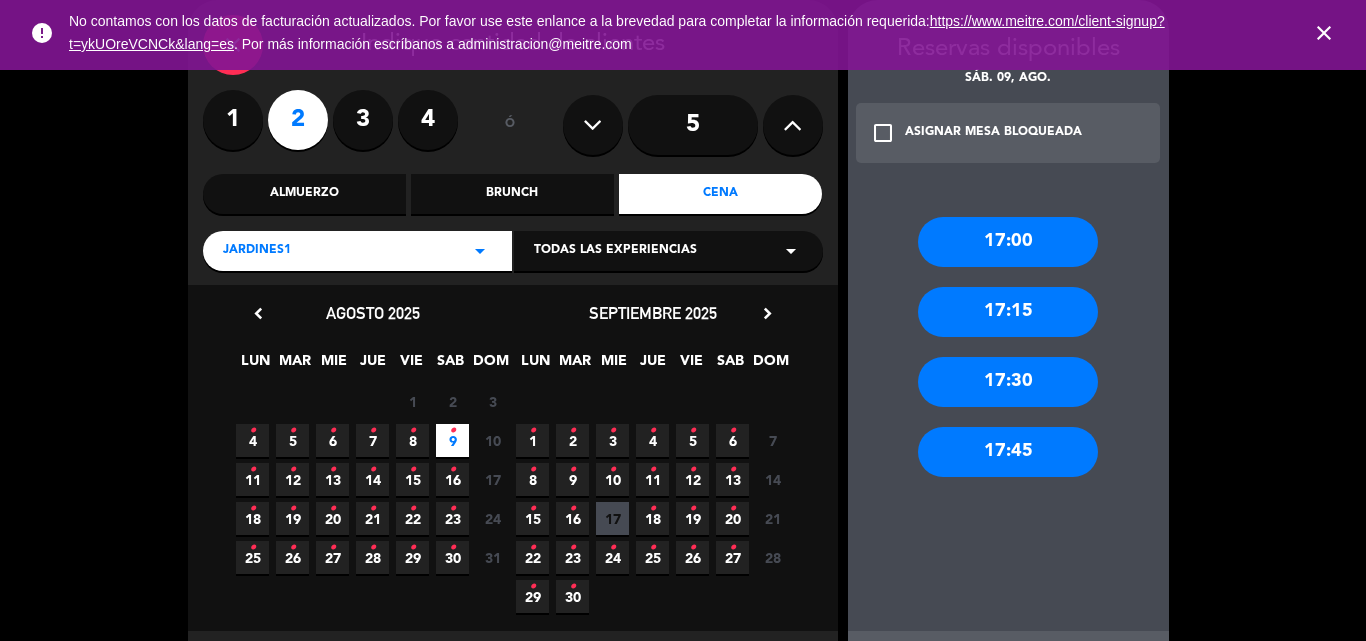 click on "Jardines1   arrow_drop_down" at bounding box center (357, 251) 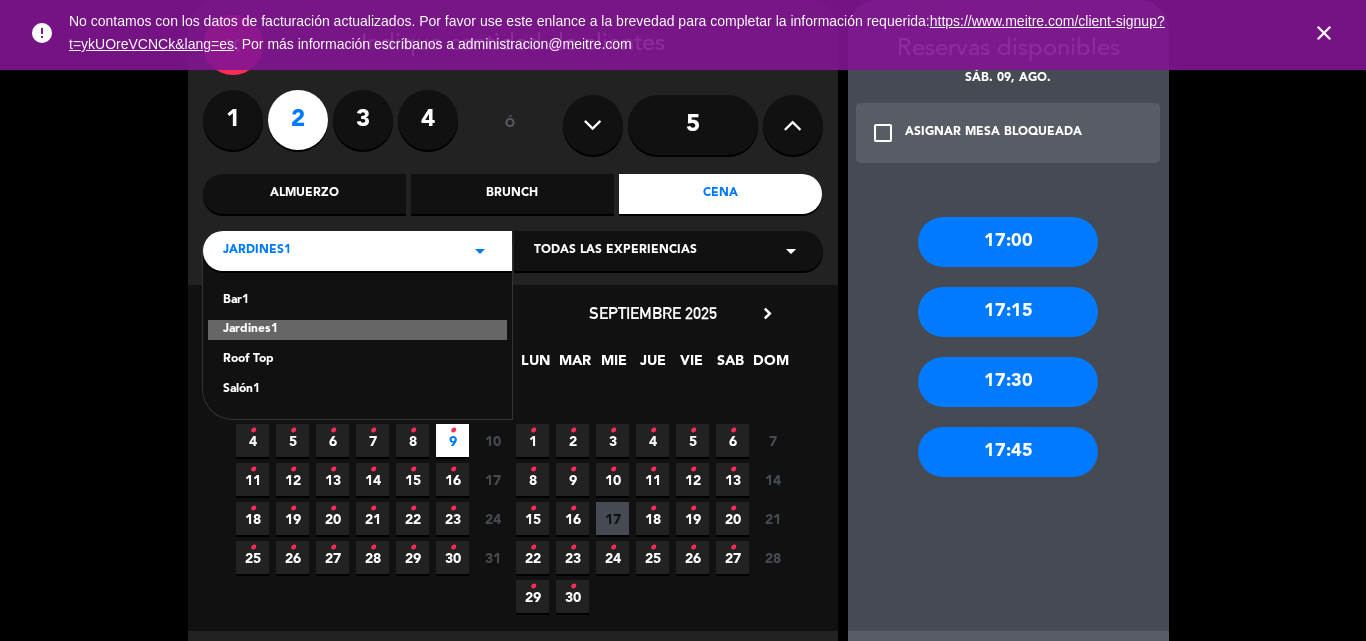click on "Salón1" at bounding box center (357, 390) 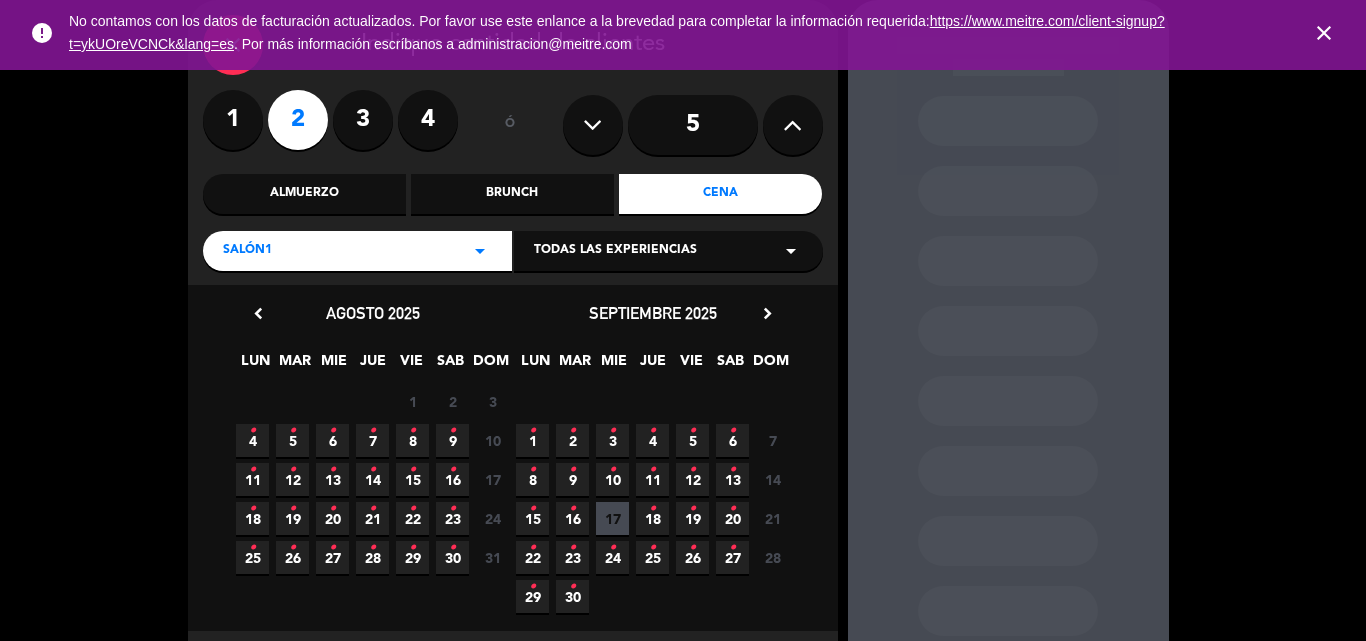 click on "9  •" at bounding box center (452, 440) 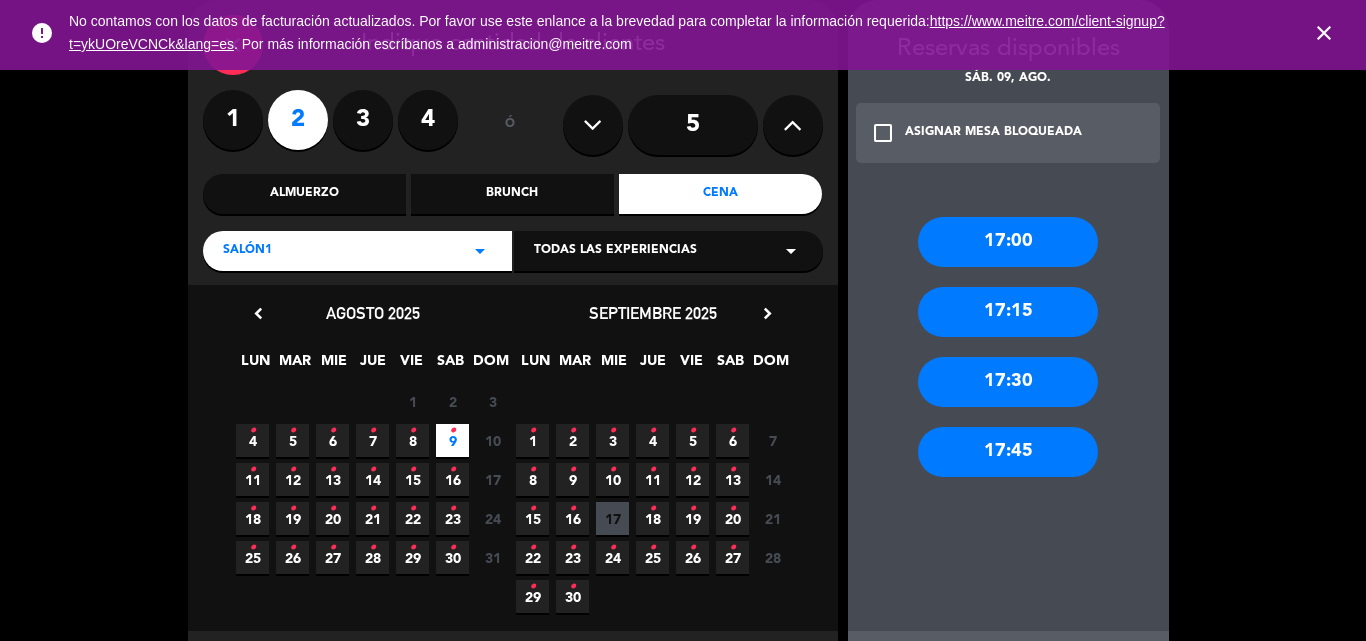 scroll, scrollTop: 0, scrollLeft: 0, axis: both 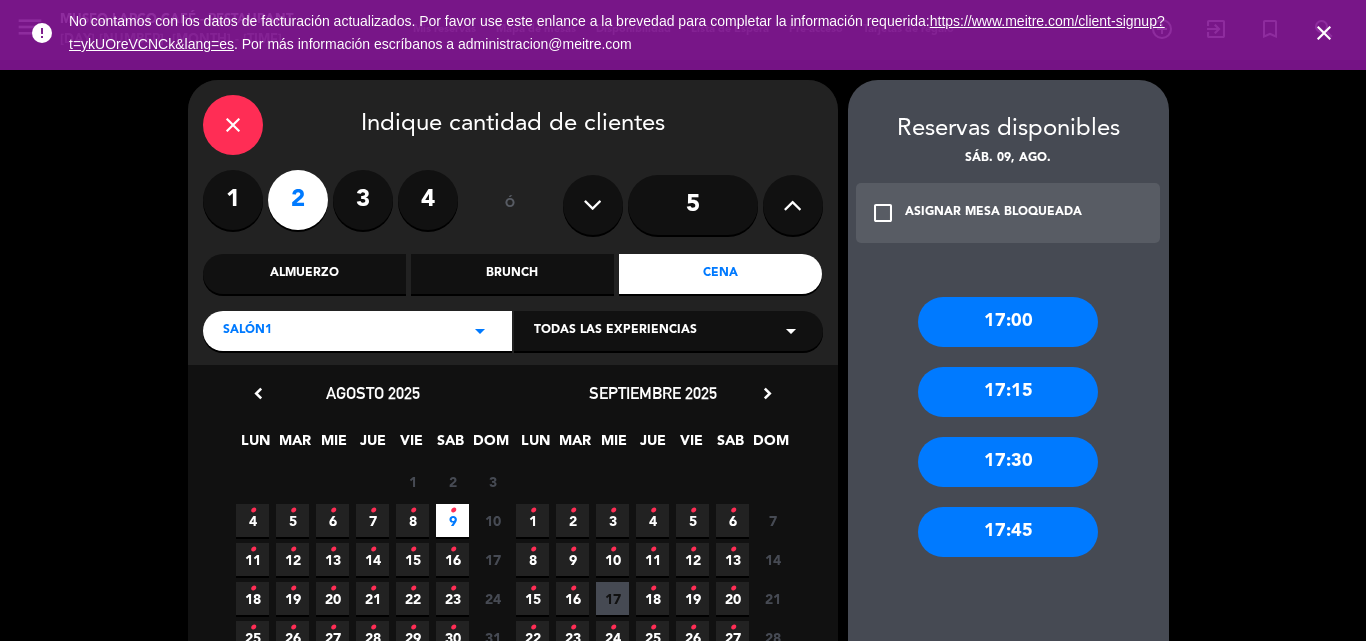 drag, startPoint x: 1324, startPoint y: 31, endPoint x: 1190, endPoint y: 60, distance: 137.10216 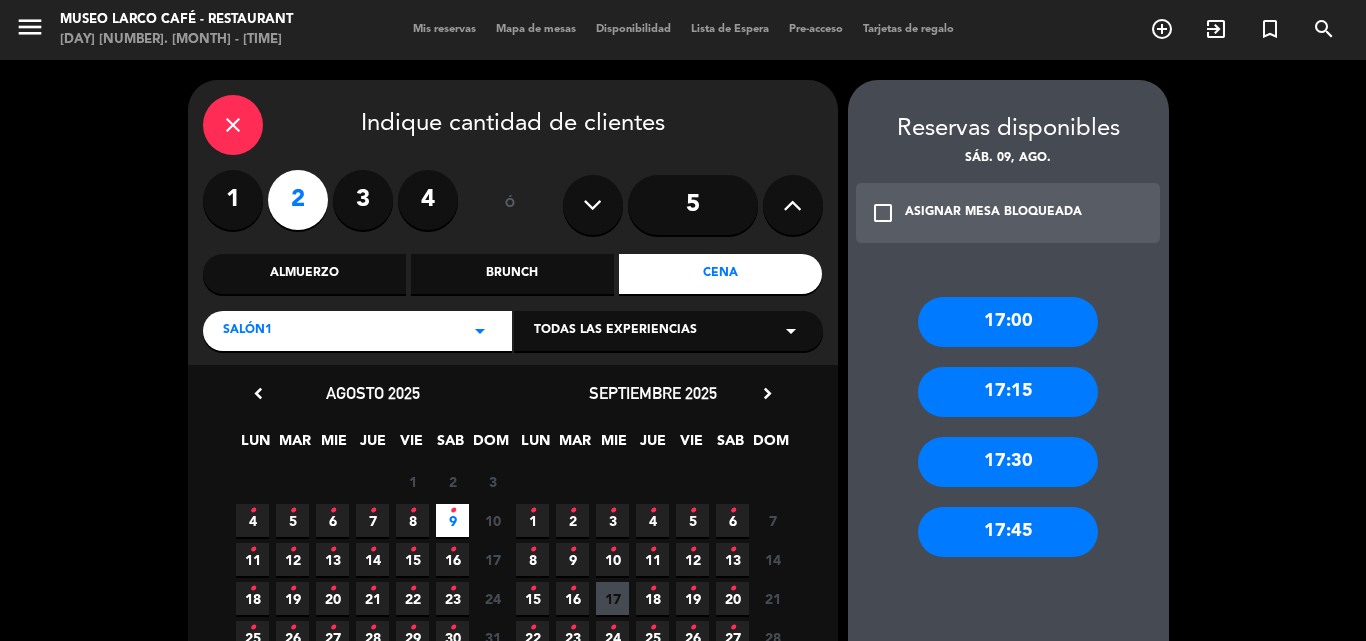 click on "close" at bounding box center (233, 125) 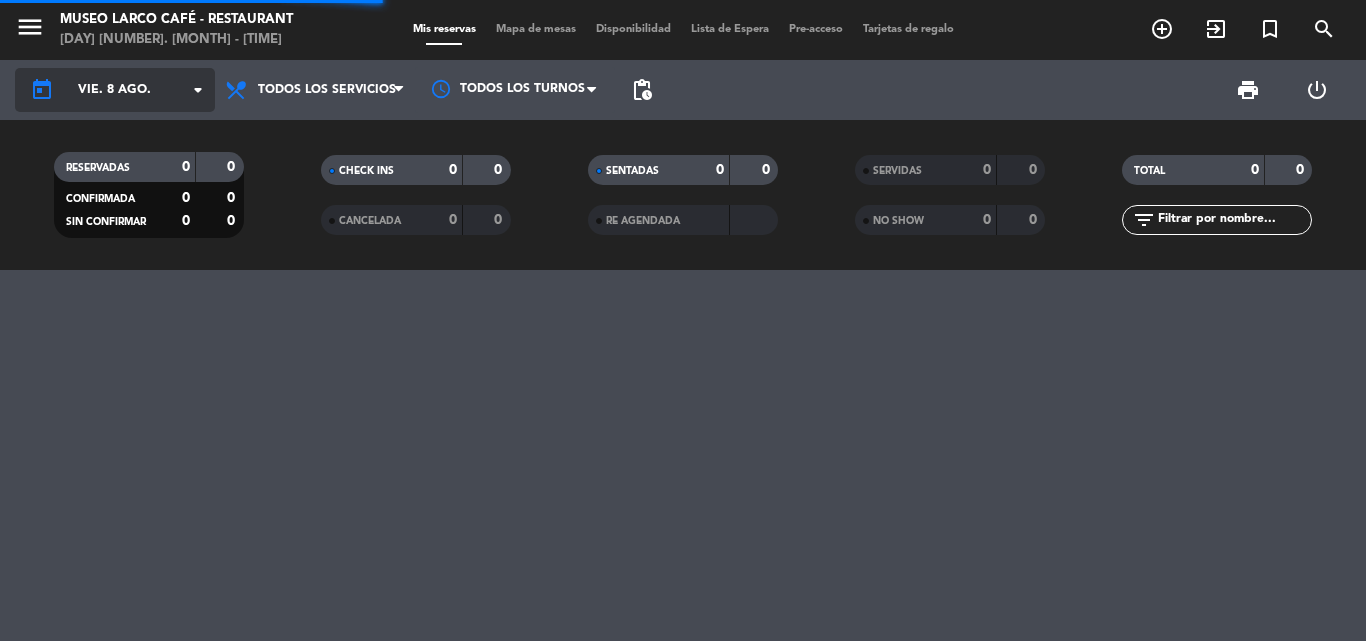 click on "vie. 8 ago." 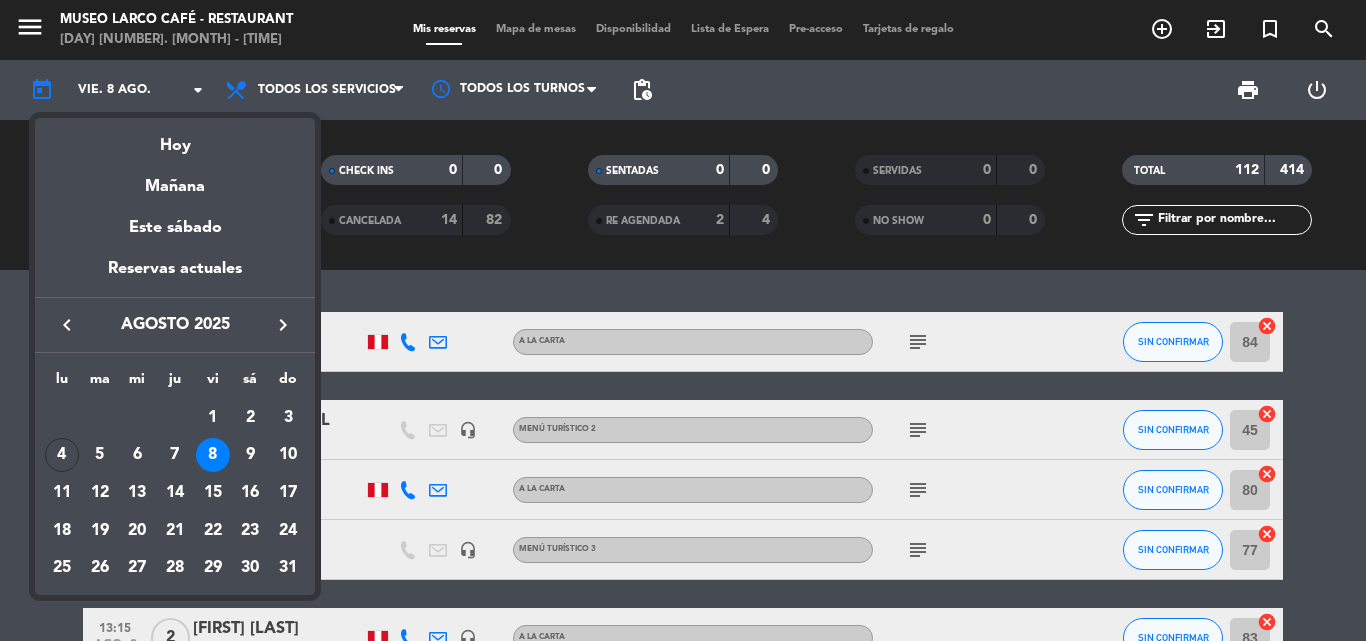 drag, startPoint x: 290, startPoint y: 530, endPoint x: 409, endPoint y: 310, distance: 250.12196 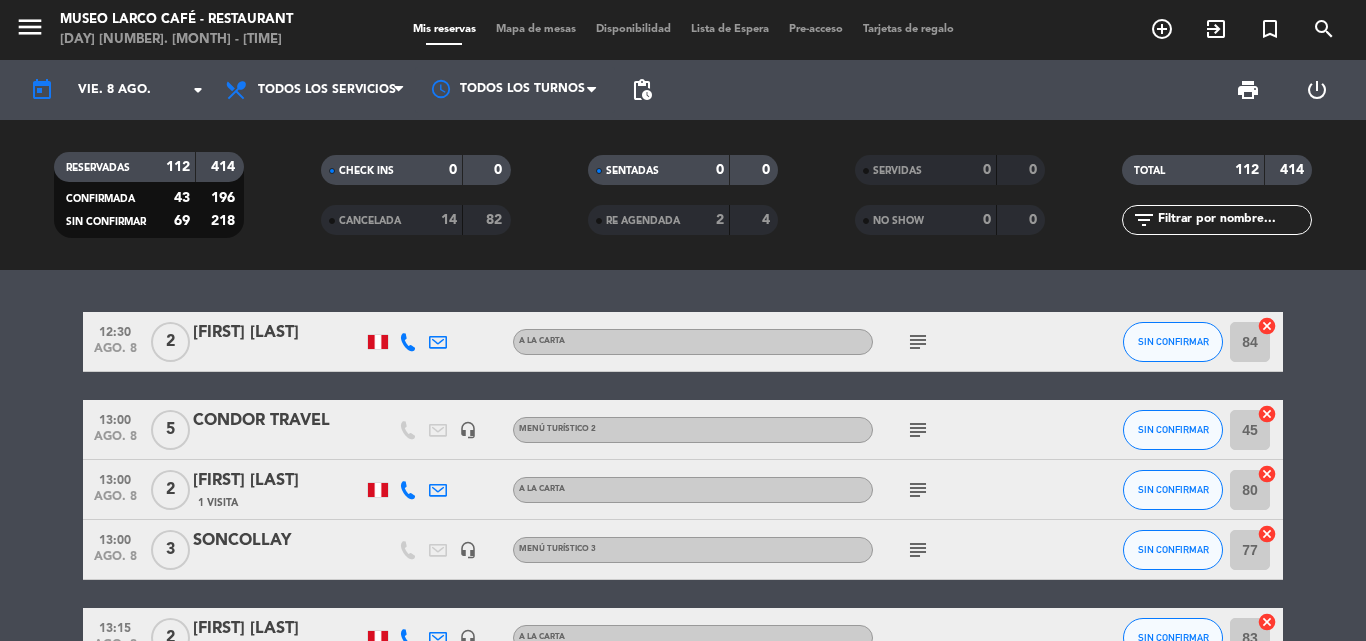 type on "dom. 24 ago." 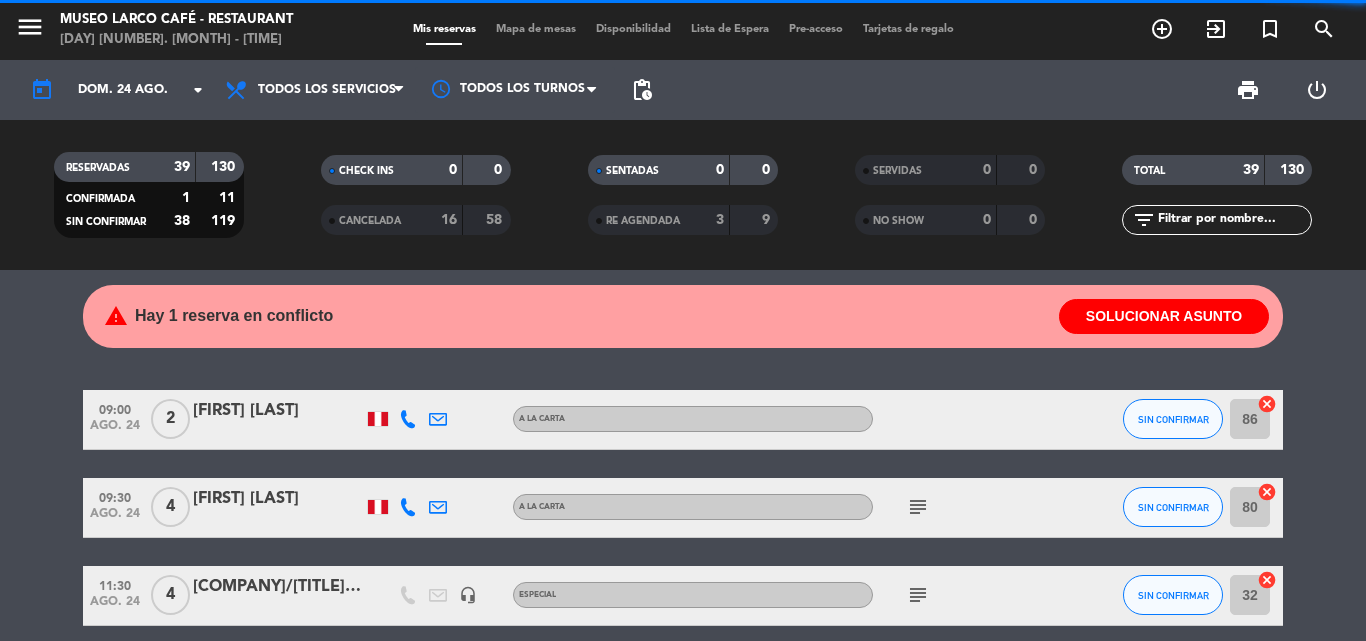 click 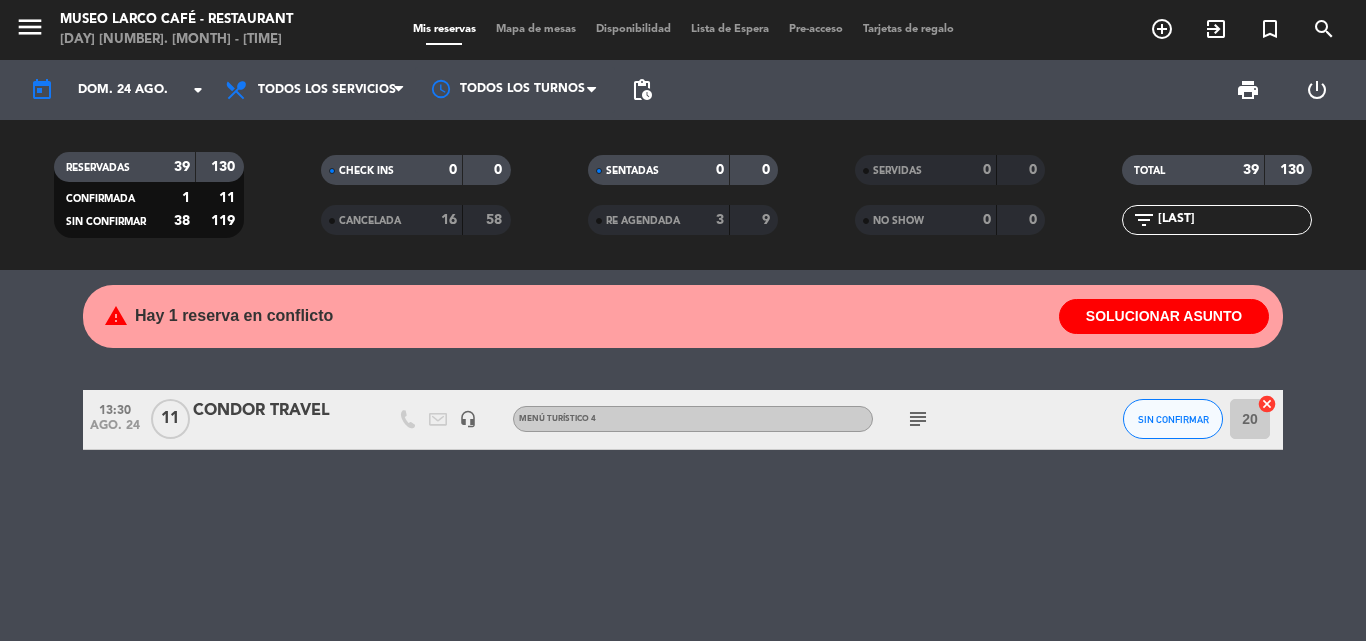 type on "[LAST]" 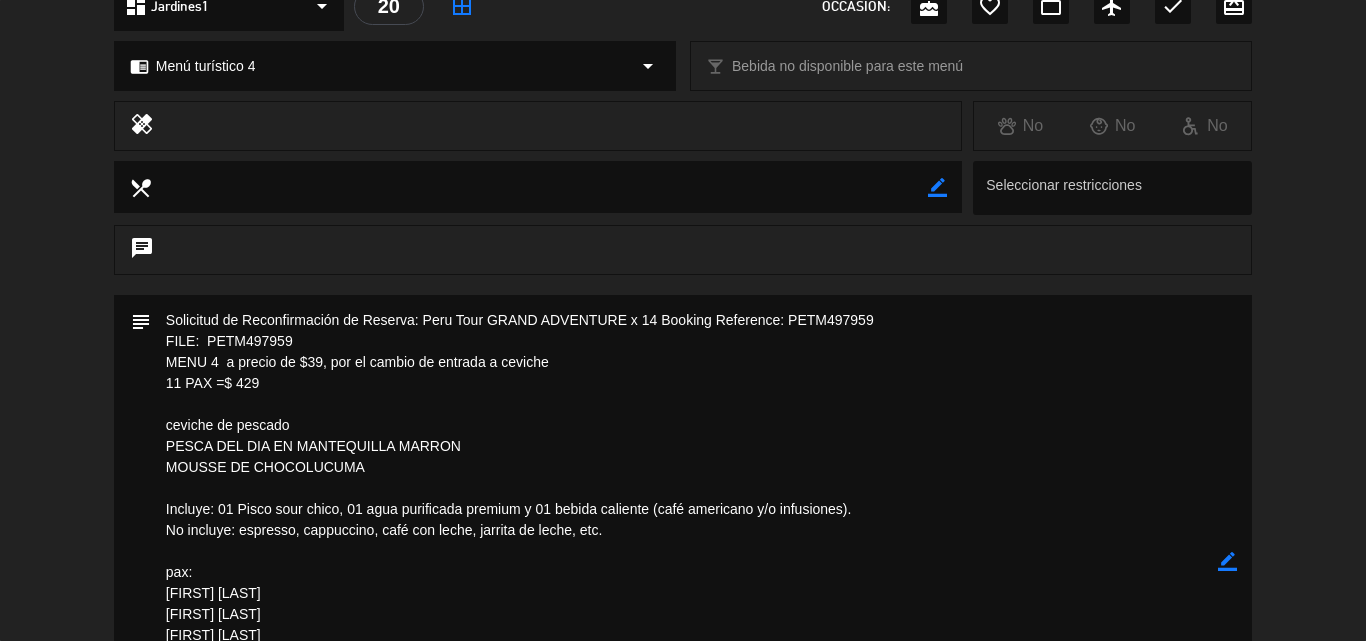 scroll, scrollTop: 300, scrollLeft: 0, axis: vertical 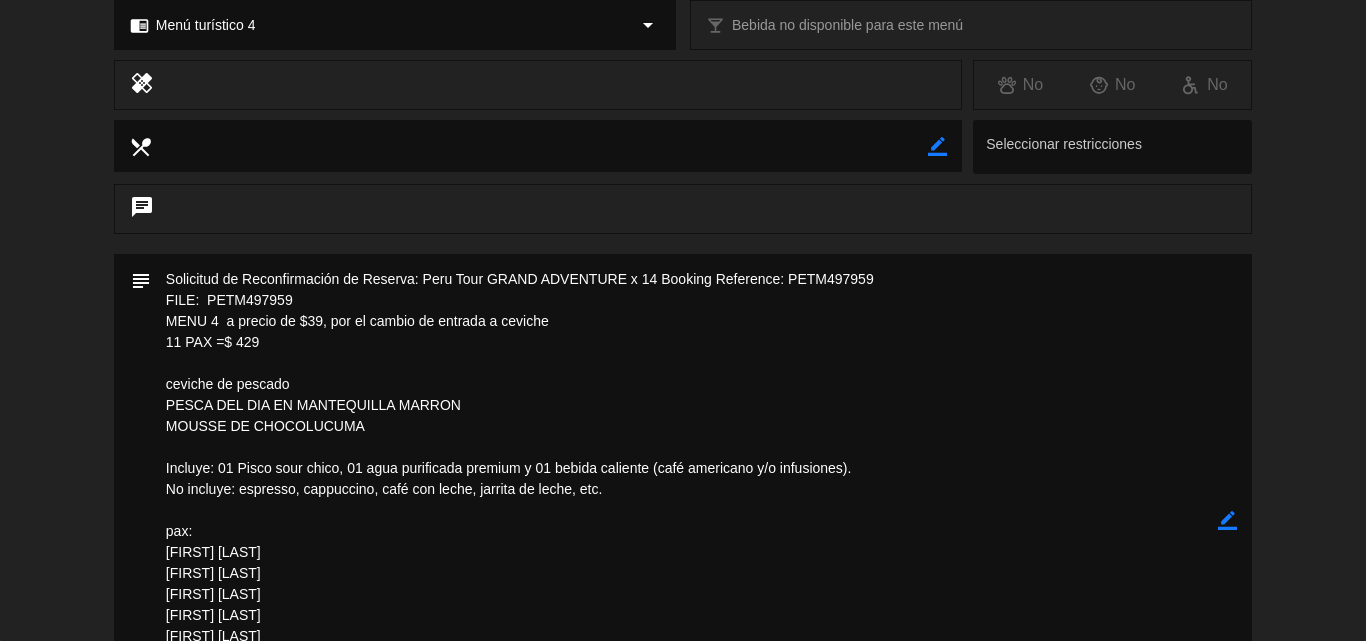 click on "border_color" 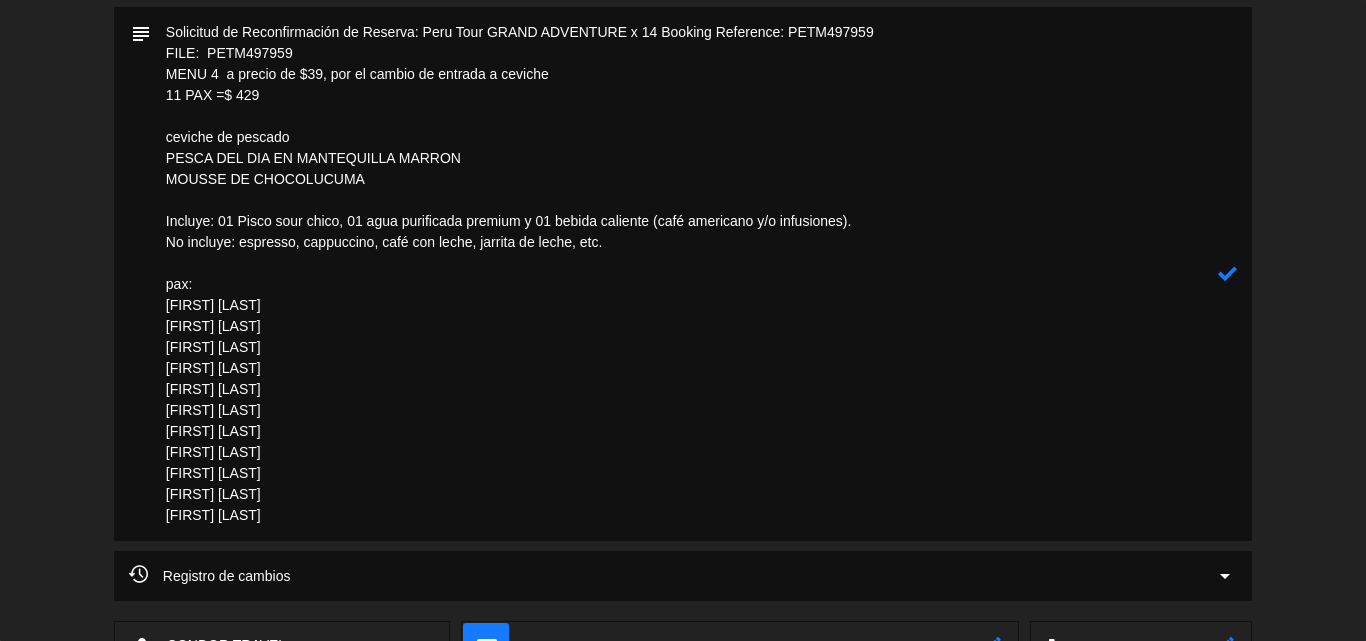 scroll, scrollTop: 398, scrollLeft: 0, axis: vertical 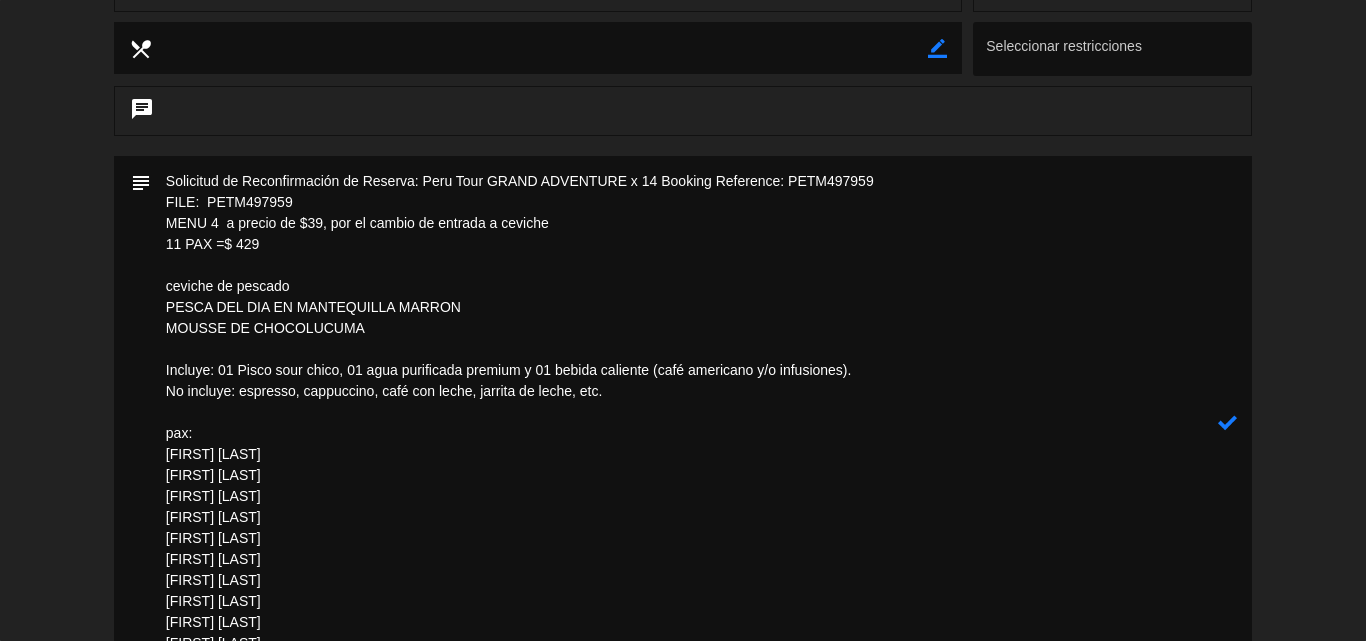 click 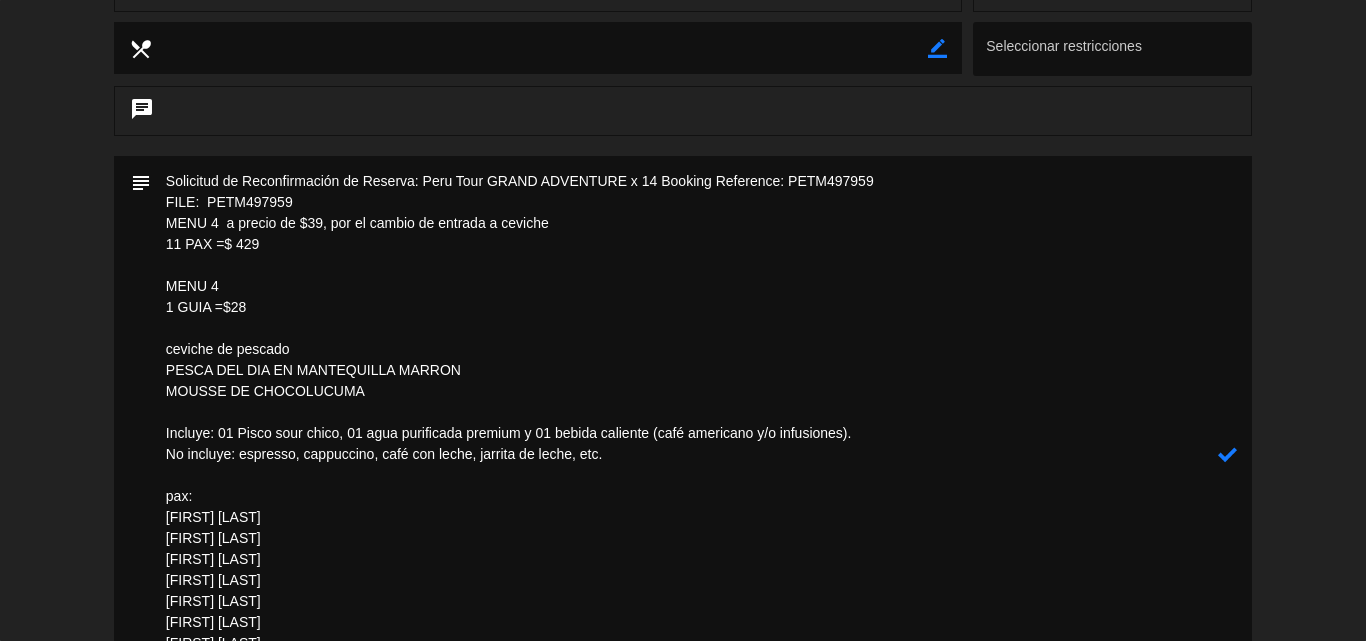 click 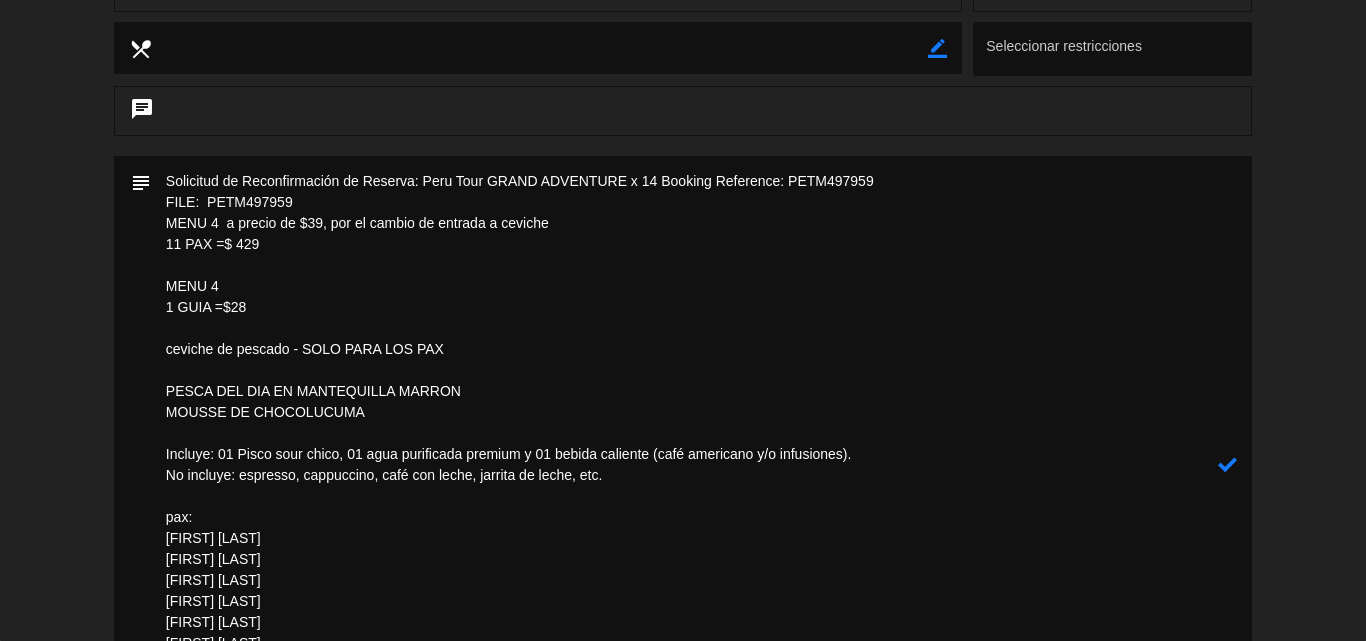 click 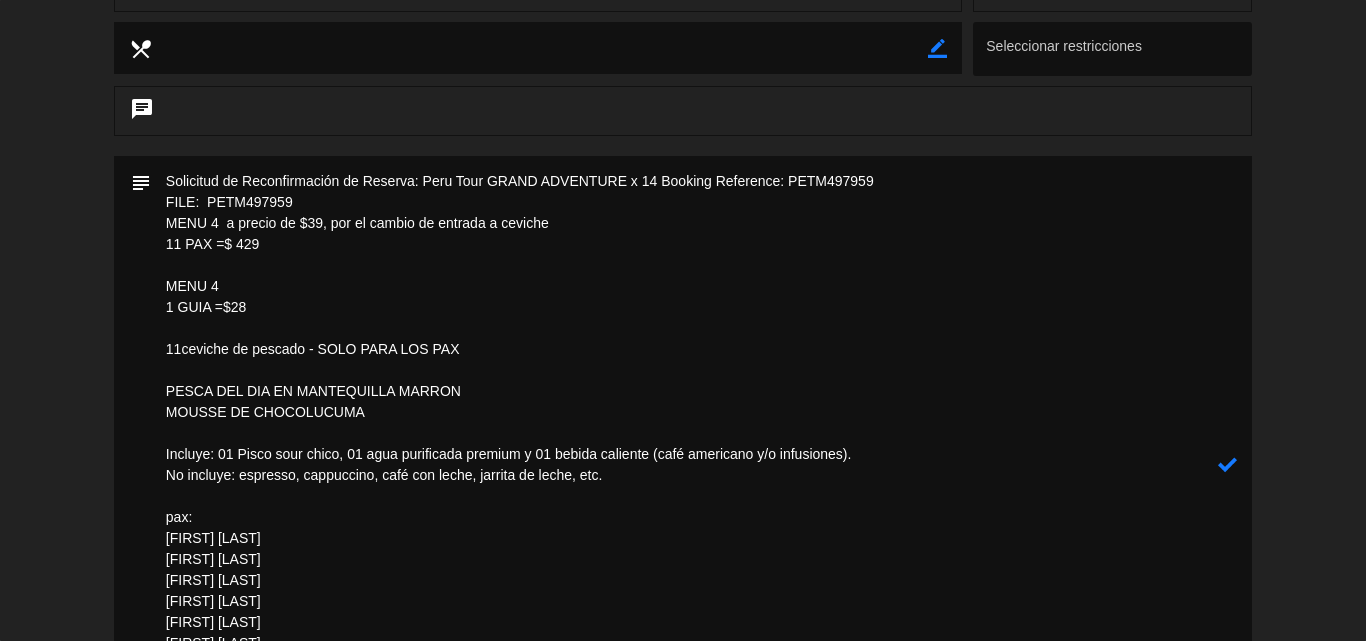 click 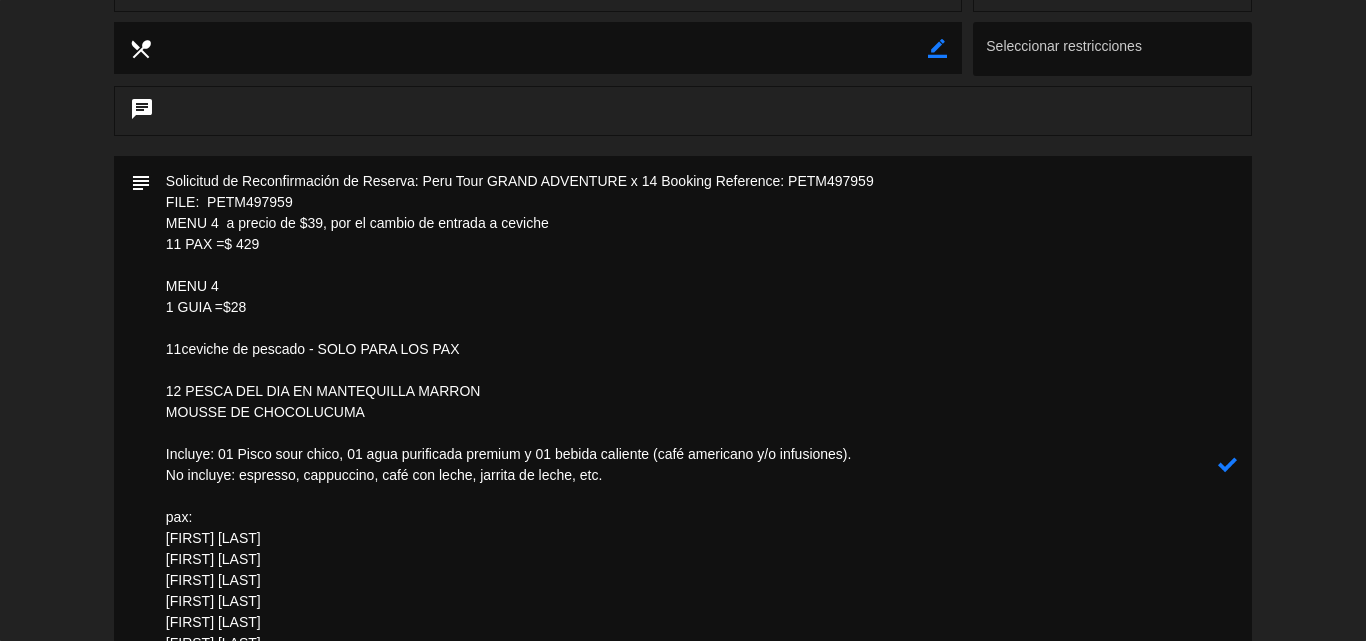 click 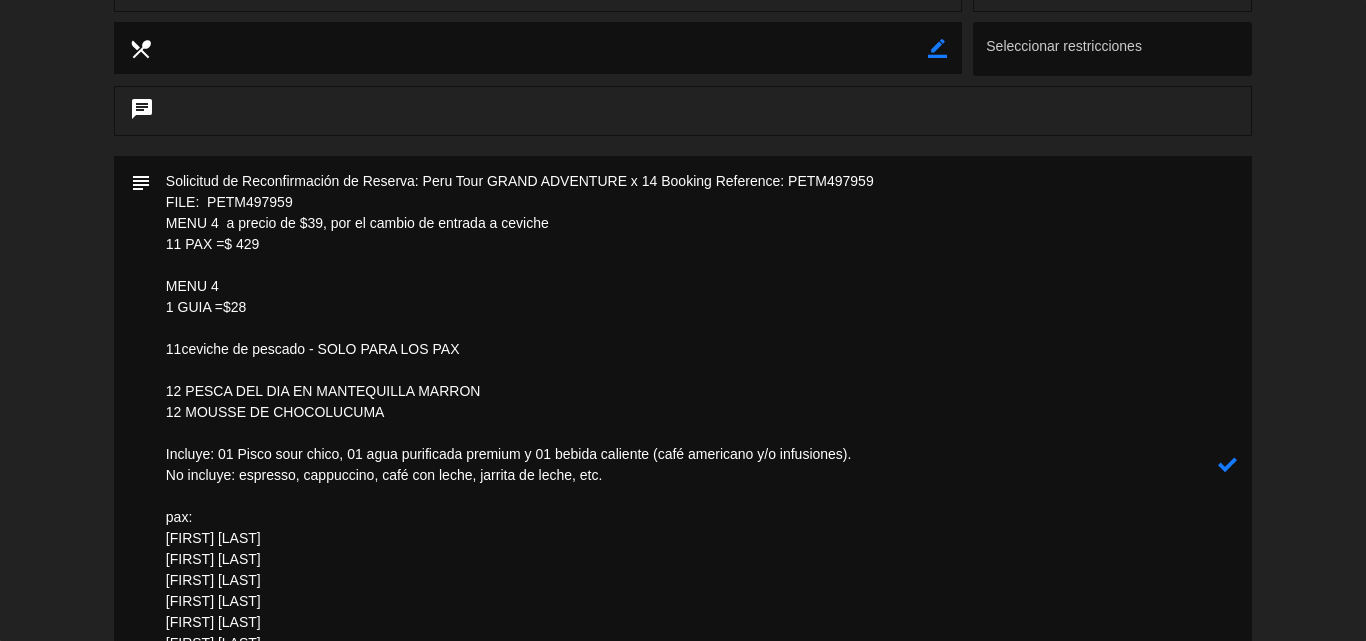 click 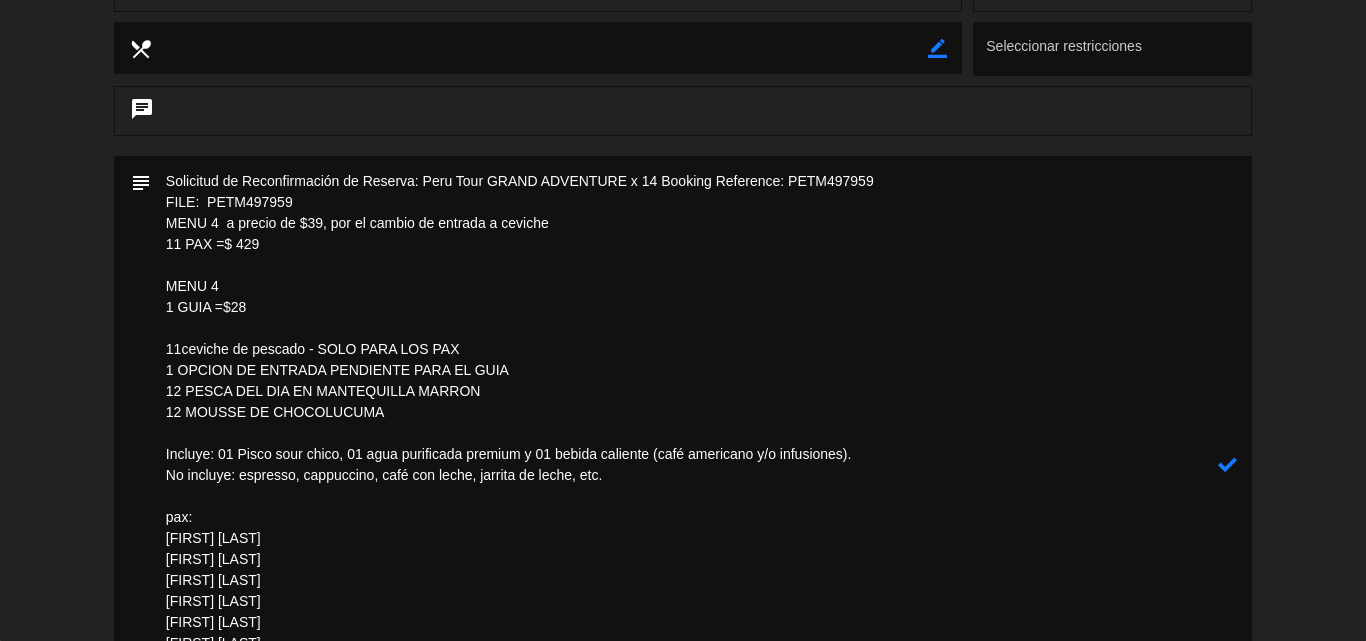 click 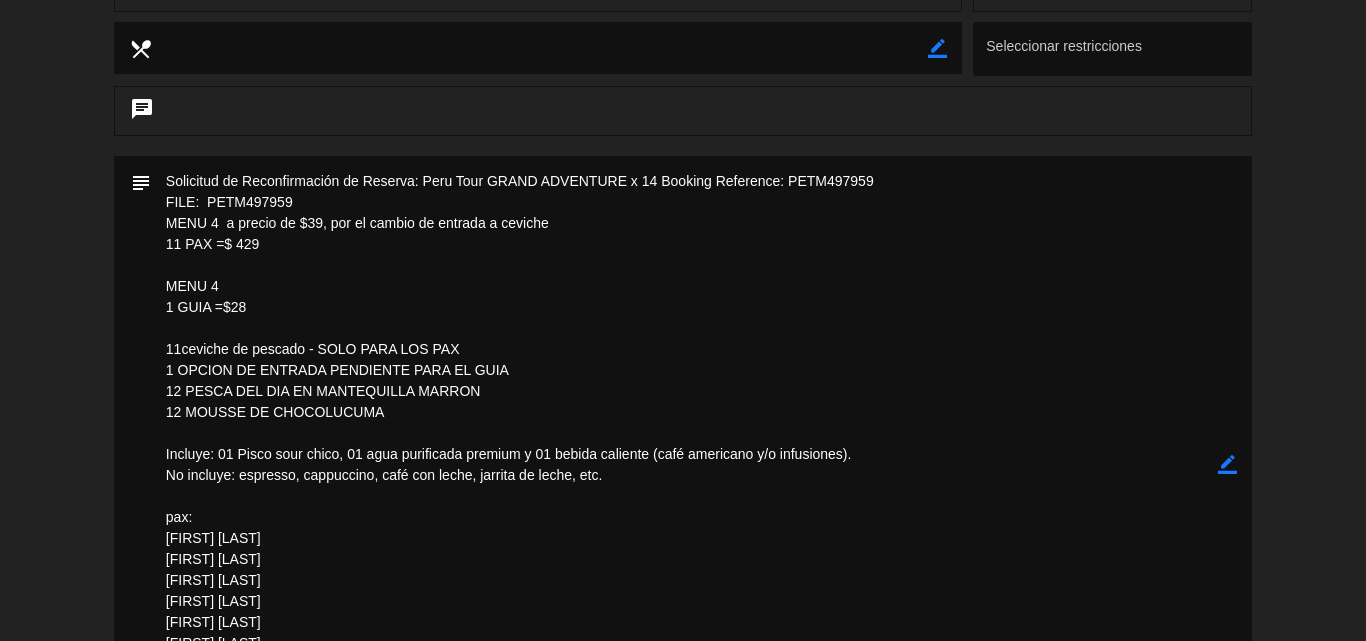 click on "border_color" 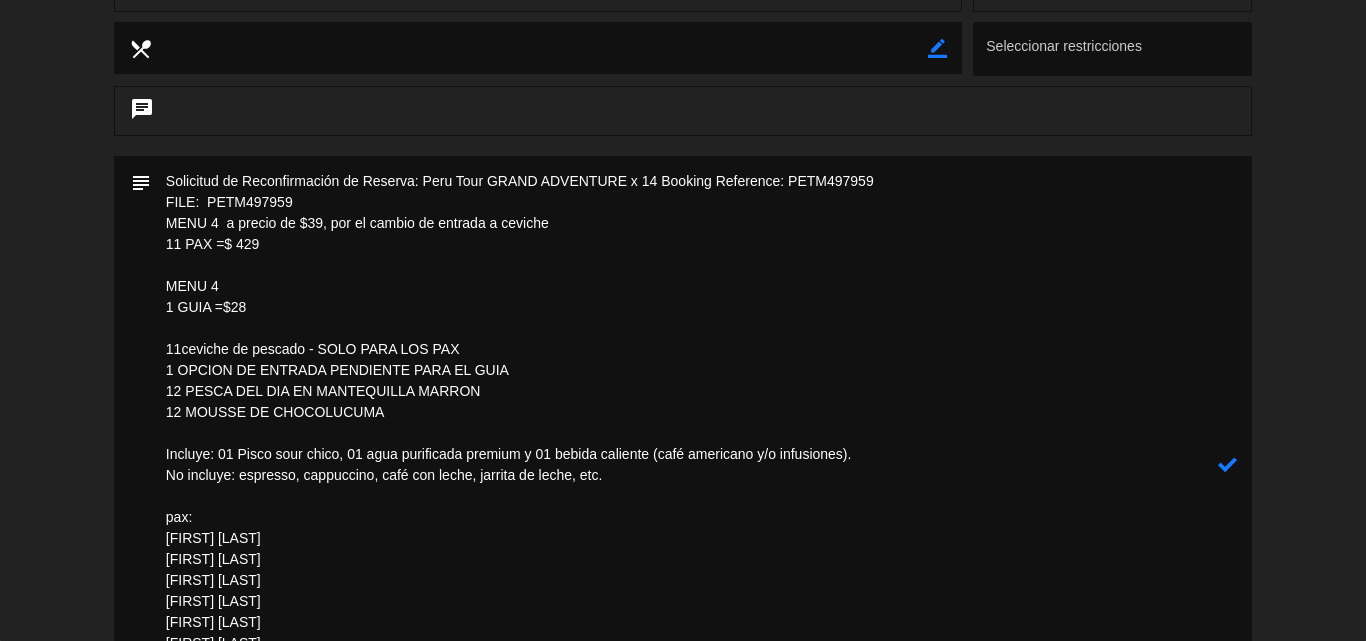 drag, startPoint x: 509, startPoint y: 372, endPoint x: 166, endPoint y: 373, distance: 343.00146 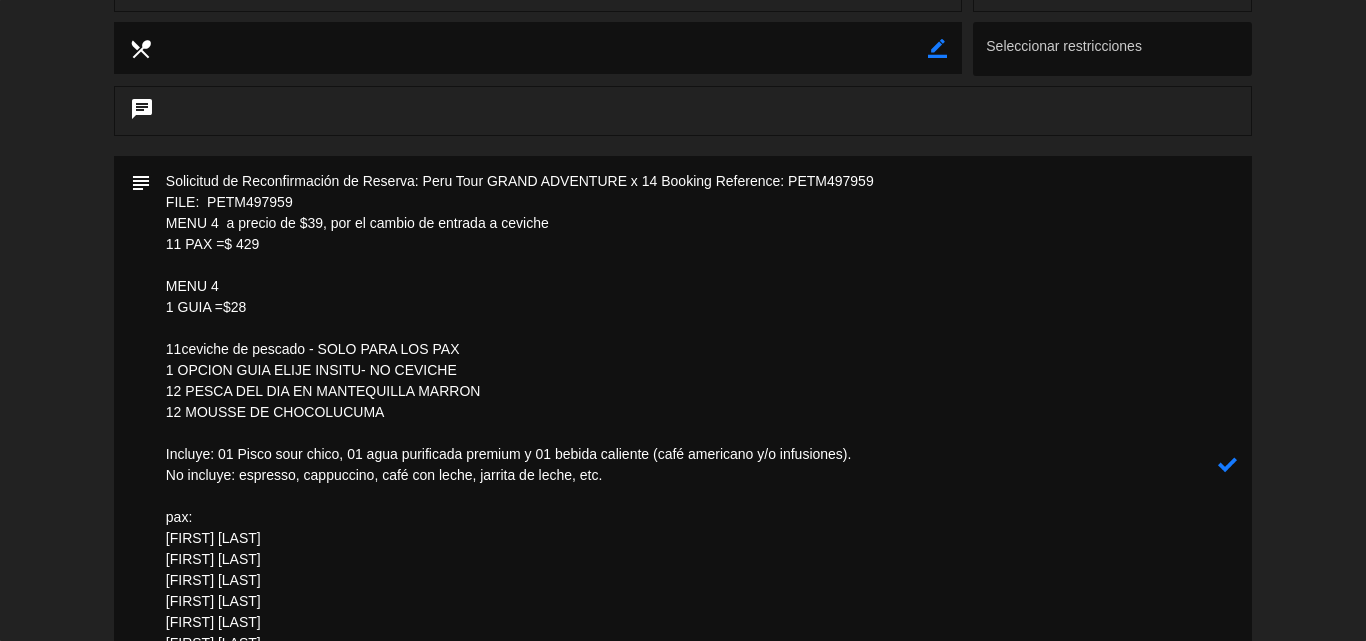 type on "Solicitud de Reconfirmación de Reserva: Peru Tour GRAND ADVENTURE x 14 Booking Reference: PETM497959
FILE:  PETM497959
MENU 4  a precio de $39, por el cambio de entrada a ceviche
11 PAX =$ 429
MENU 4
1 GUIA =$28
11ceviche de pescado - SOLO PARA LOS PAX
1 OPCION GUIA ELIJE INSITU- NO CEVICHE
12 PESCA DEL DIA EN MANTEQUILLA MARRON
12 MOUSSE DE CHOCOLUCUMA
Incluye: 01 Pisco sour chico, 01 agua purificada premium y 01 bebida caliente (café americano y/o infusiones).
No incluye: espresso, cappuccino, café con leche, jarrita de leche, etc.
pax:
[FIRST] [LAST]
[FIRST] [LAST]
[FIRST] [LAST]
[FIRST] [LAST]
[FIRST] [LAST]
[FIRST] [LAST]
[FIRST] [LAST]
[FIRST] [LAST]
[FIRST] [LAST]
[FIRST] [LAST]
[FIRST] [LAST]" 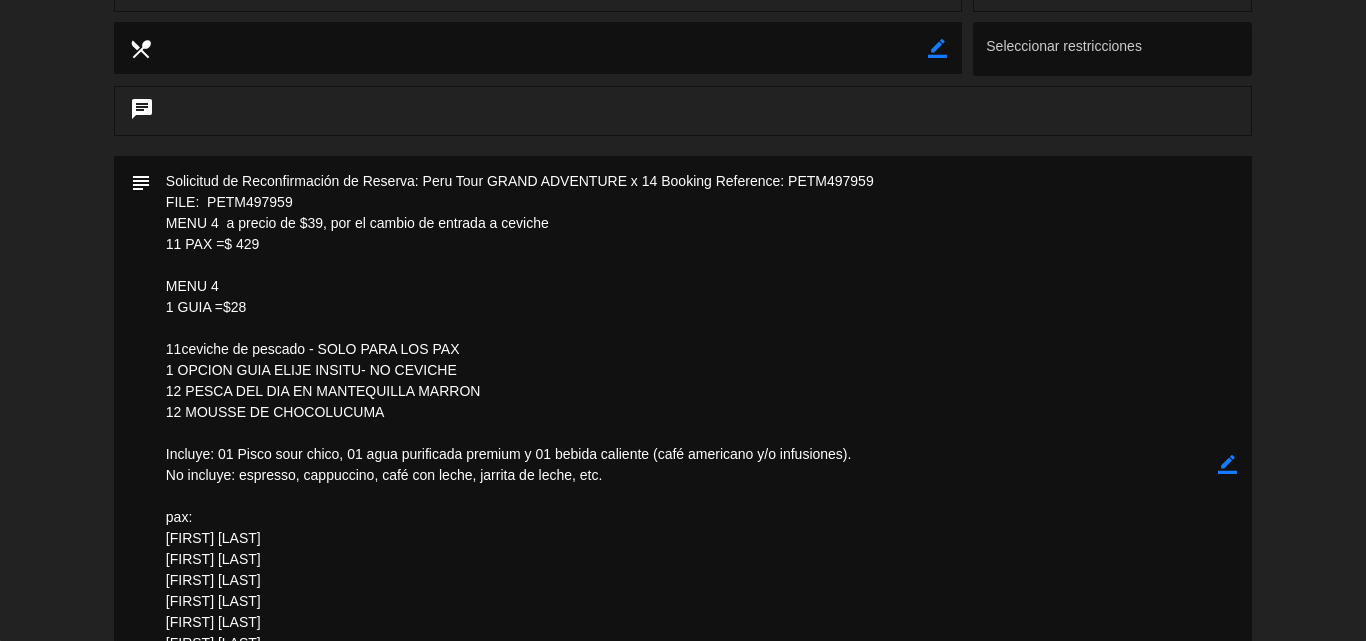 drag, startPoint x: 263, startPoint y: 310, endPoint x: 143, endPoint y: 216, distance: 152.4336 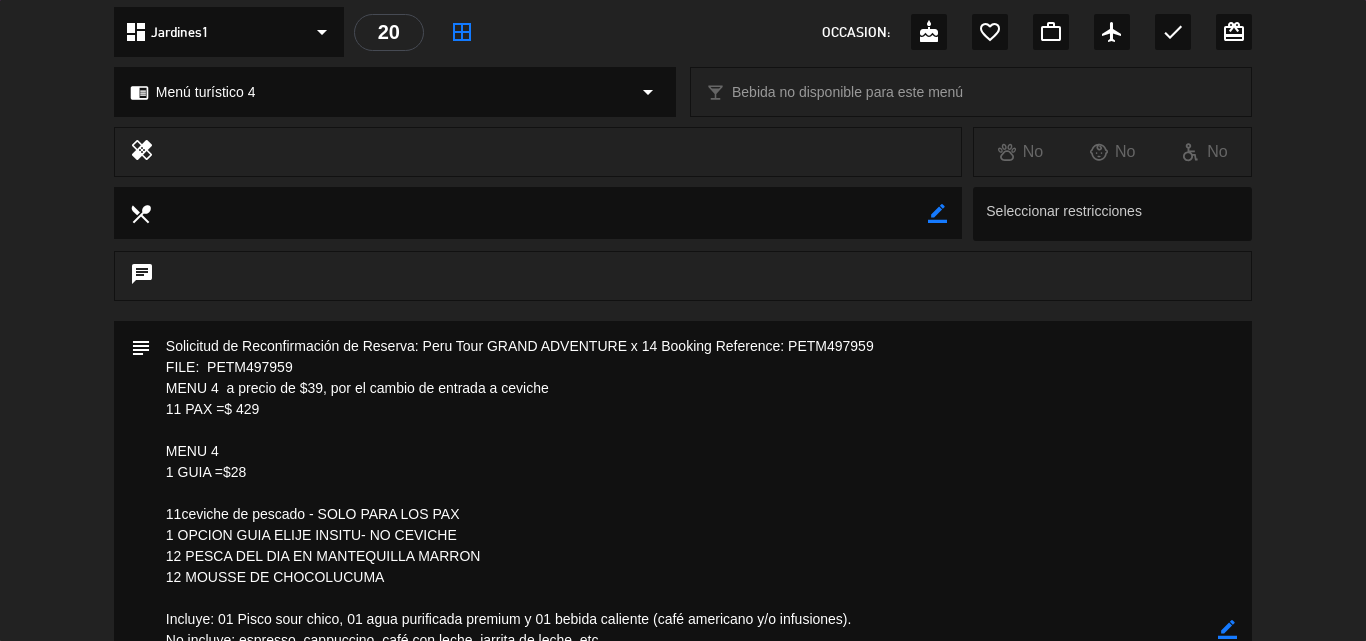 scroll, scrollTop: 0, scrollLeft: 0, axis: both 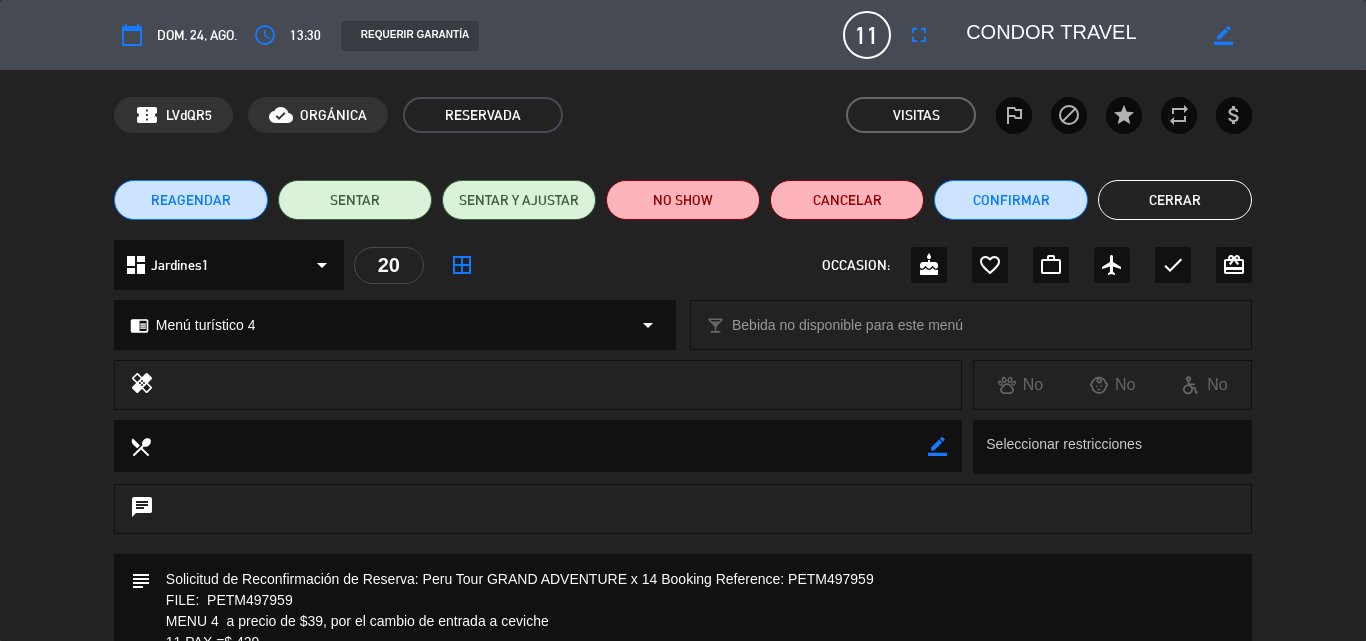 drag, startPoint x: 1152, startPoint y: 192, endPoint x: 424, endPoint y: 358, distance: 746.68604 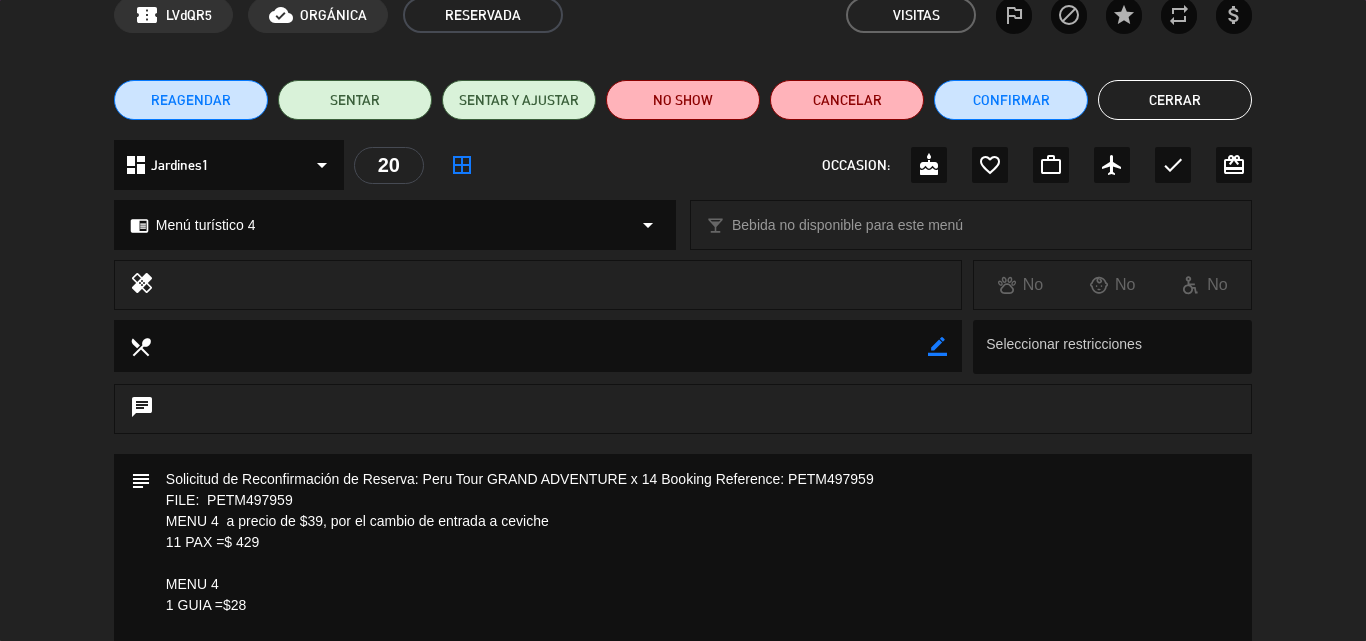 scroll, scrollTop: 0, scrollLeft: 0, axis: both 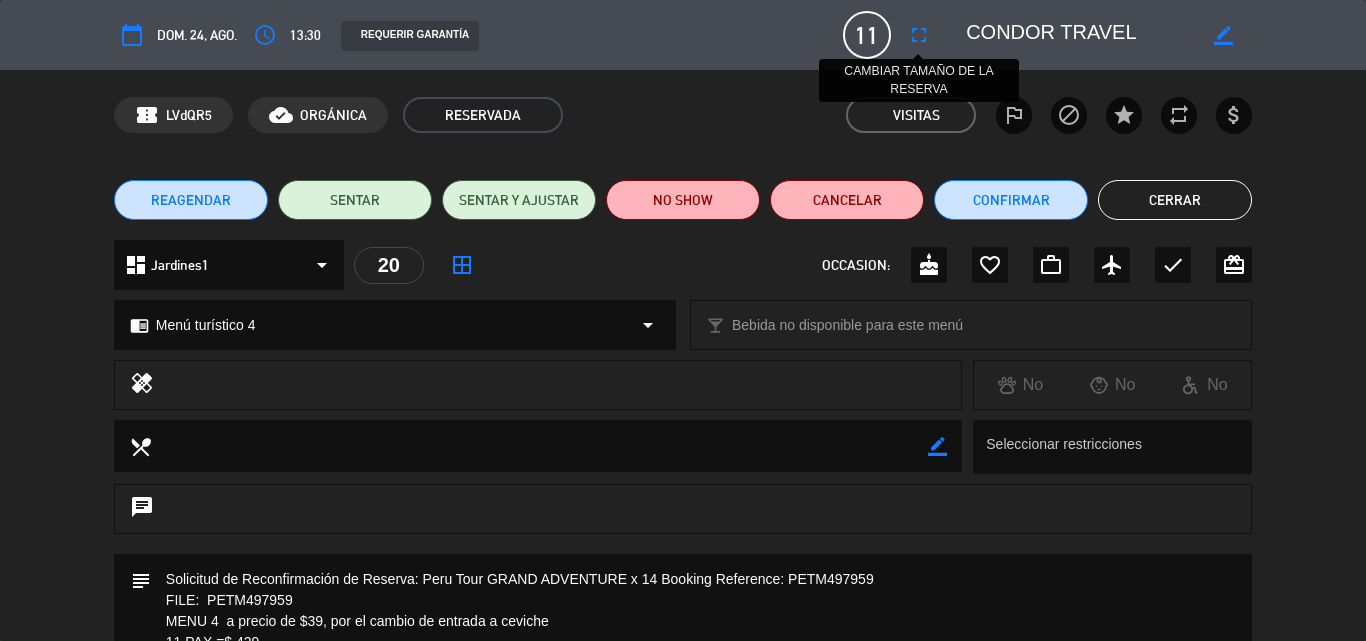 click on "fullscreen" at bounding box center [919, 35] 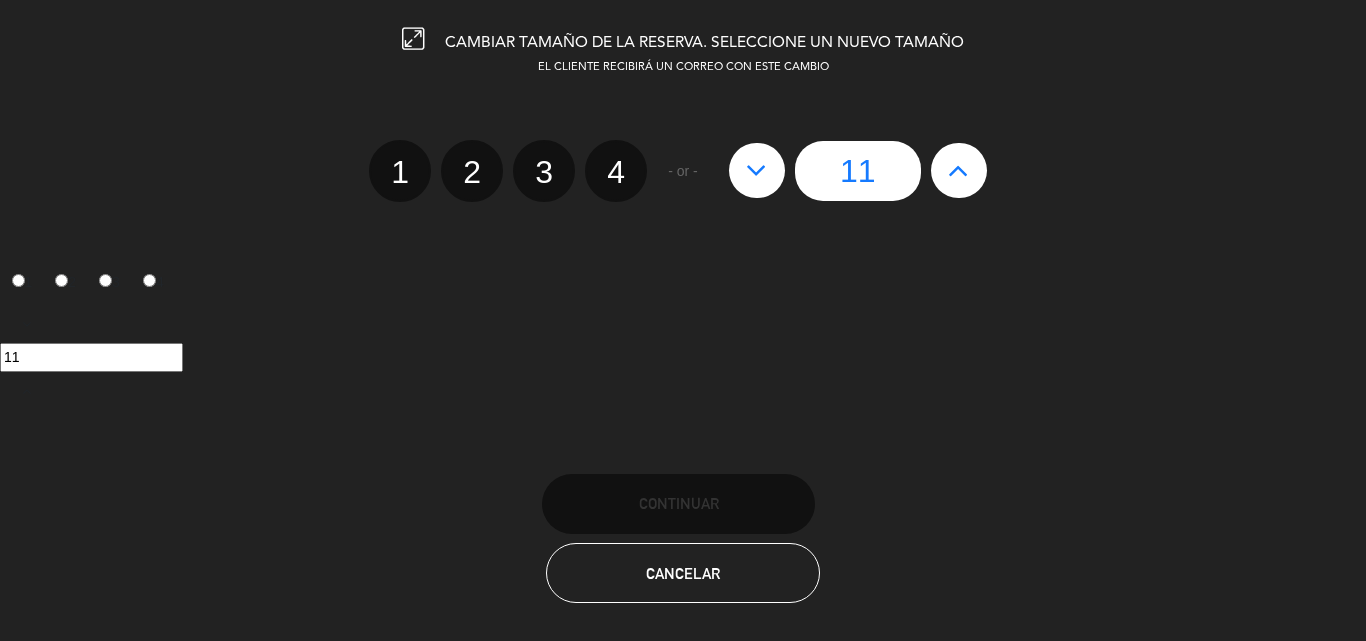 click 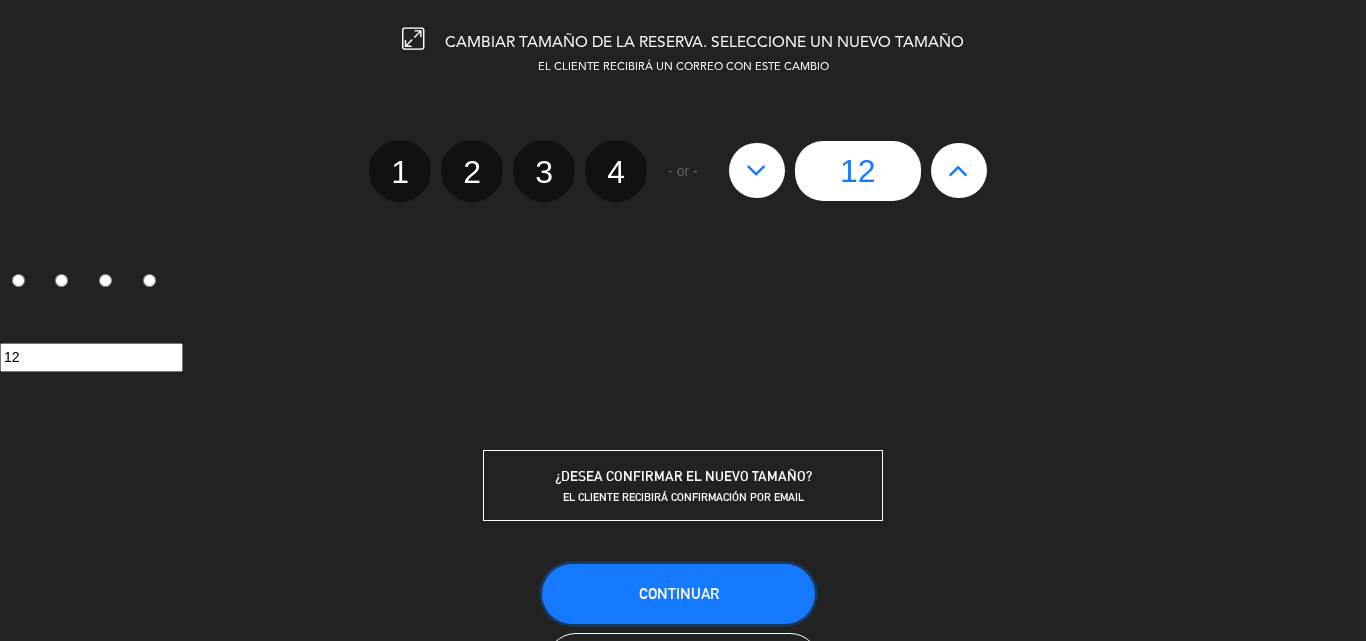click on "Continuar" at bounding box center [678, 594] 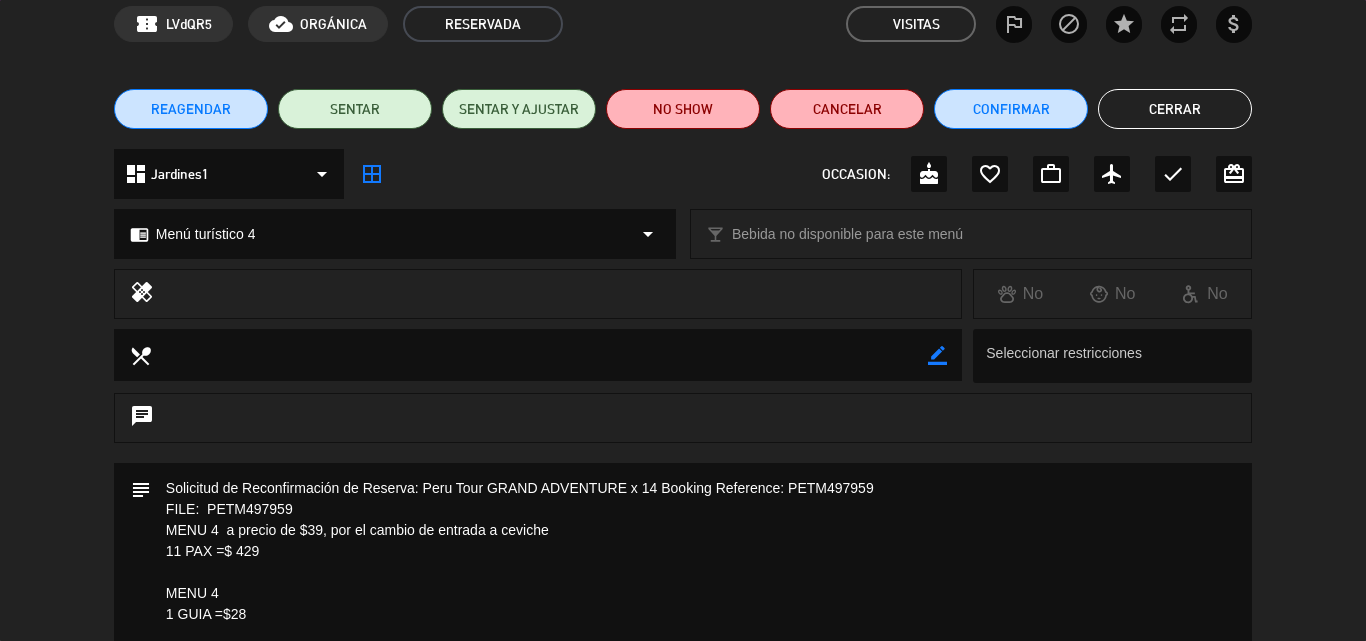 scroll, scrollTop: 0, scrollLeft: 0, axis: both 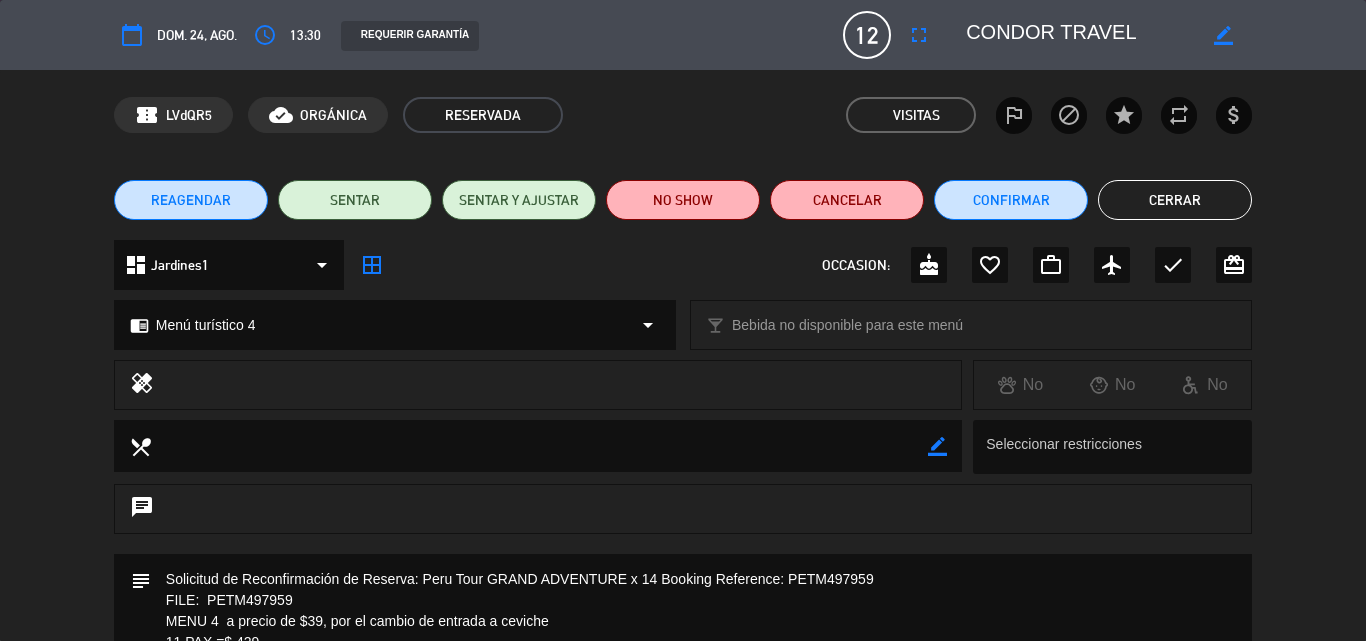 click on "Cerrar" 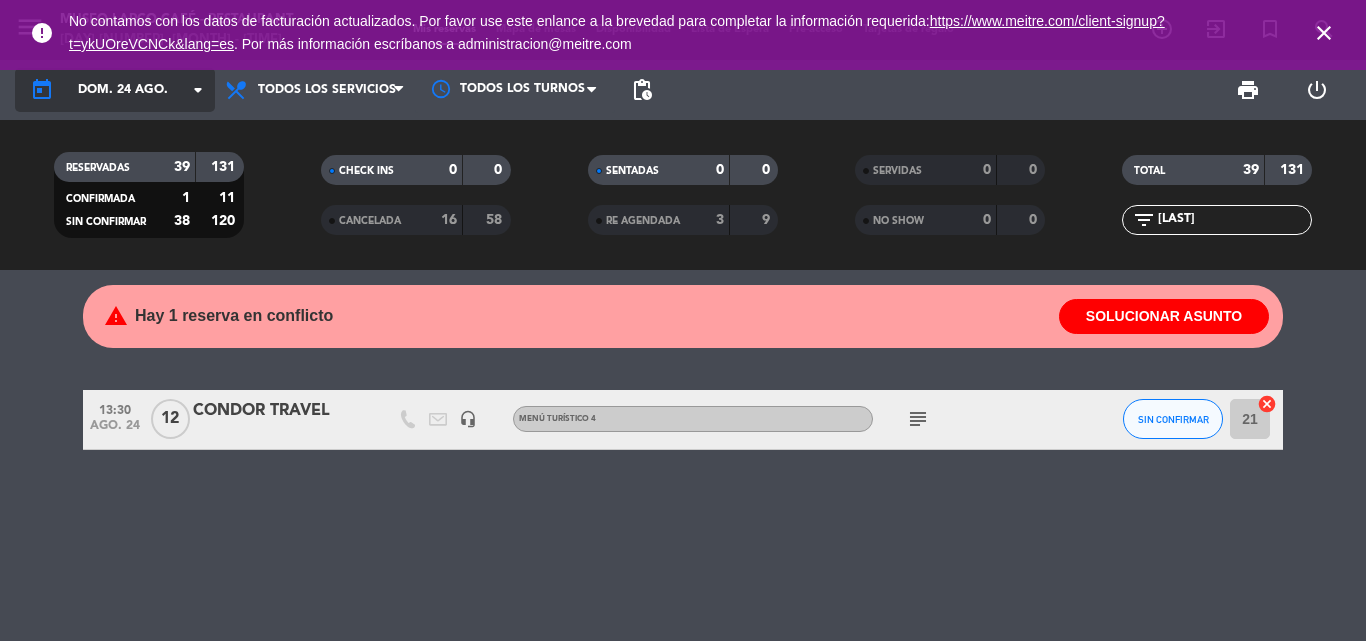click on "dom. 24 ago." 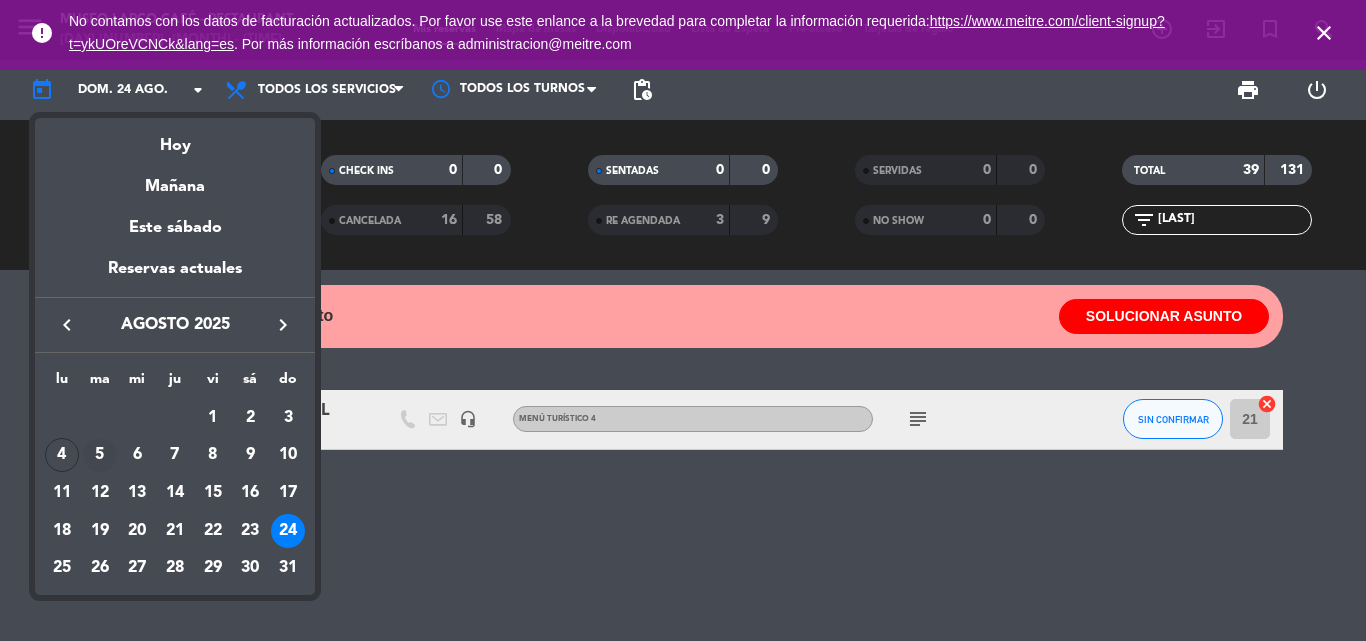 click on "5" at bounding box center [100, 455] 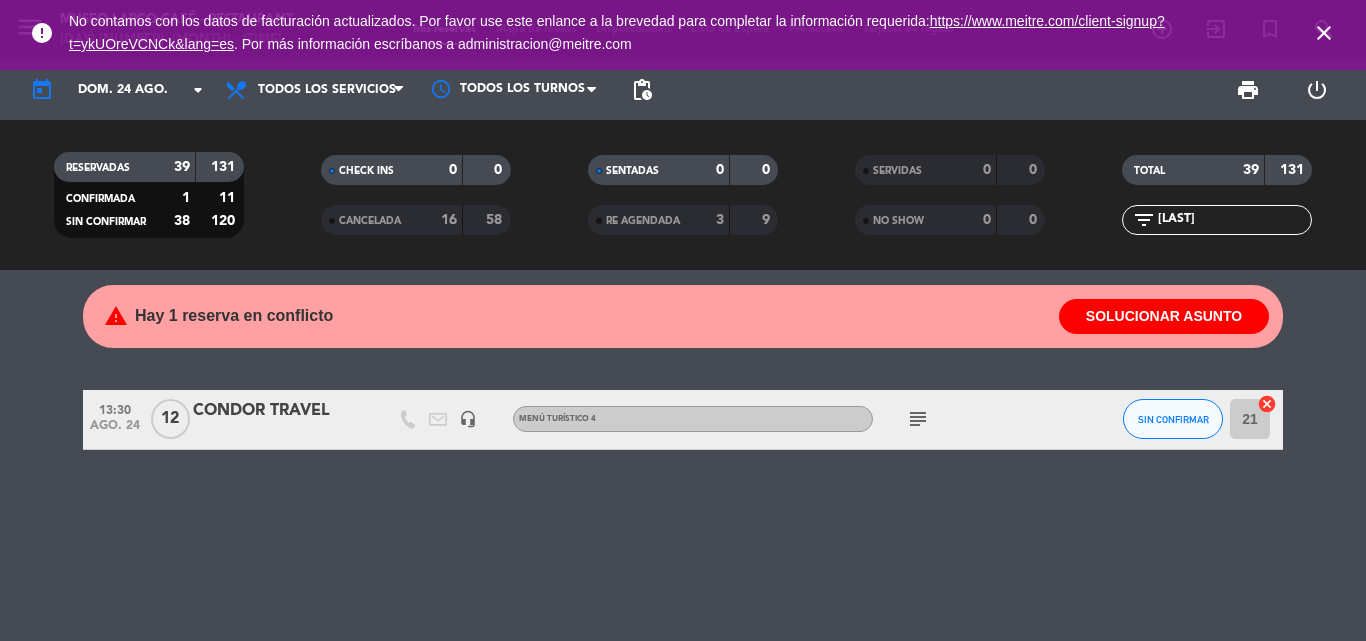 type on "mar. 5 ago." 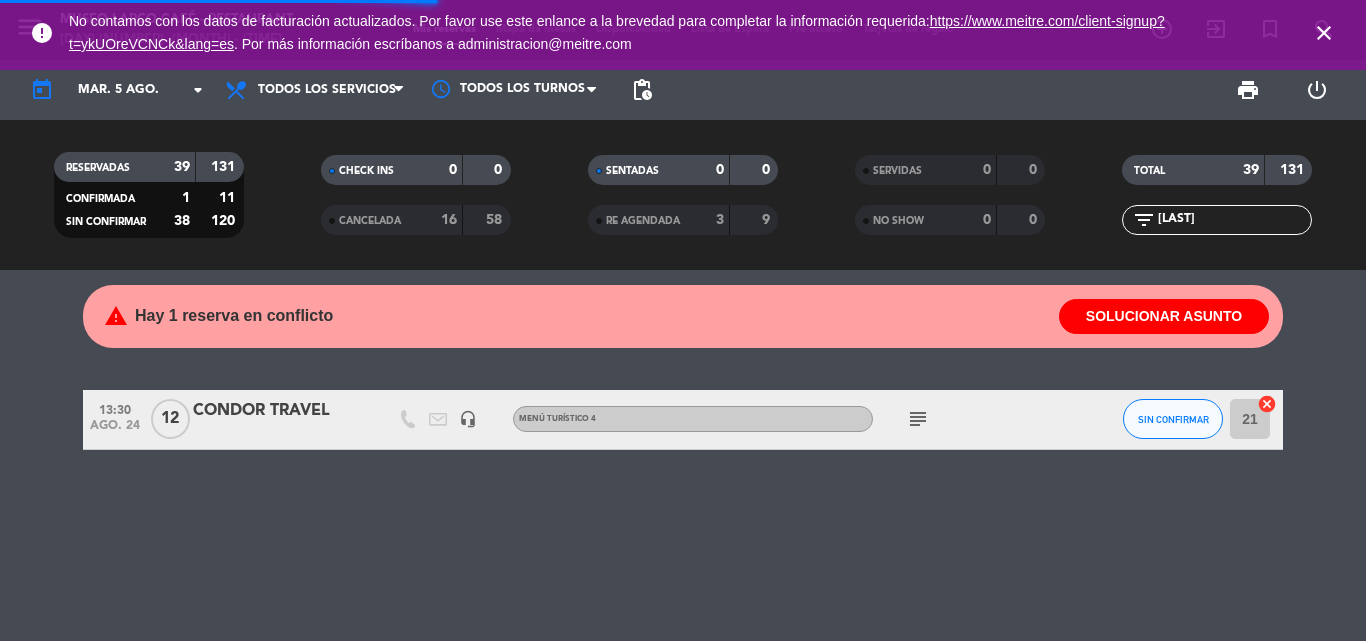 drag, startPoint x: 978, startPoint y: 224, endPoint x: 836, endPoint y: 224, distance: 142 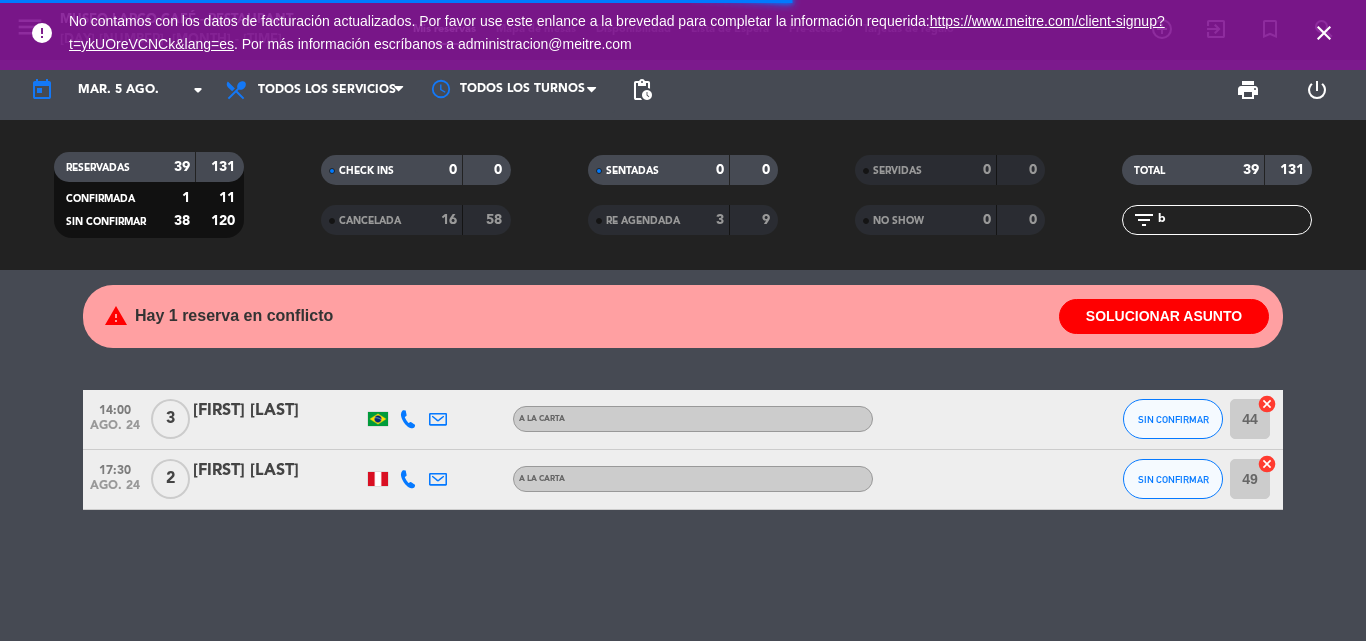 type on "bs" 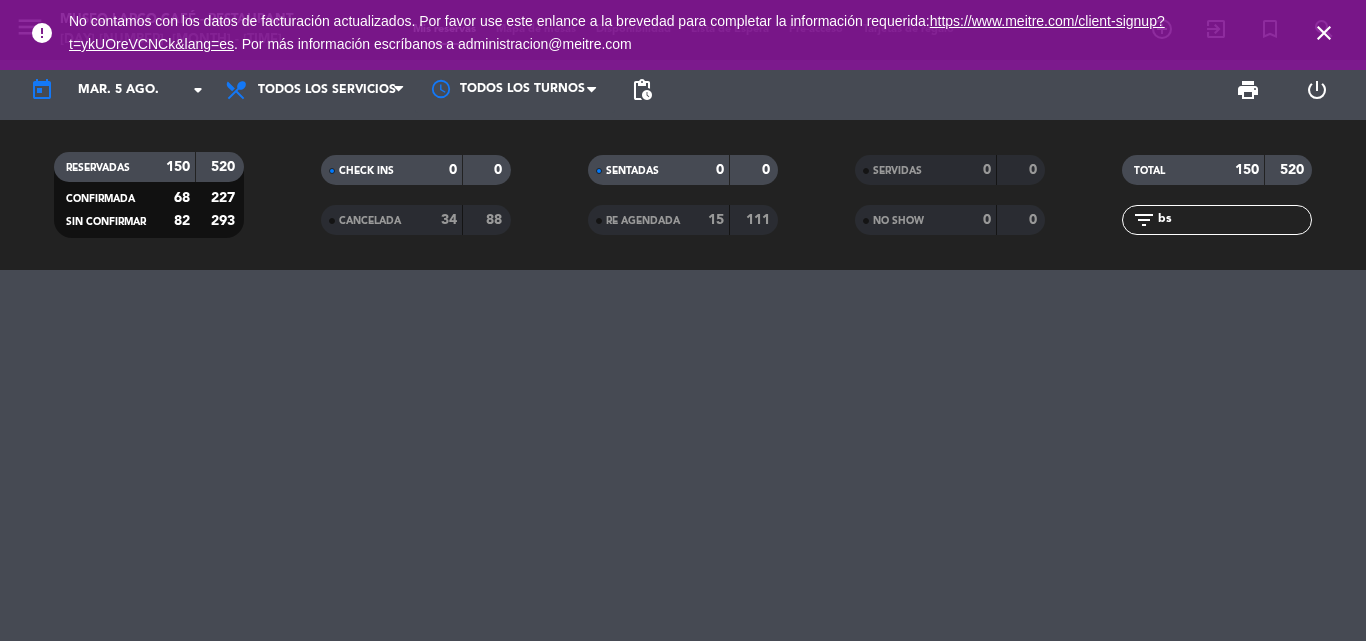 drag, startPoint x: 1203, startPoint y: 220, endPoint x: 967, endPoint y: 217, distance: 236.01907 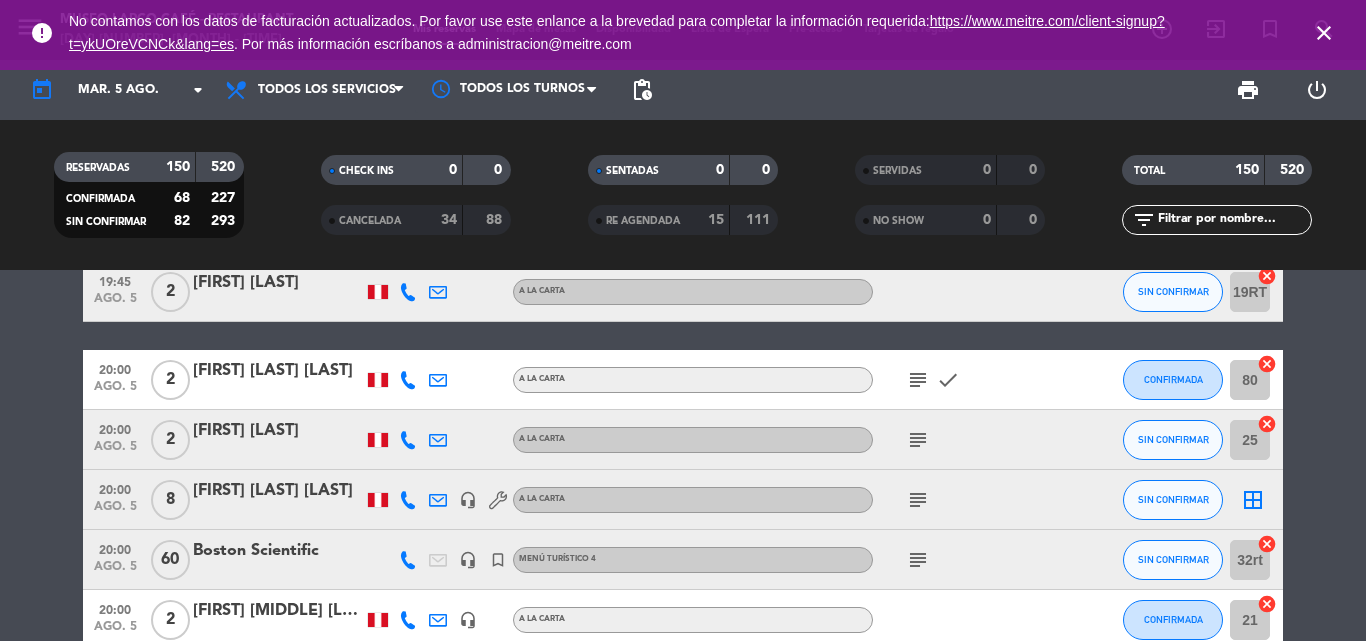 scroll, scrollTop: 6900, scrollLeft: 0, axis: vertical 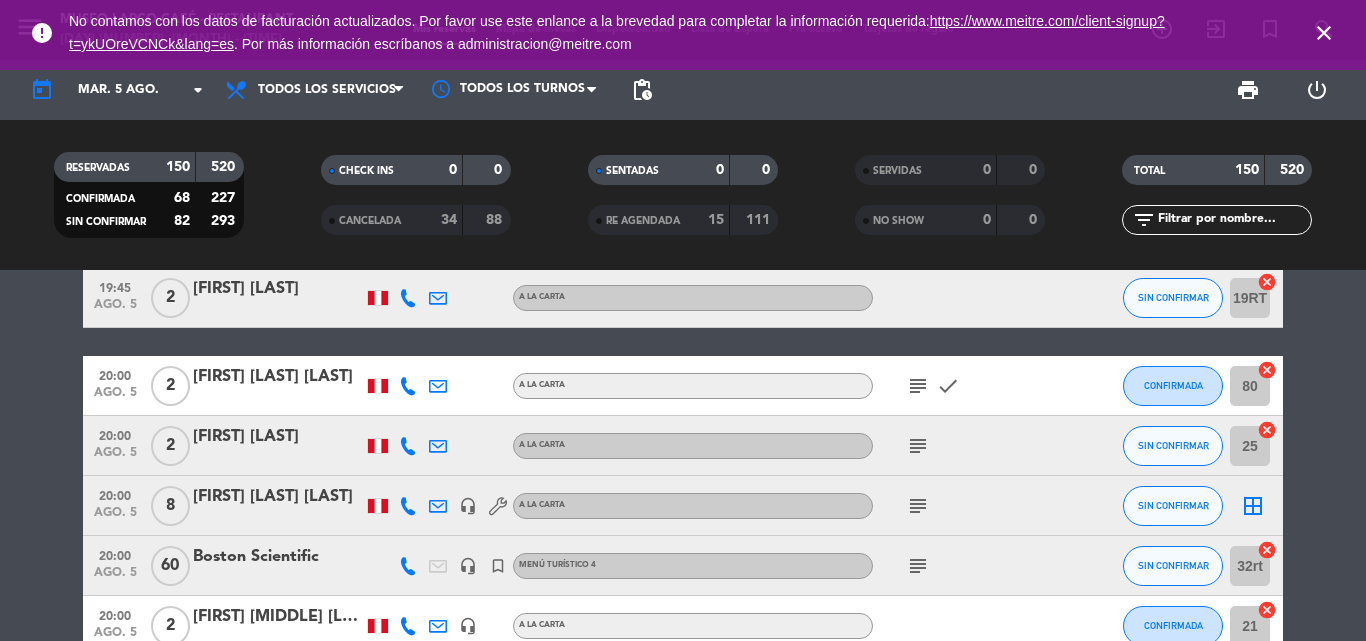type 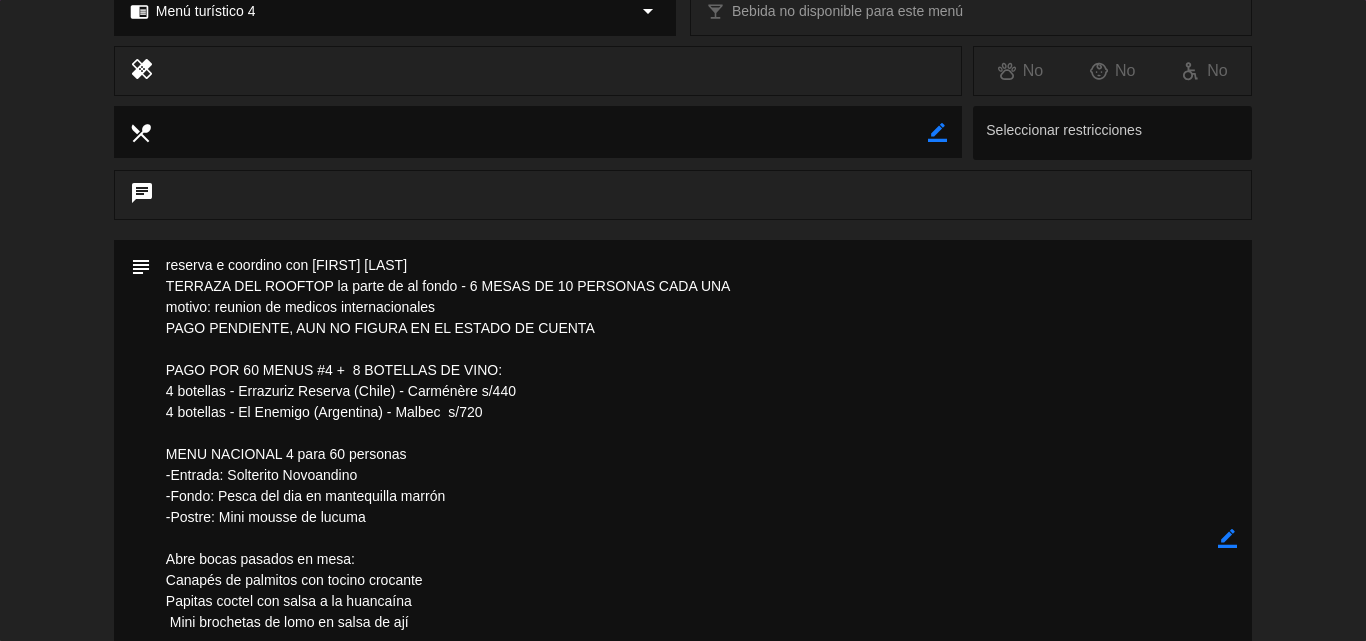 scroll, scrollTop: 400, scrollLeft: 0, axis: vertical 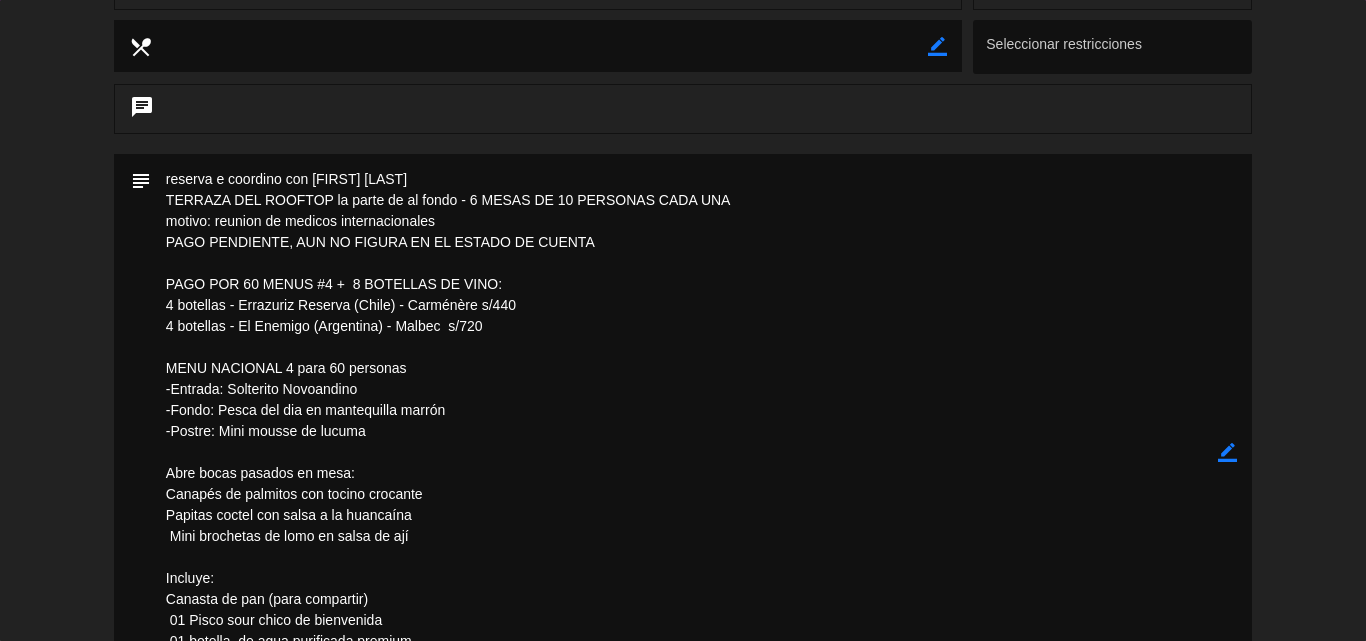 click on "border_color" 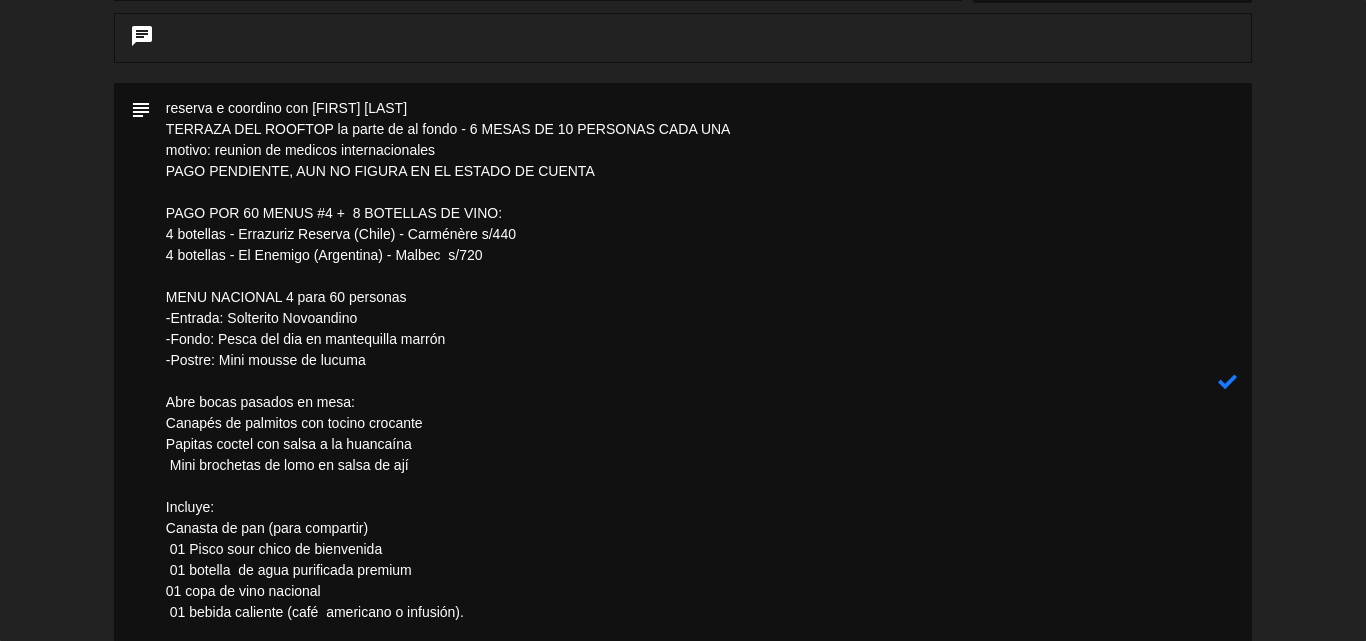 scroll, scrollTop: 461, scrollLeft: 0, axis: vertical 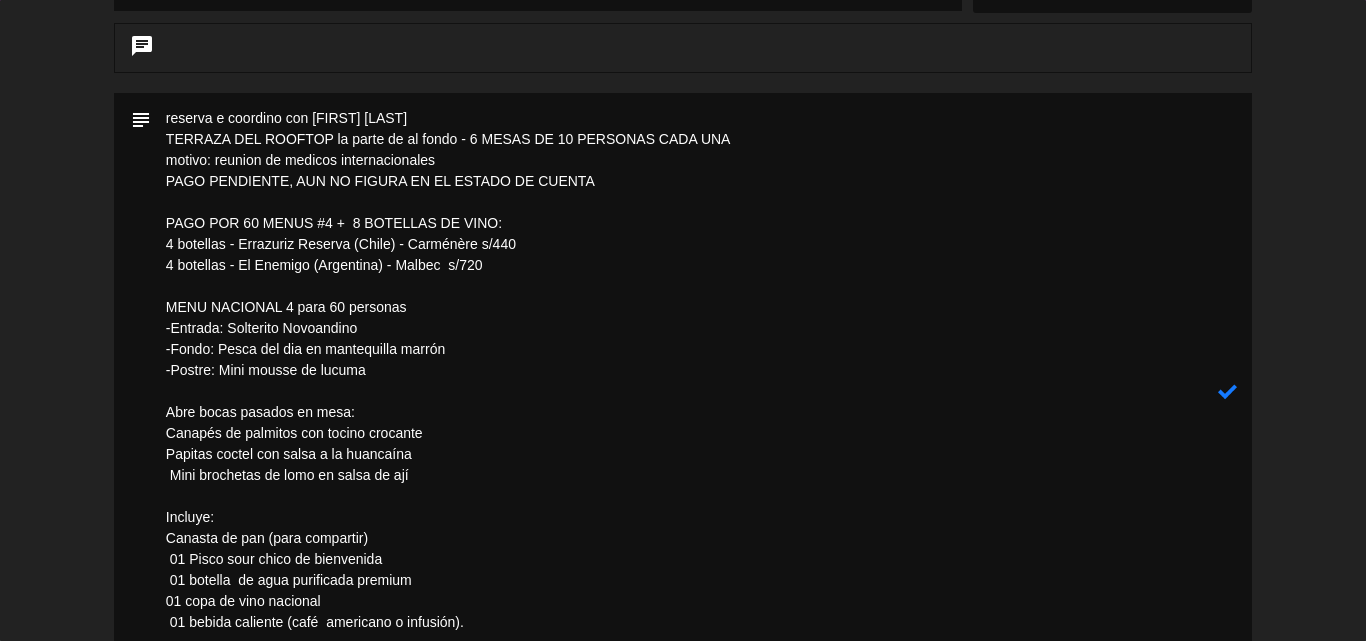 drag, startPoint x: 591, startPoint y: 188, endPoint x: 195, endPoint y: 178, distance: 396.12625 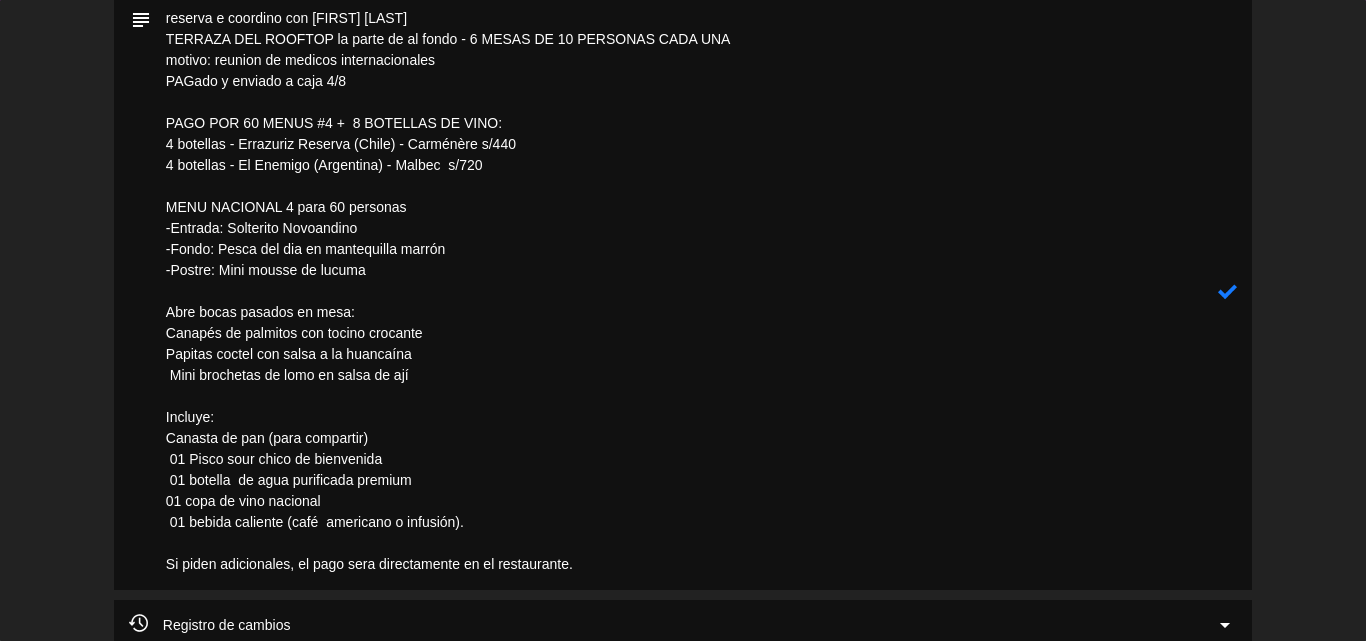 scroll, scrollTop: 569, scrollLeft: 0, axis: vertical 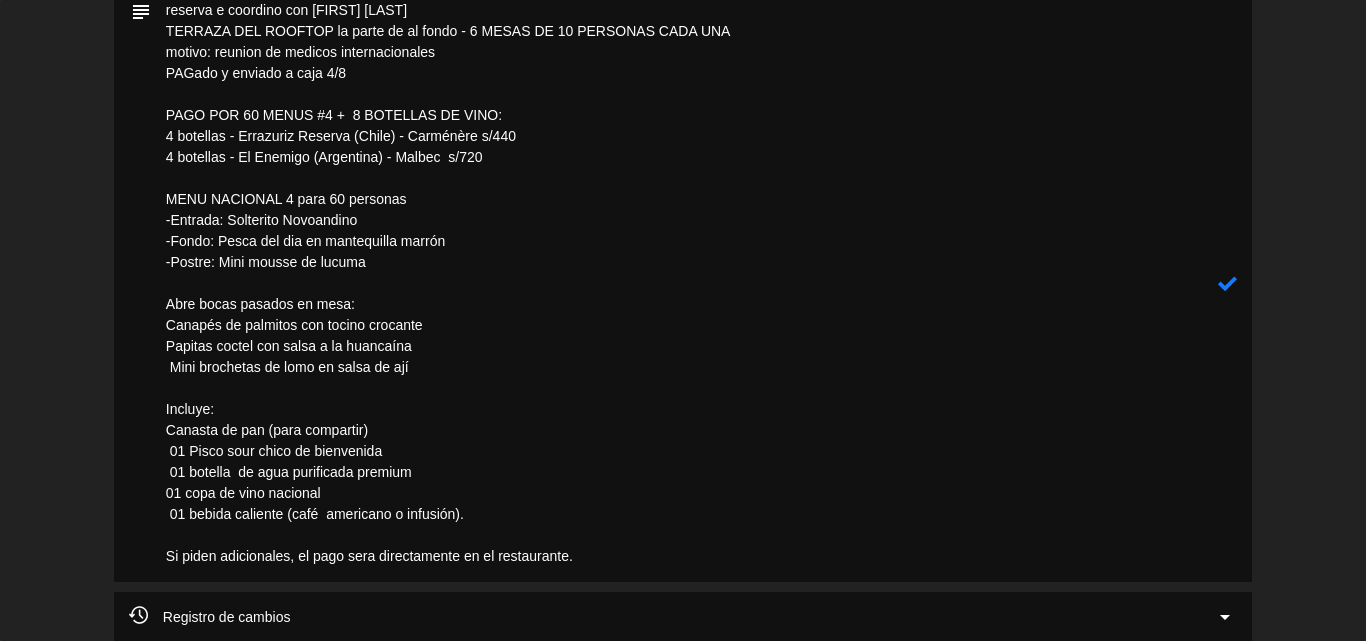 drag, startPoint x: 160, startPoint y: 306, endPoint x: 475, endPoint y: 516, distance: 378.5829 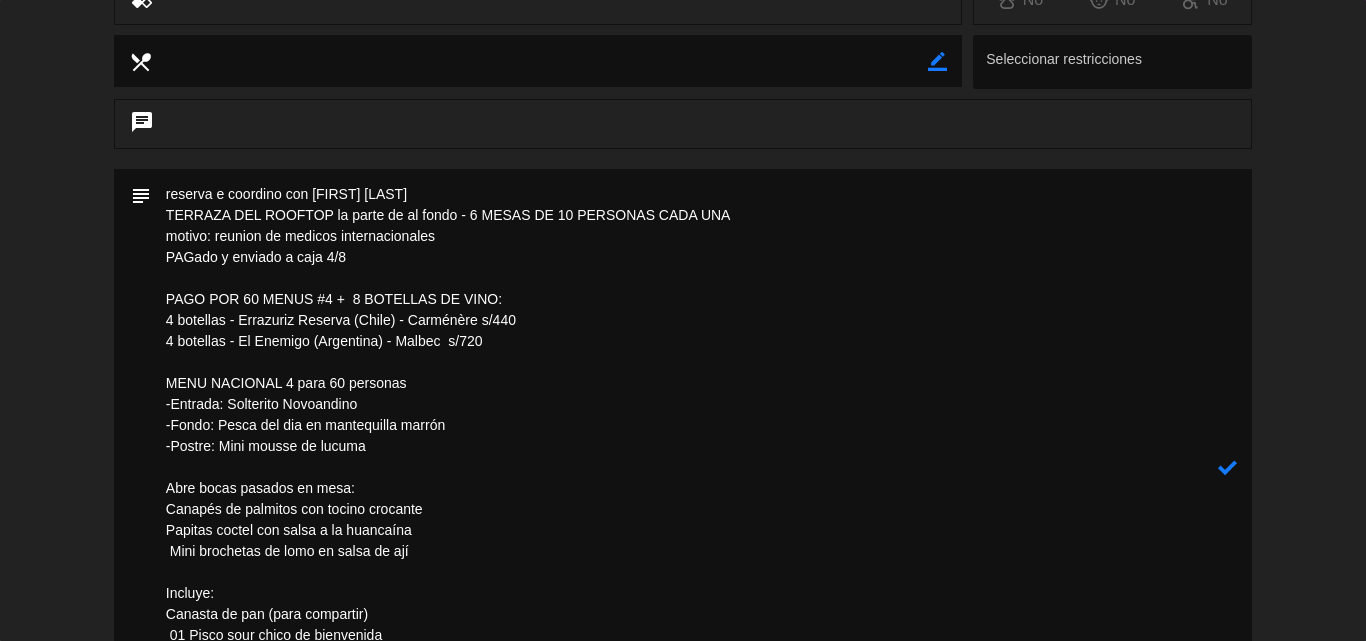 scroll, scrollTop: 600, scrollLeft: 0, axis: vertical 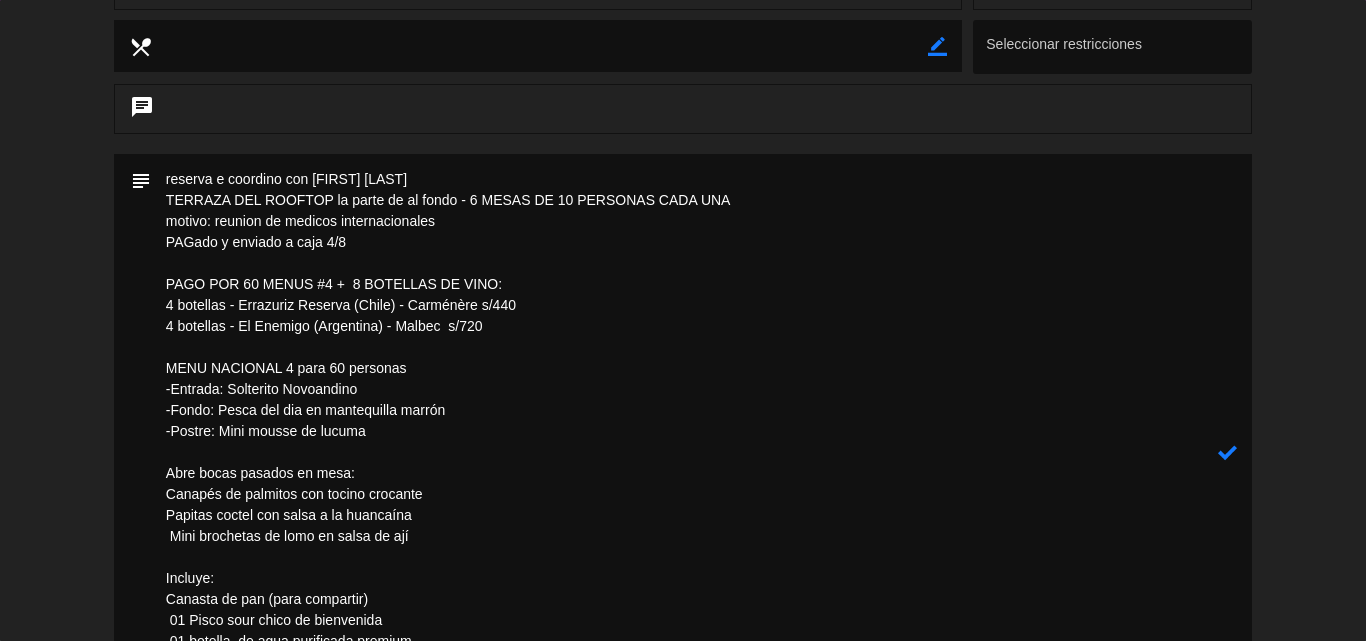 click 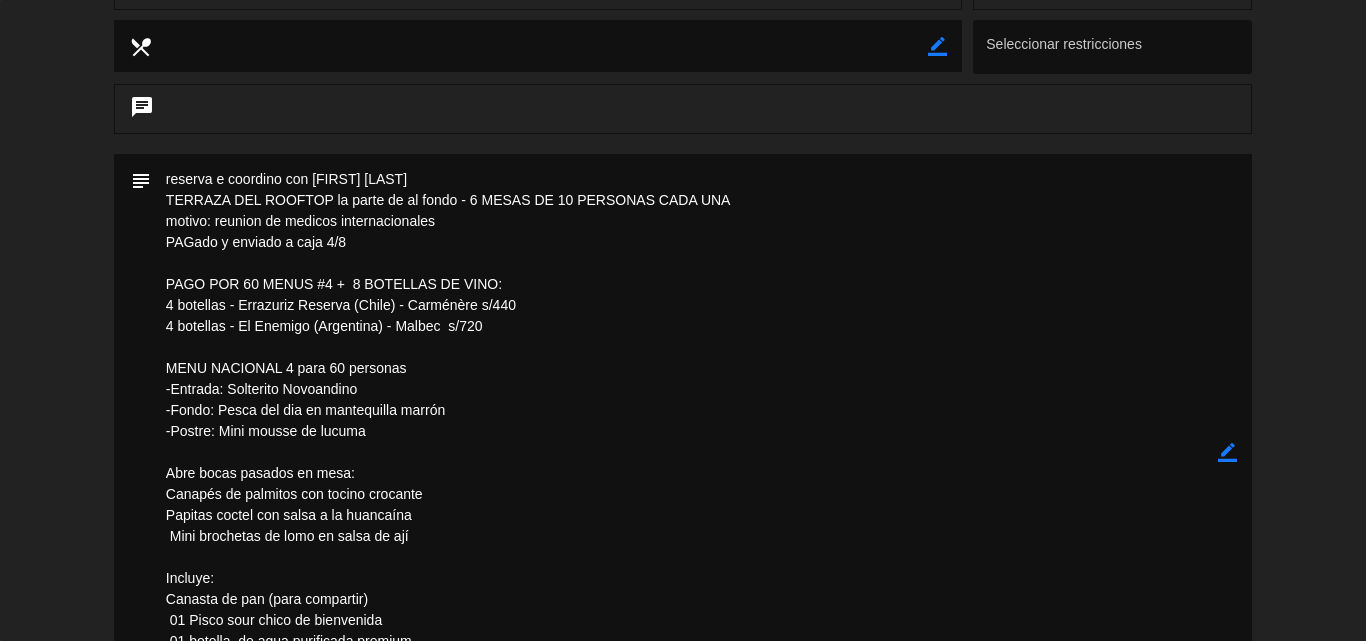 drag, startPoint x: 165, startPoint y: 366, endPoint x: 481, endPoint y: 363, distance: 316.01425 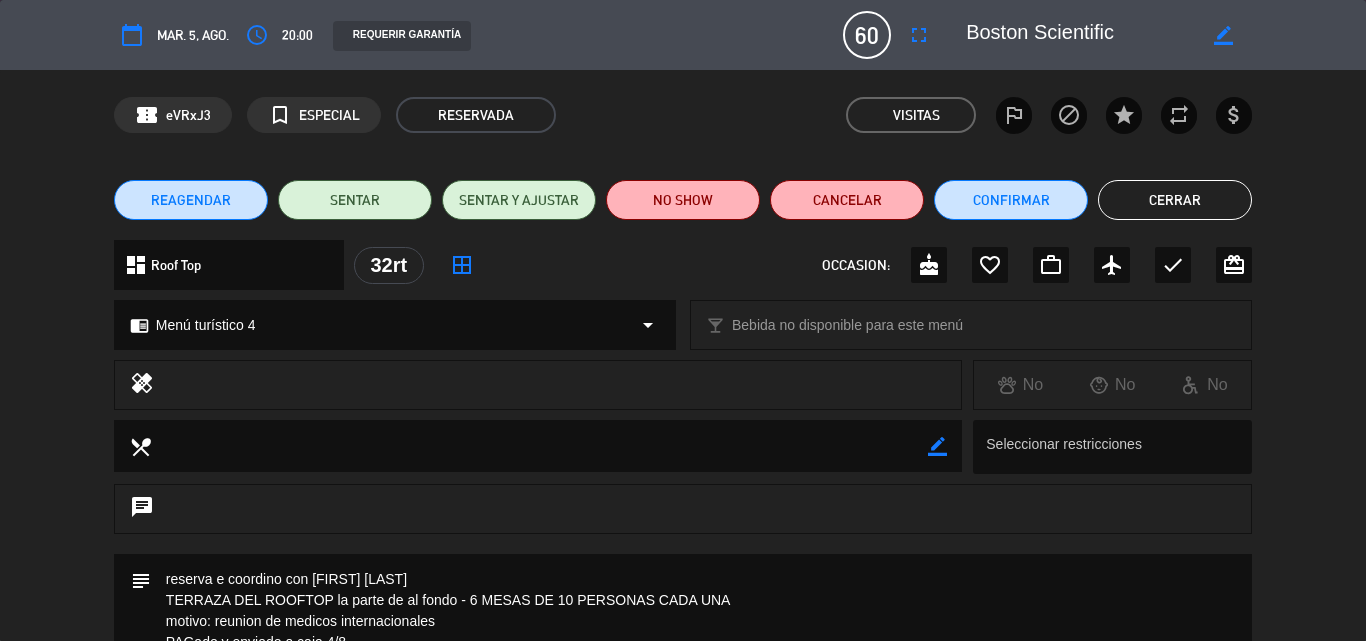 drag, startPoint x: 1120, startPoint y: 31, endPoint x: 962, endPoint y: 42, distance: 158.38245 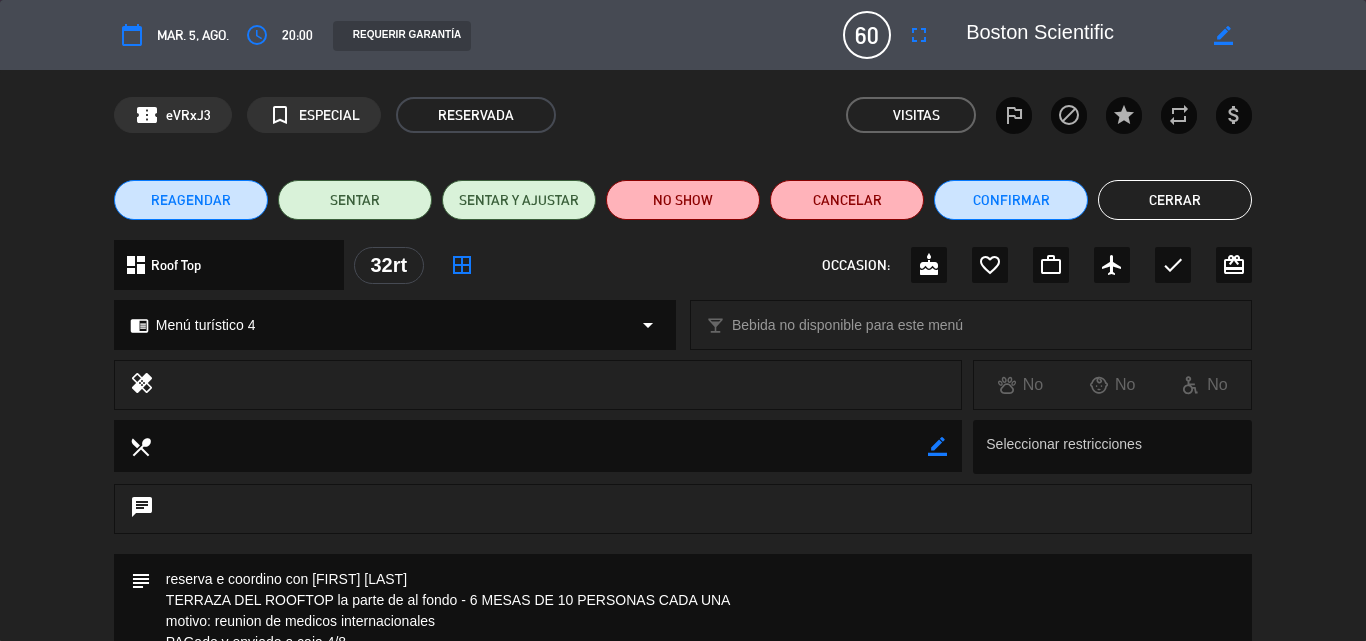 click on "Cerrar" 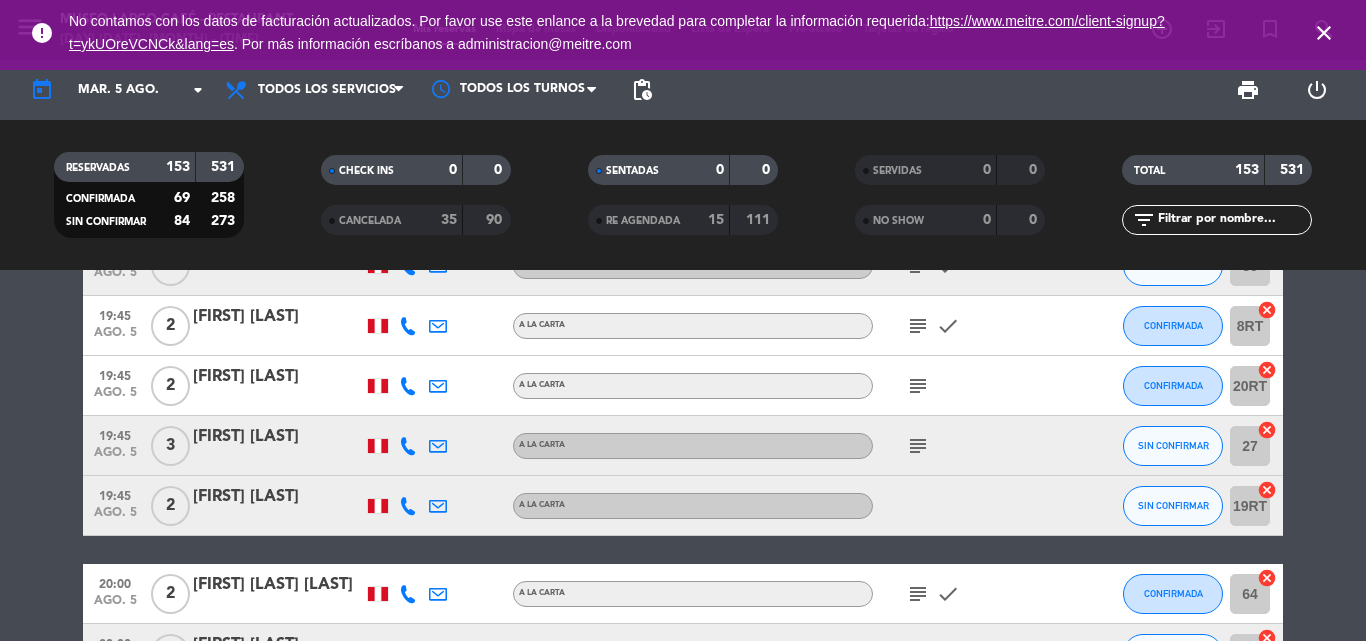 click on "close" at bounding box center [1324, 33] 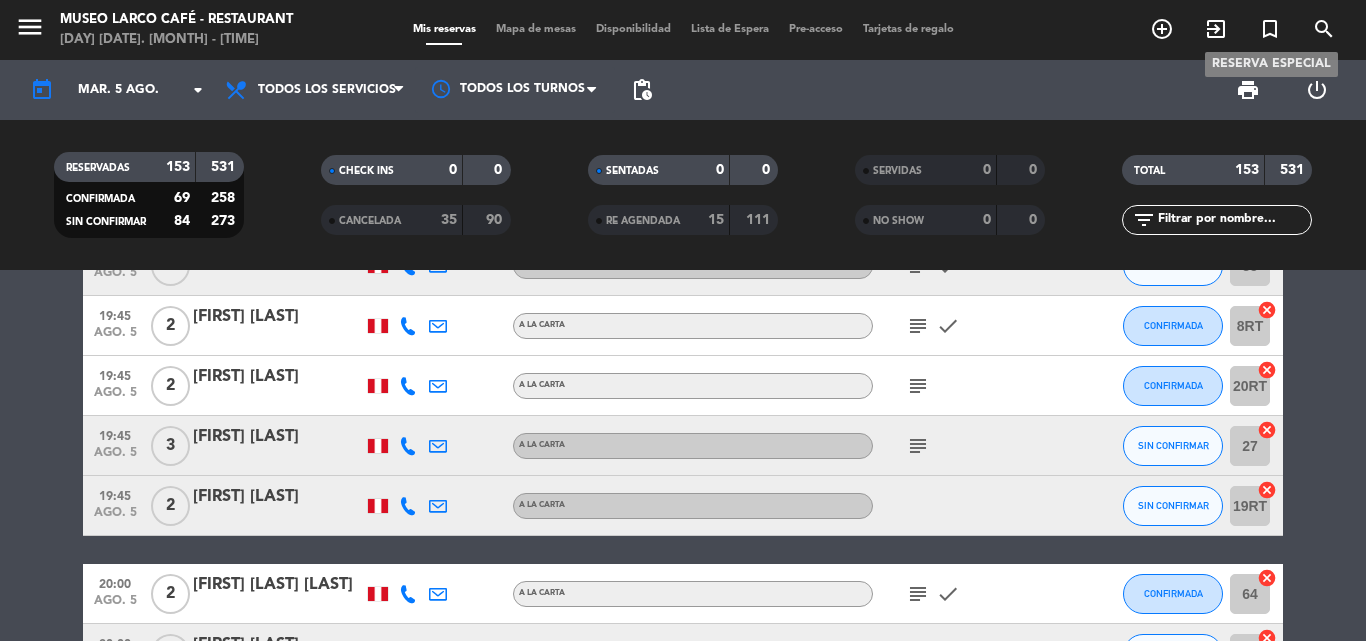 click on "turned_in_not" at bounding box center [1270, 29] 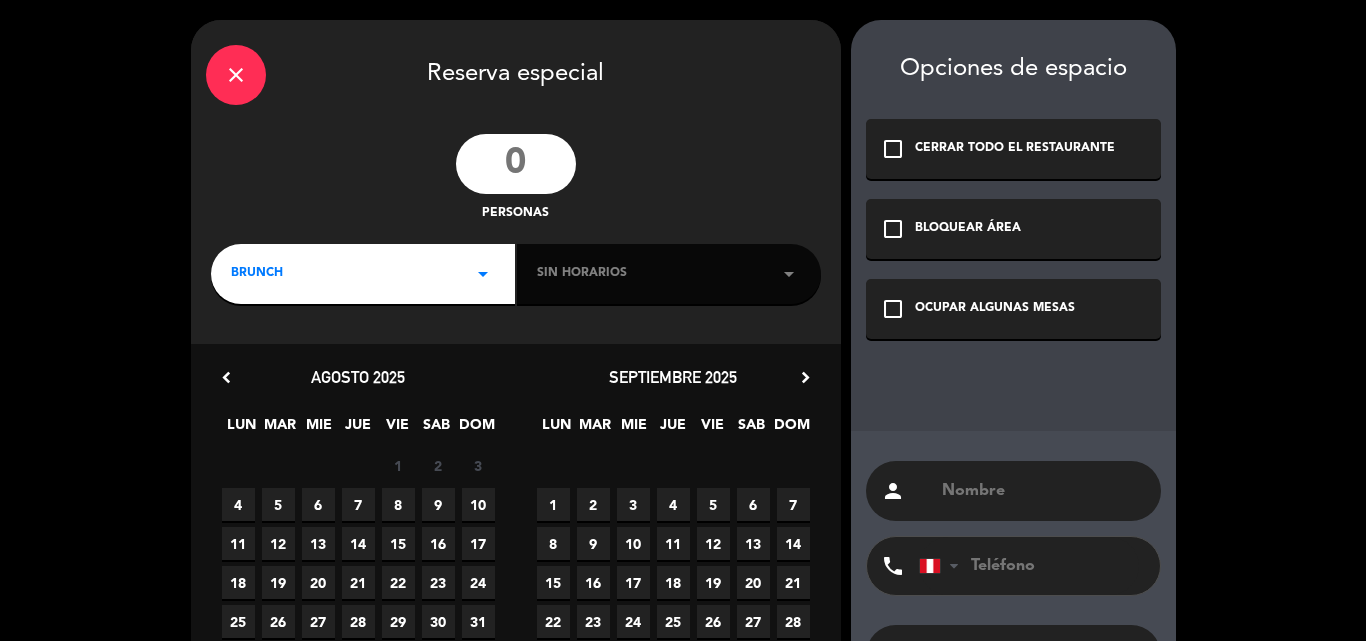 click 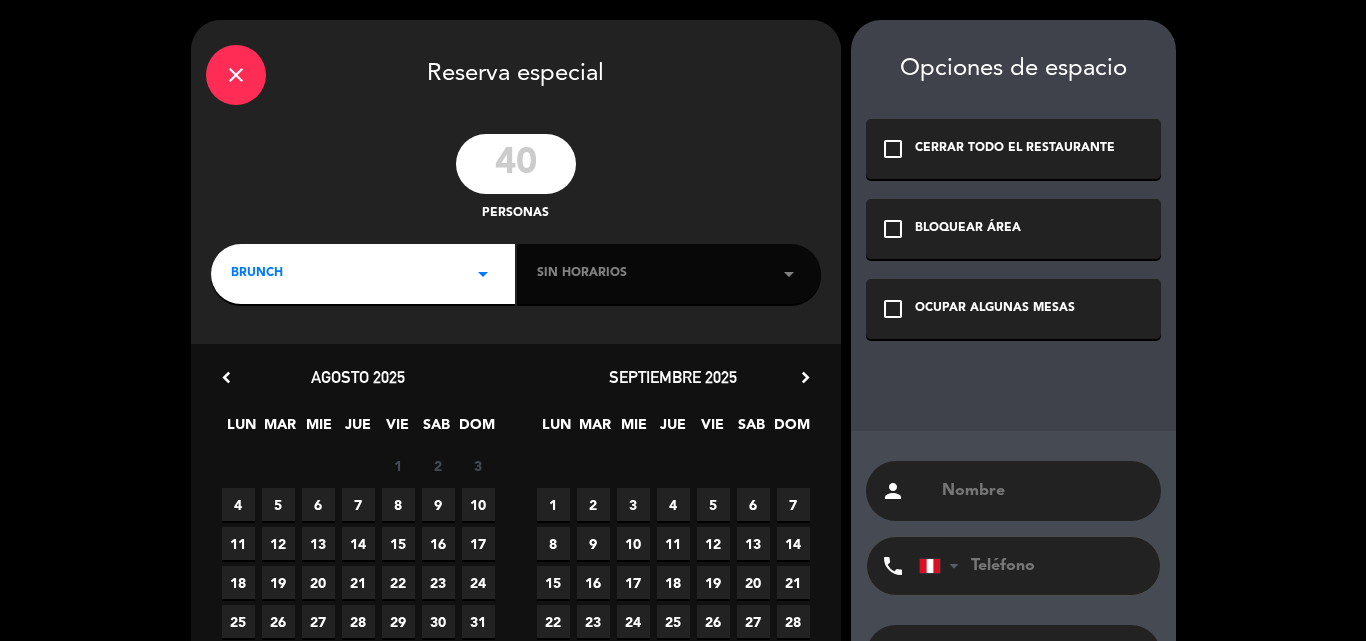 type on "40" 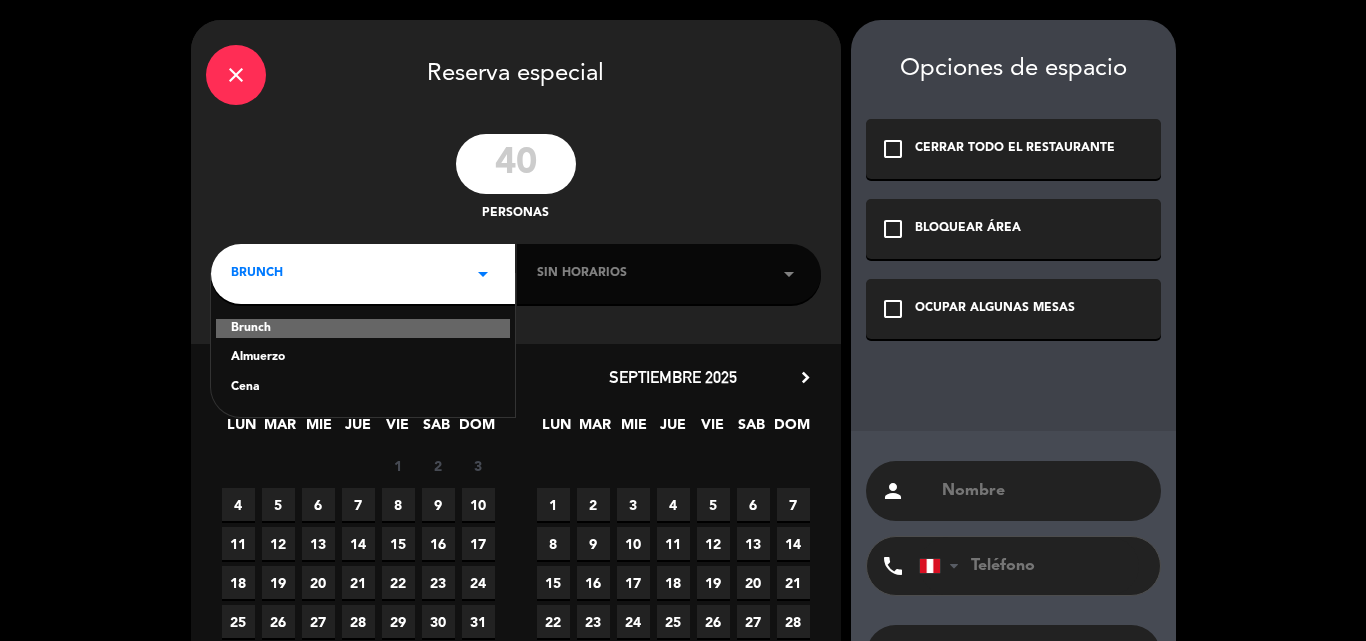click on "Cena" 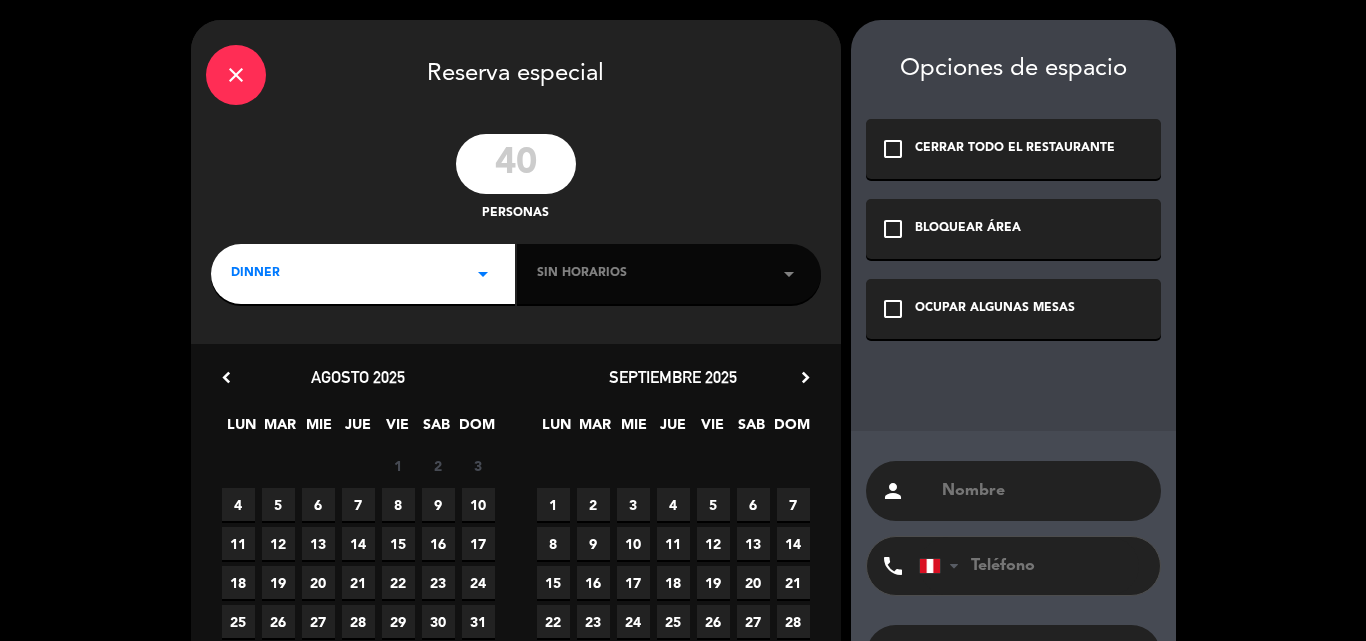 click on "Sin horarios   arrow_drop_down" 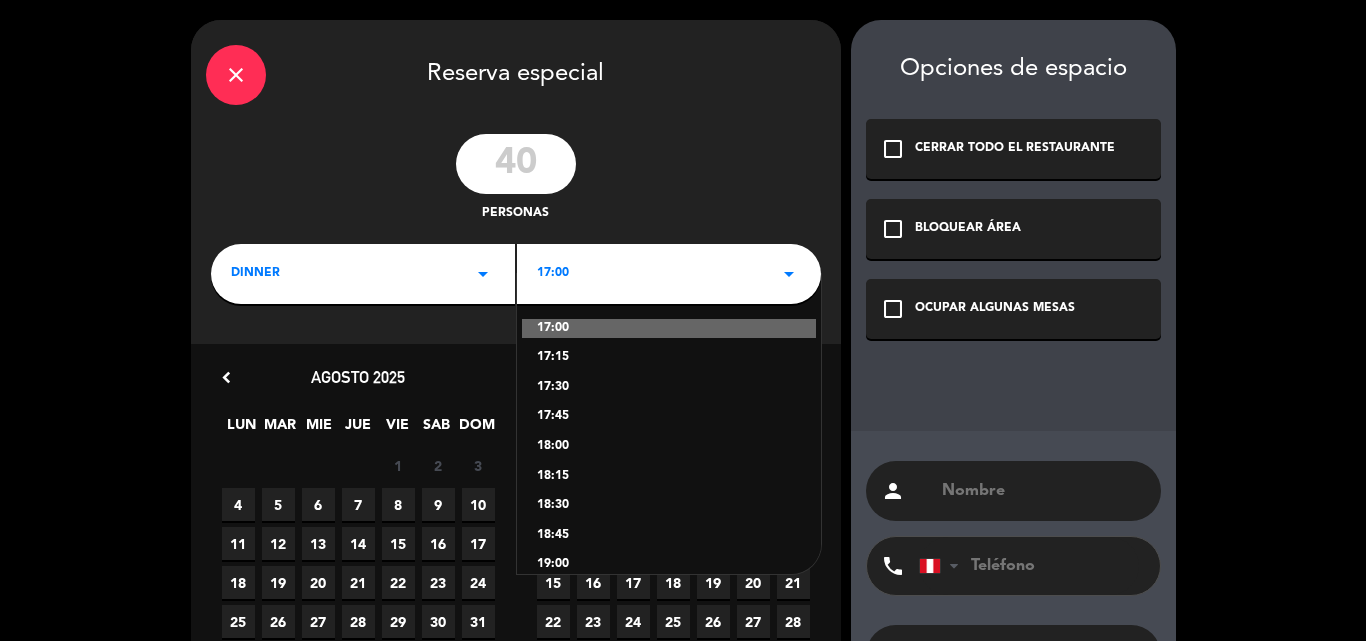 scroll, scrollTop: 158, scrollLeft: 0, axis: vertical 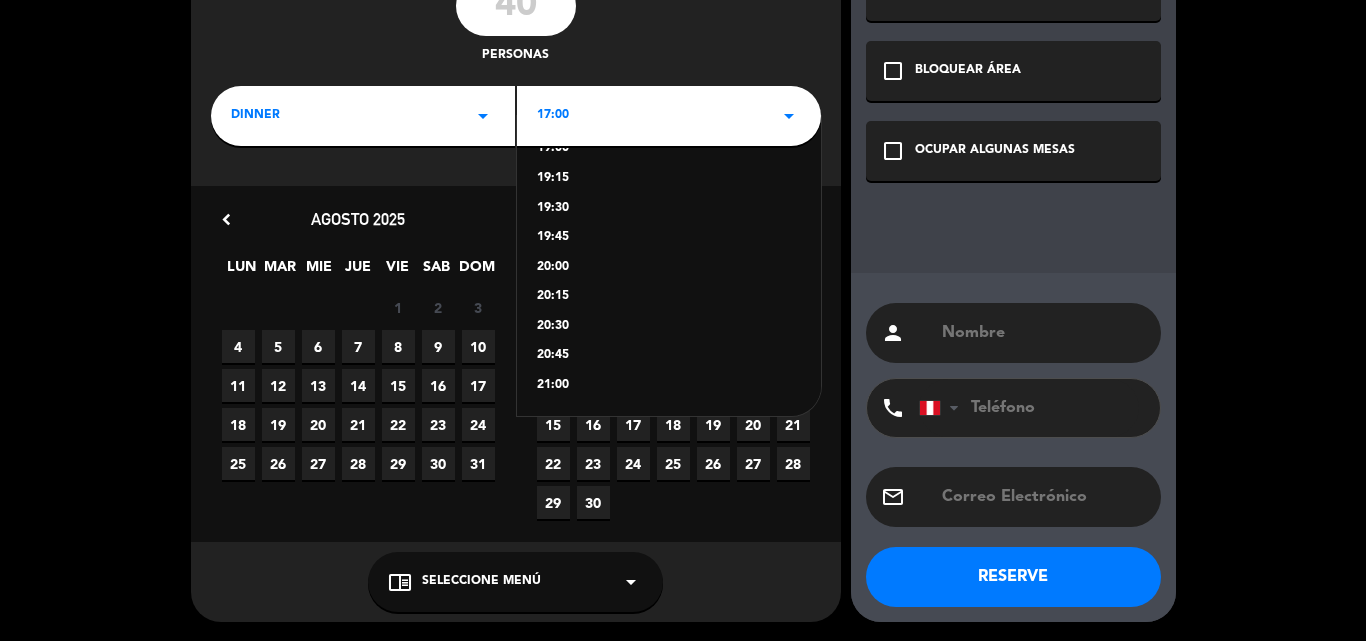 click on "20:00" 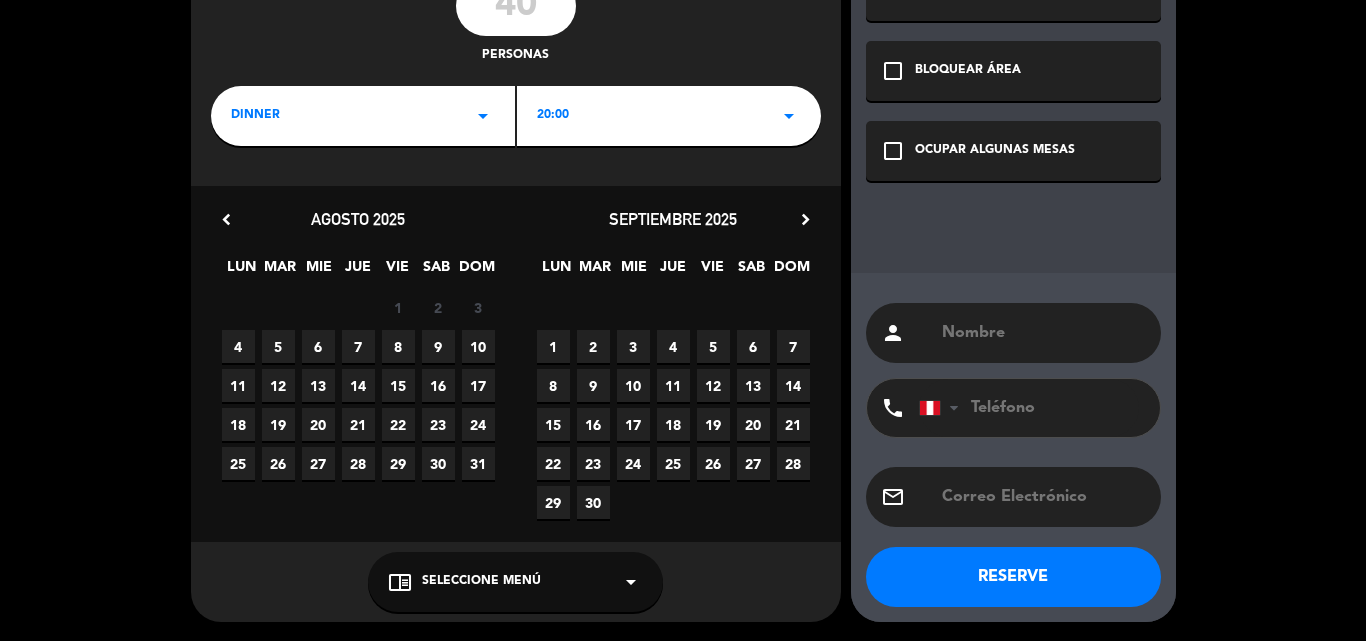 click on "30" at bounding box center (438, 463) 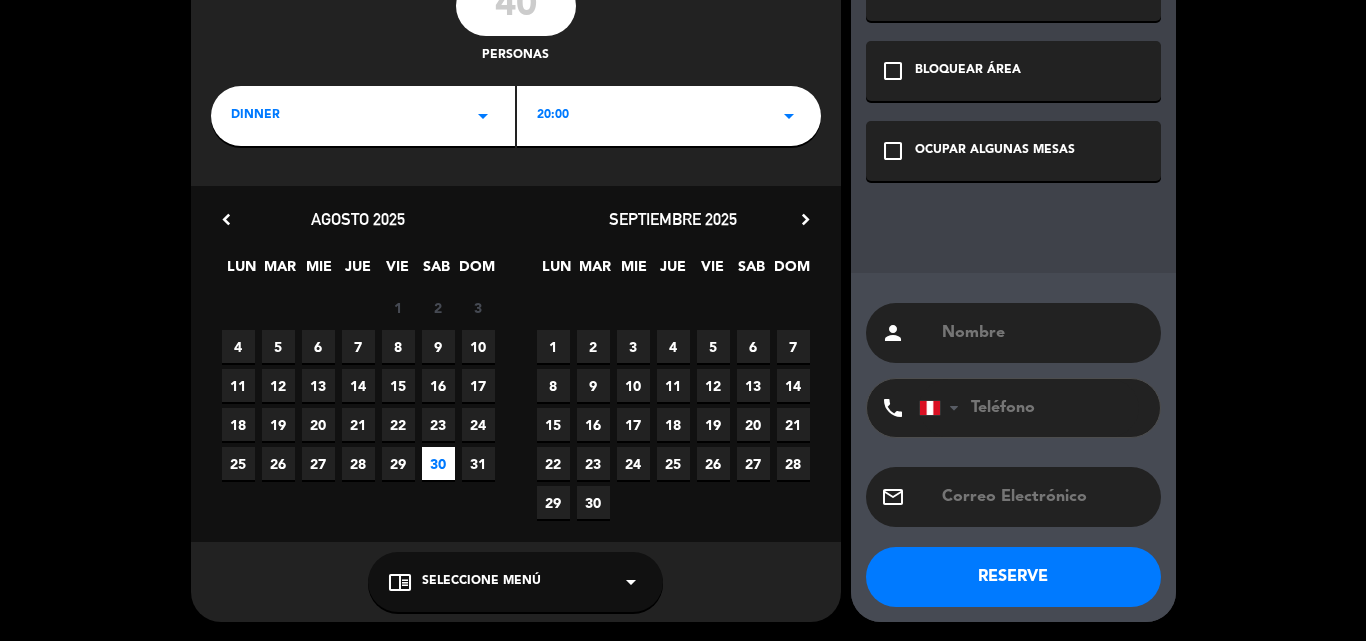 click on "check_box_outline_blank" 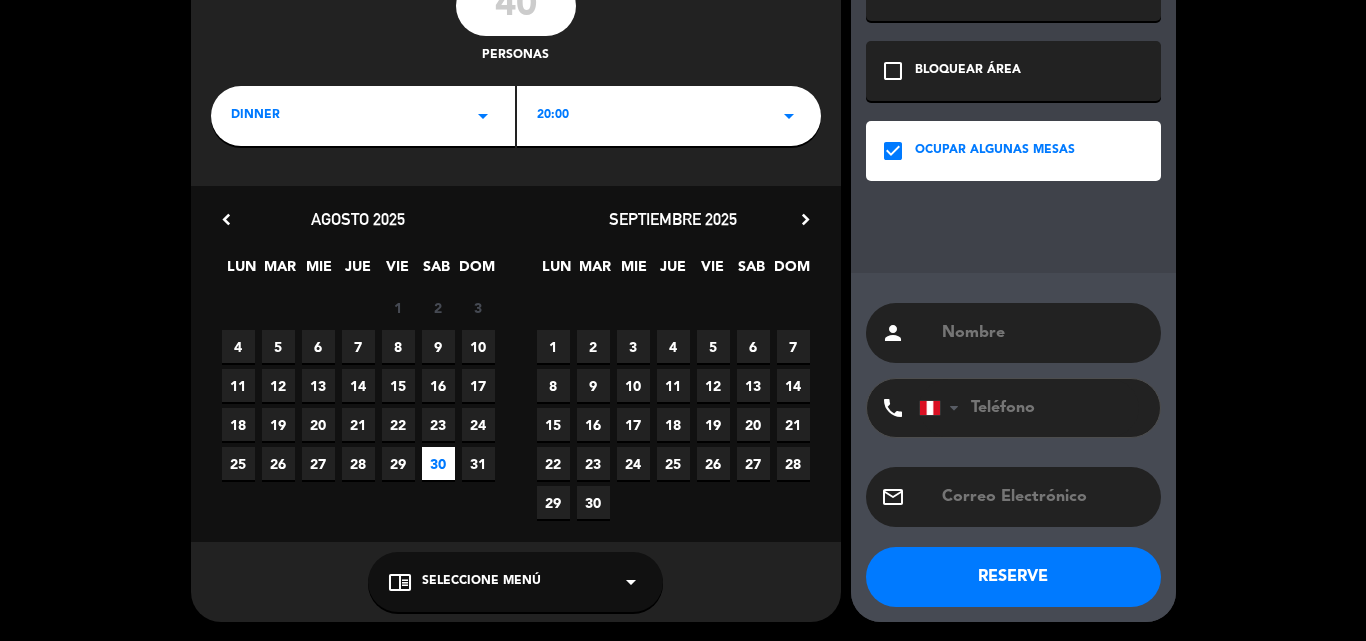 click at bounding box center (1043, 333) 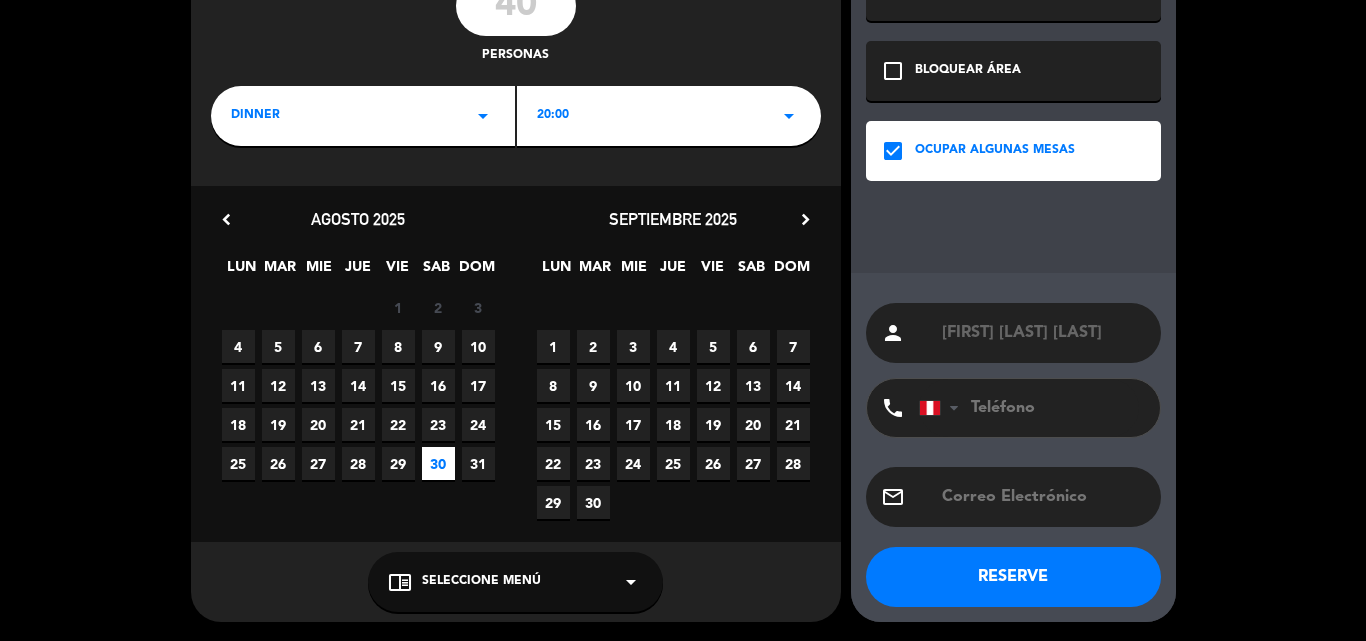 scroll, scrollTop: 0, scrollLeft: 34, axis: horizontal 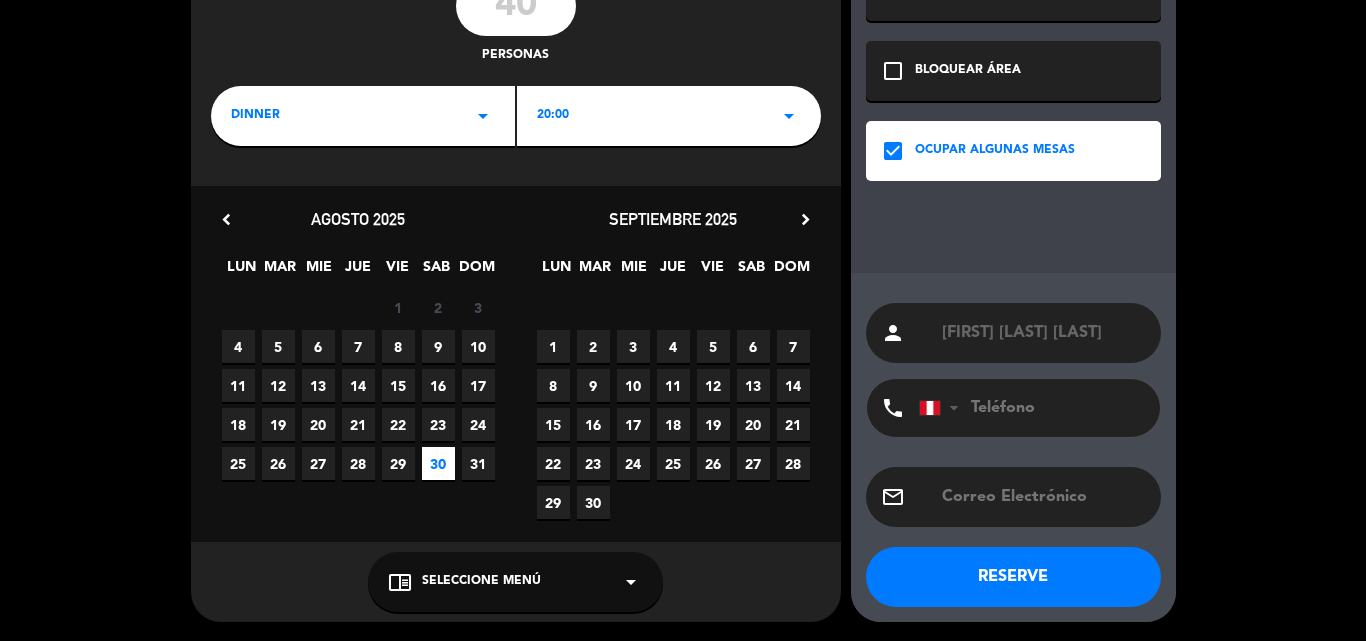 type on "[FIRST] [LAST] [LAST]" 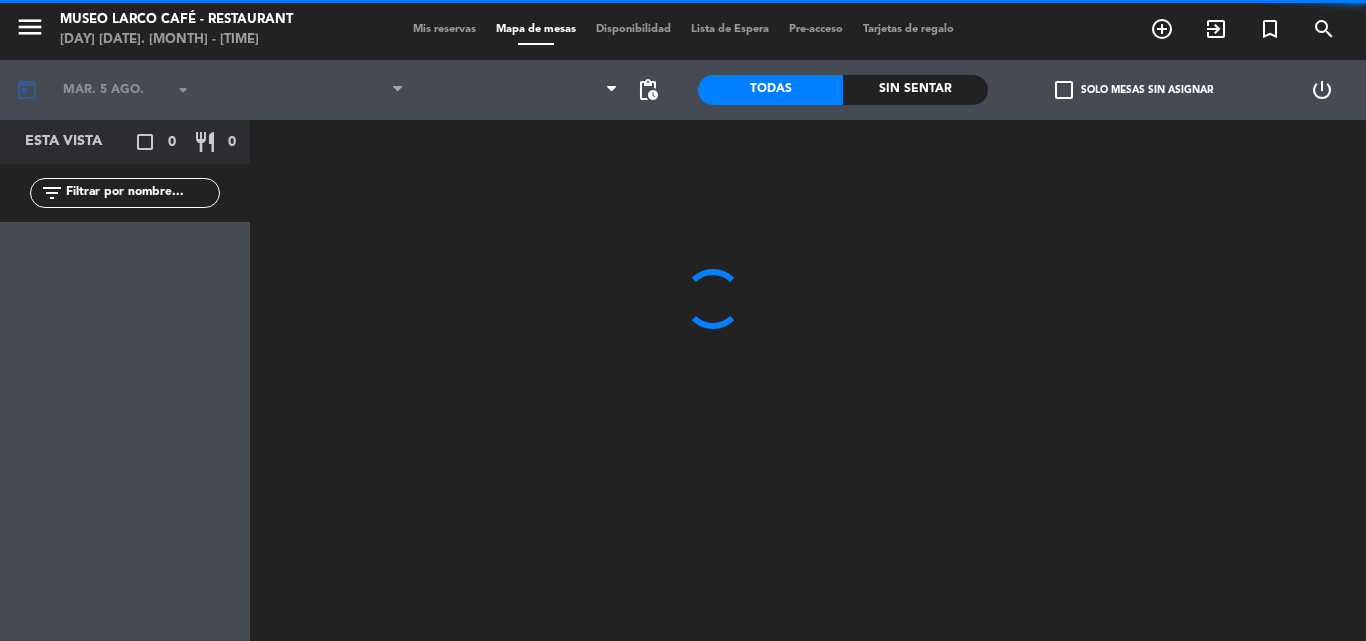 type on "sáb. 30 ago." 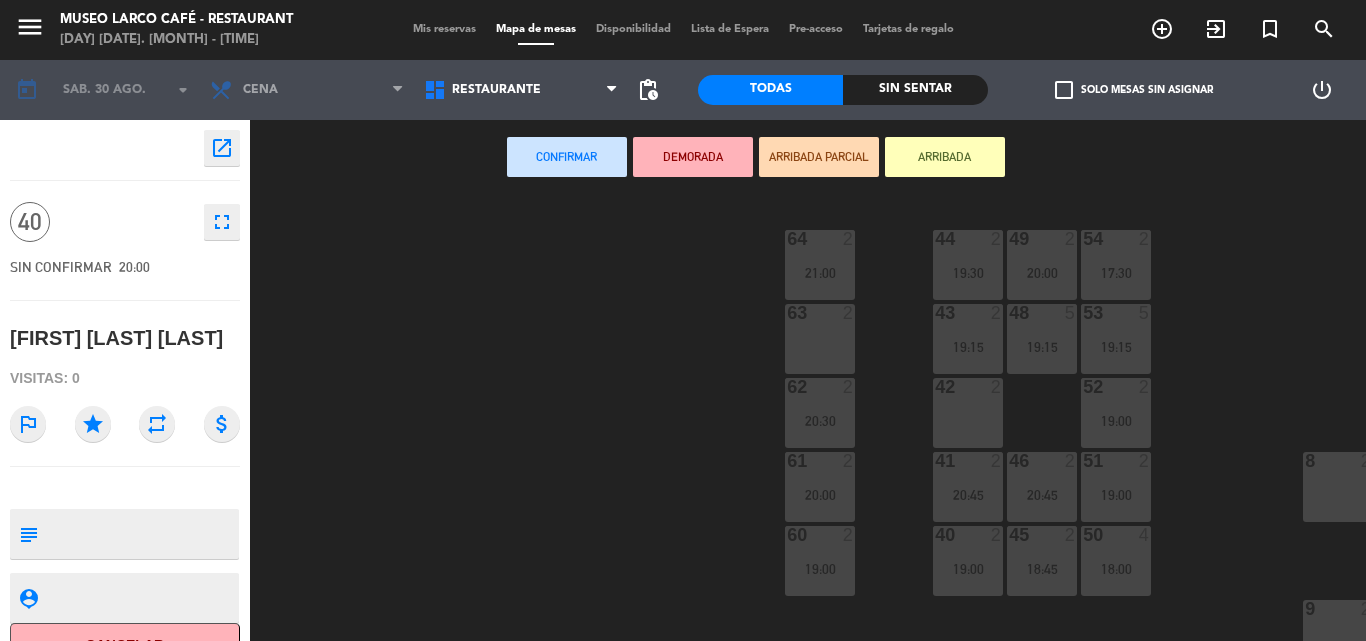 click on "open_in_new" 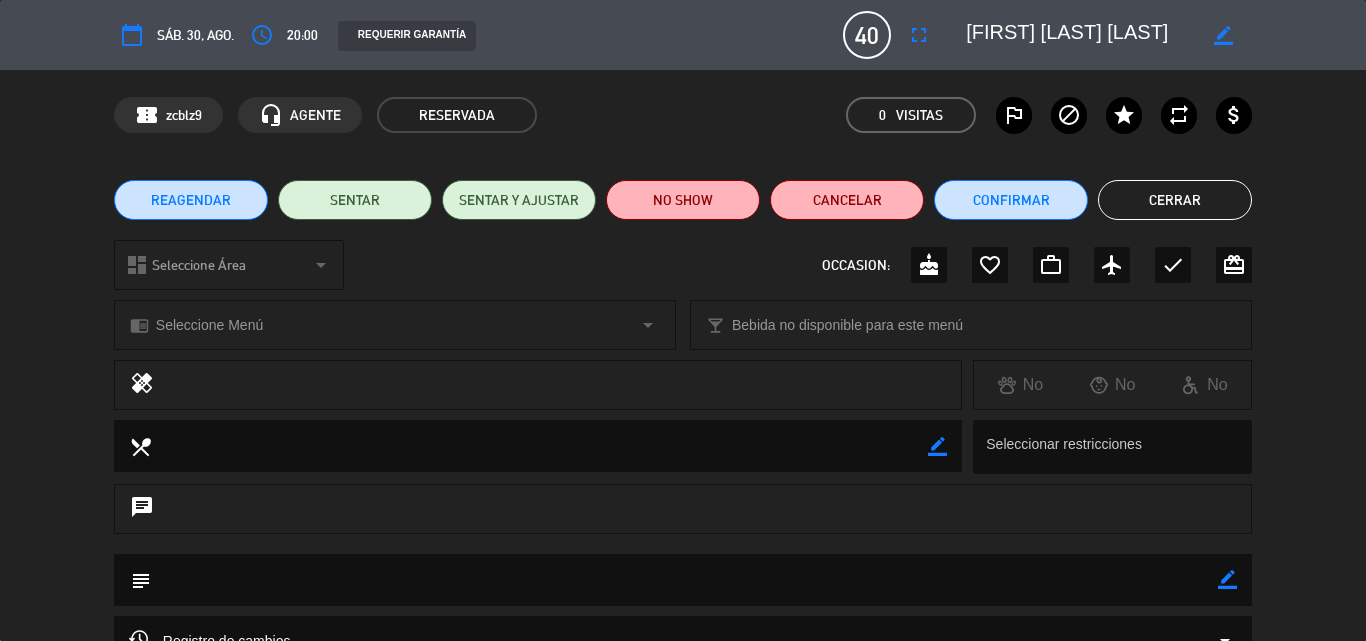 click on "border_color" 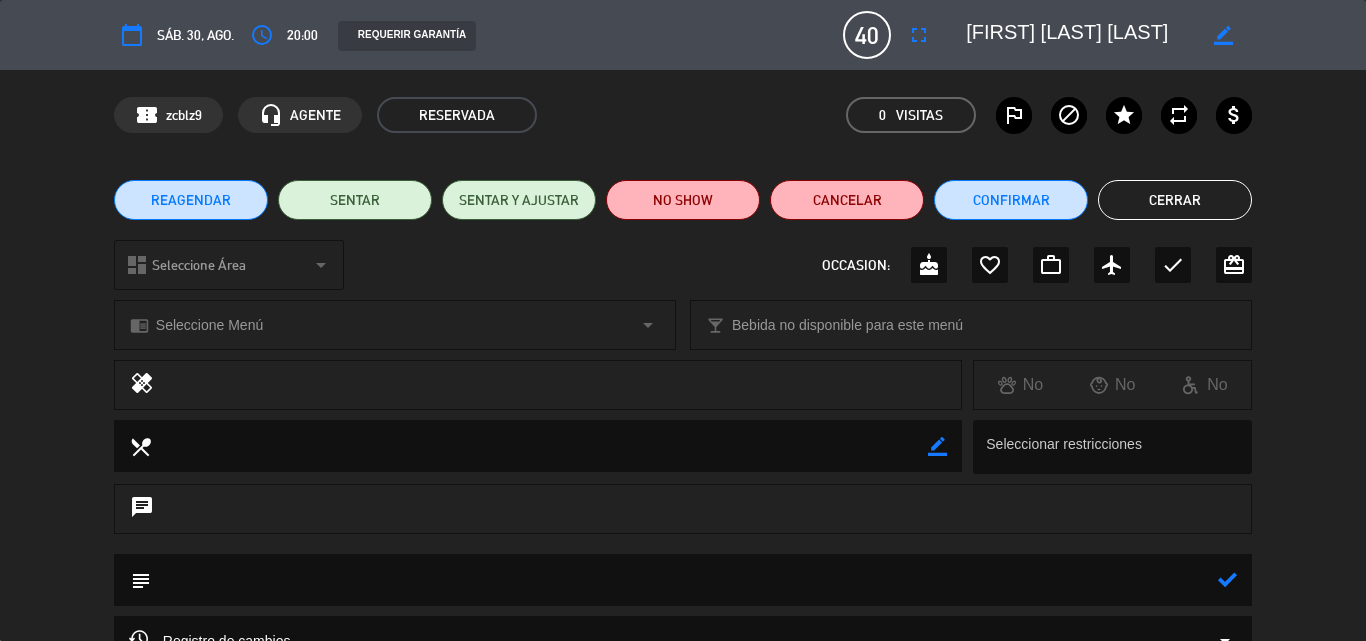 click 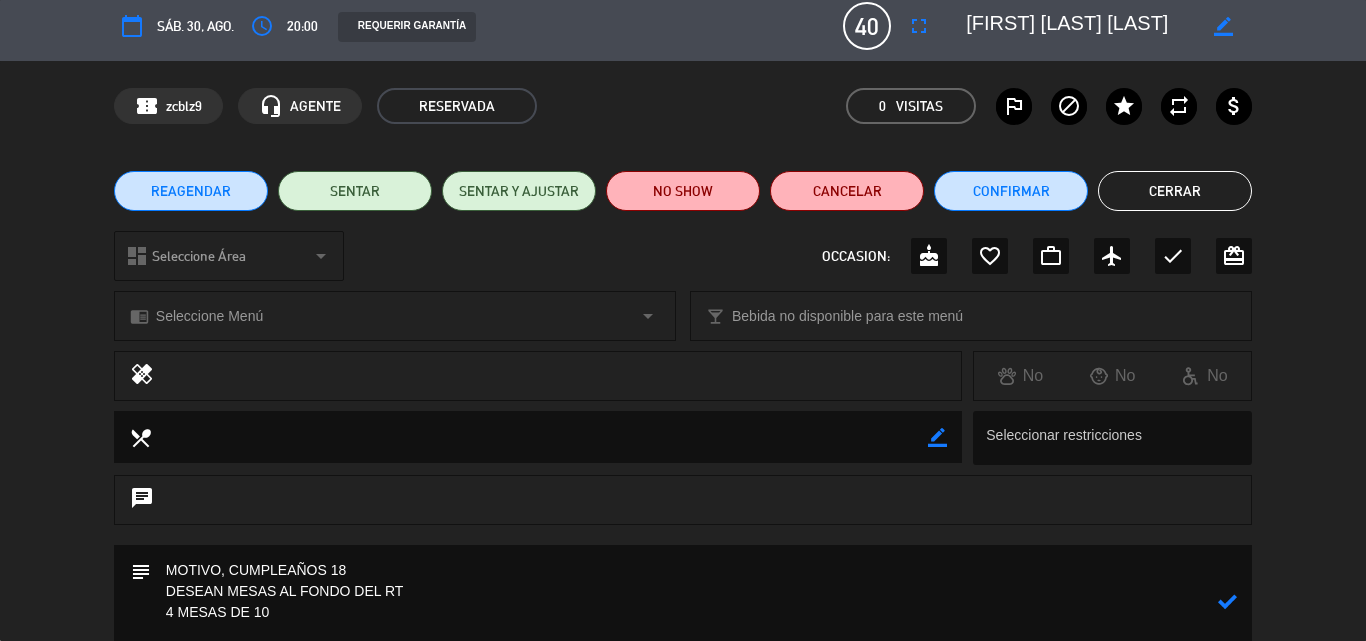 scroll, scrollTop: 30, scrollLeft: 0, axis: vertical 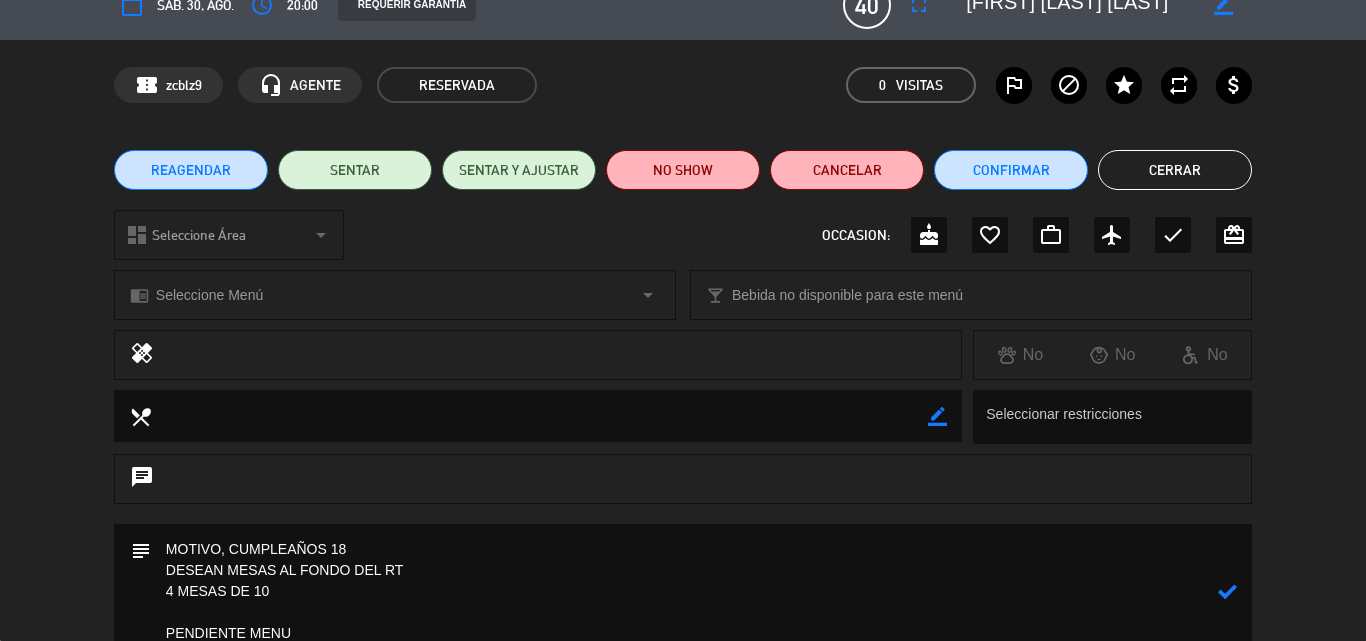 type on "MOTIVO, CUMPLEAÑOS 18
DESEAN MESAS AL FONDO DEL RT
4 MESAS DE 10
PENDIENTE MENU" 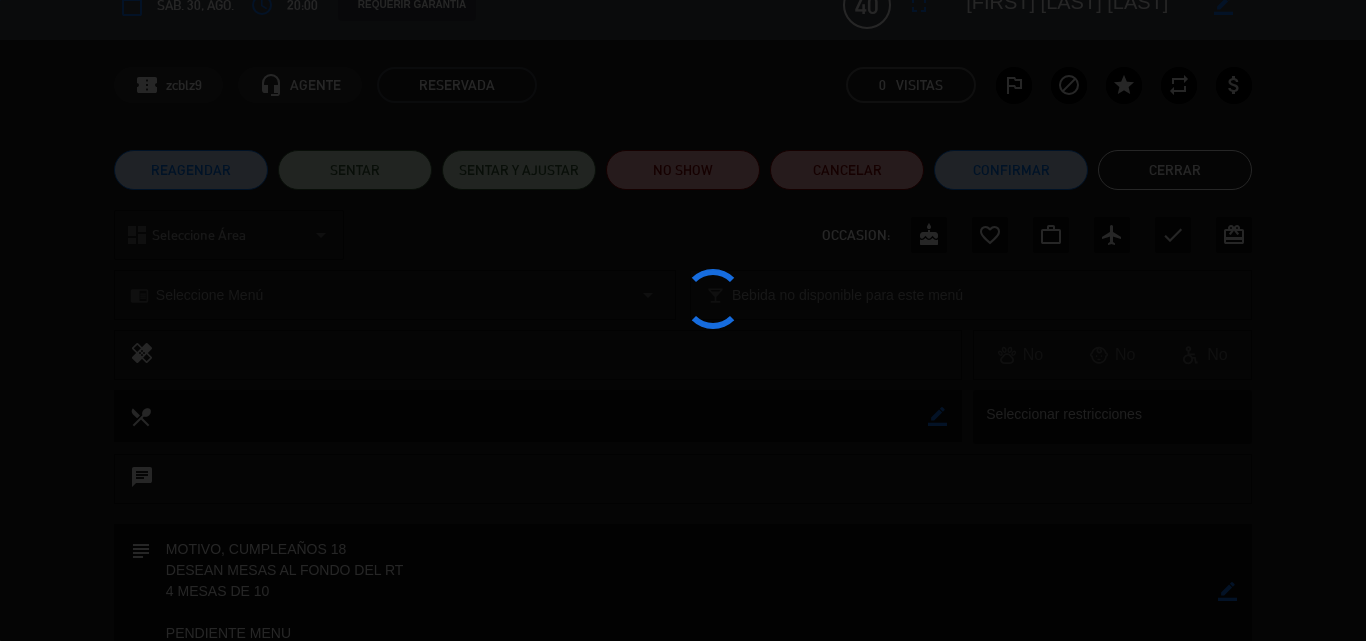 type on "MOTIVO, CUMPLEAÑOS 18<br />
DESEAN MESAS AL FONDO DEL RT<br />
4 MESAS DE 10<br />
<br />
PENDIENTE MENU" 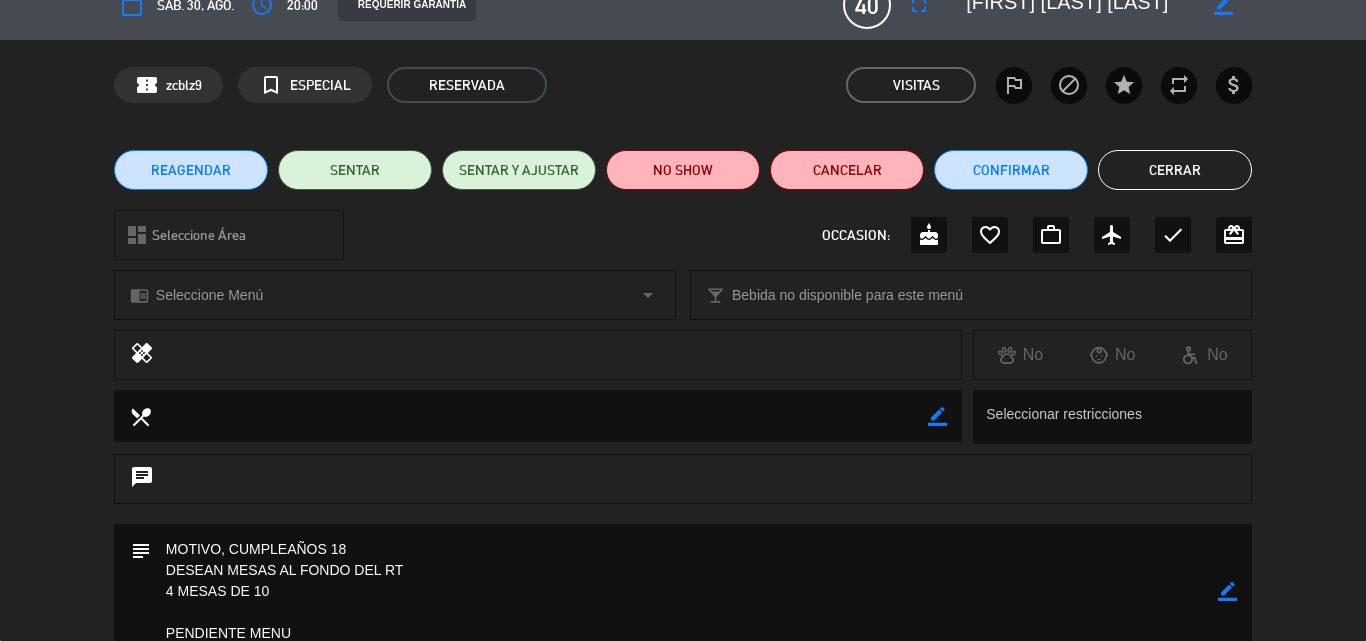 click on "Cerrar" 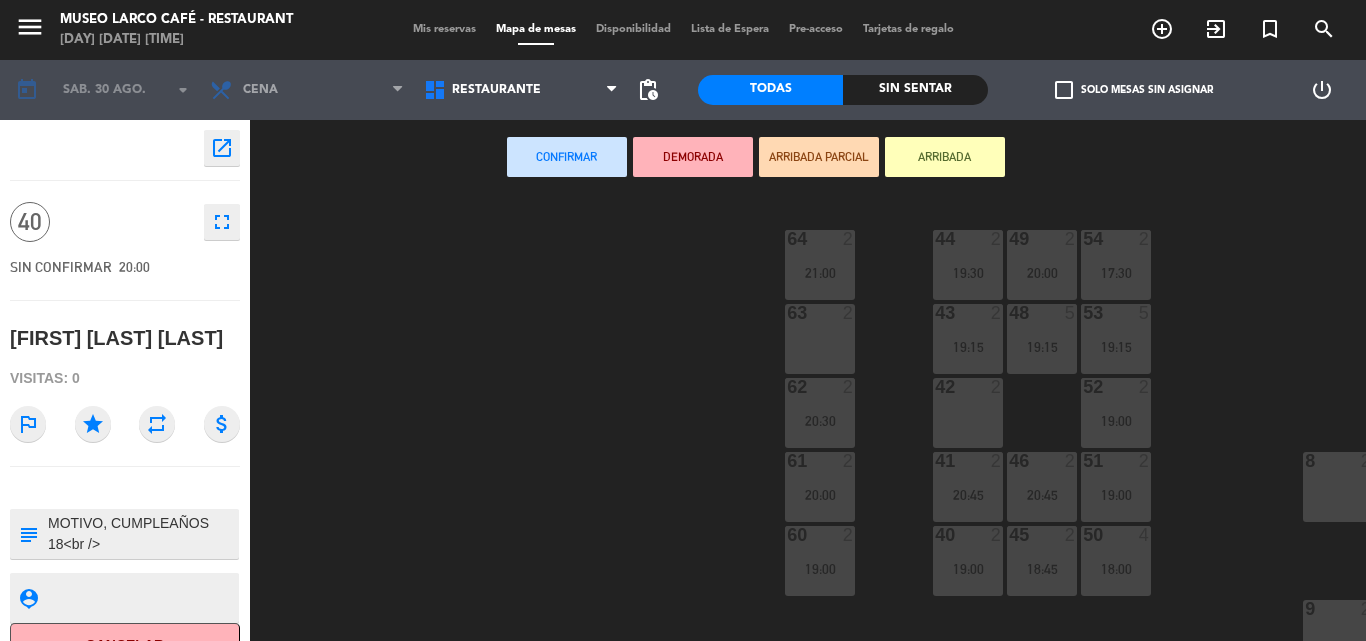 click on "Mis reservas" at bounding box center [444, 29] 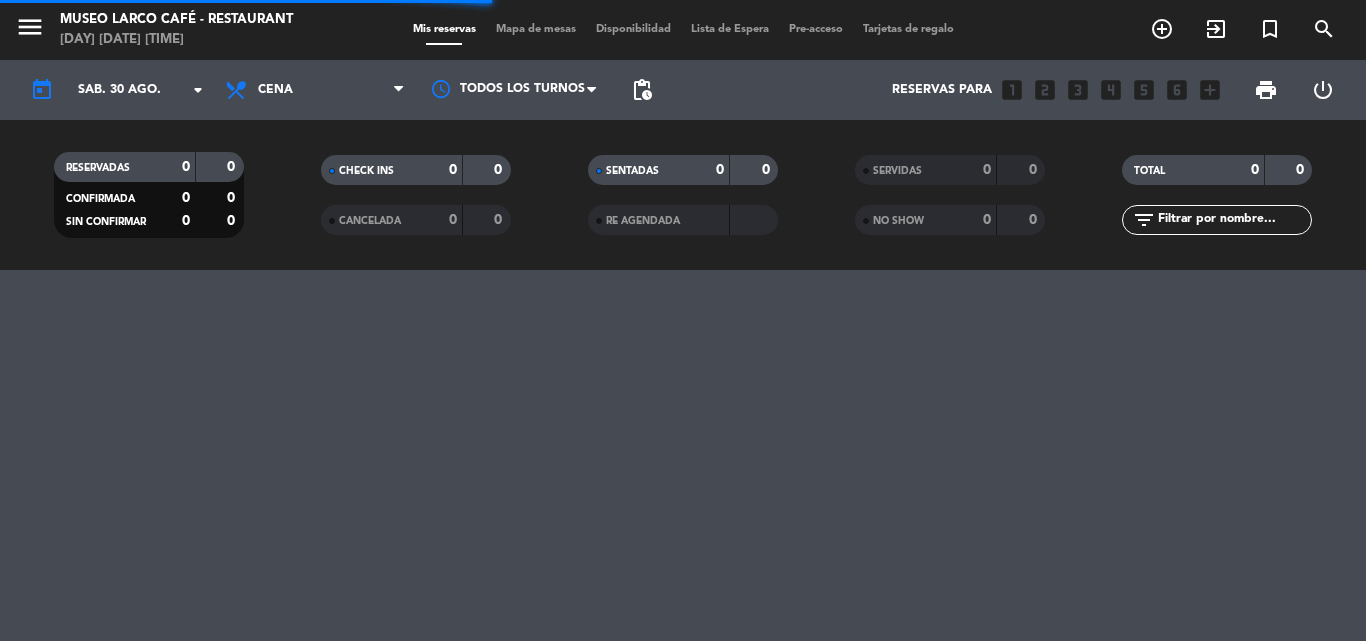 click on "Mapa de mesas" at bounding box center (536, 29) 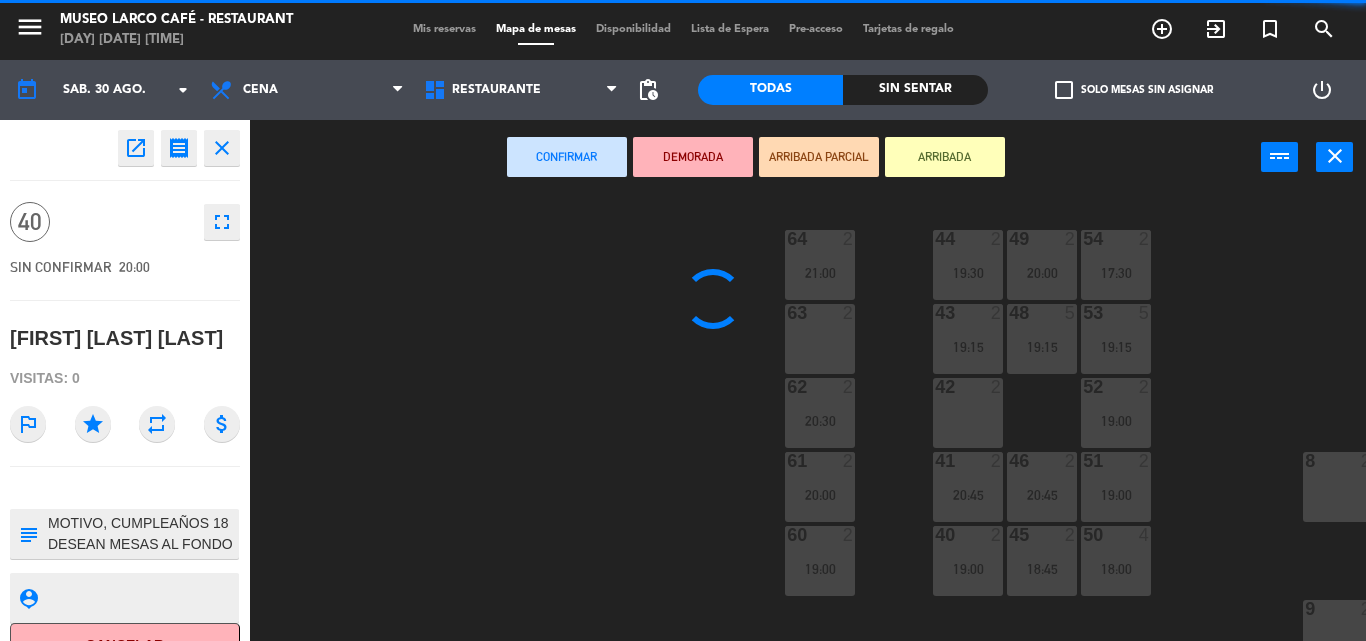 click on "close" 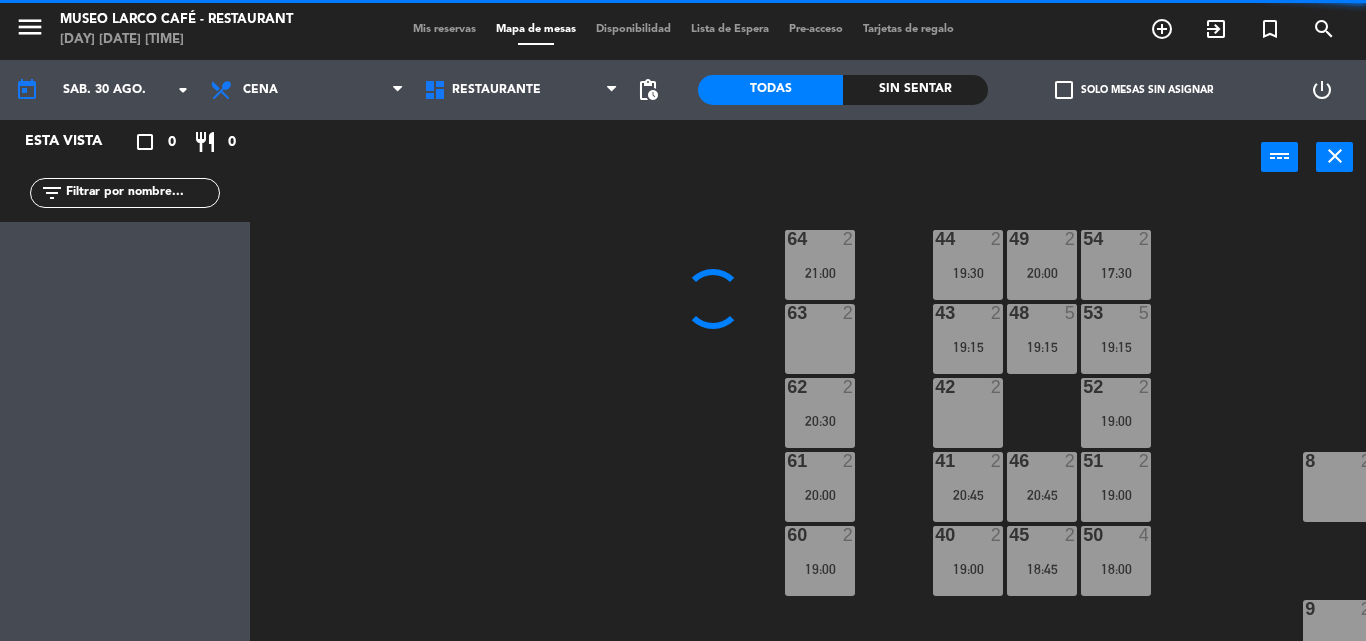 click 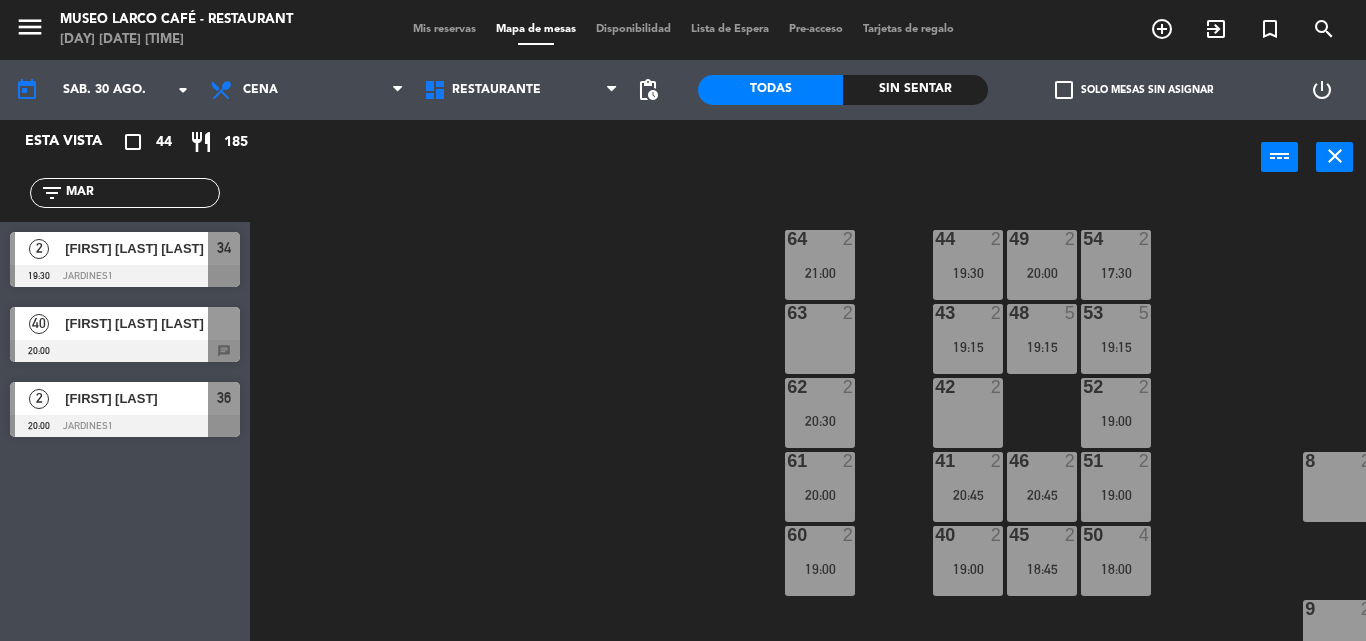 type on "MAR" 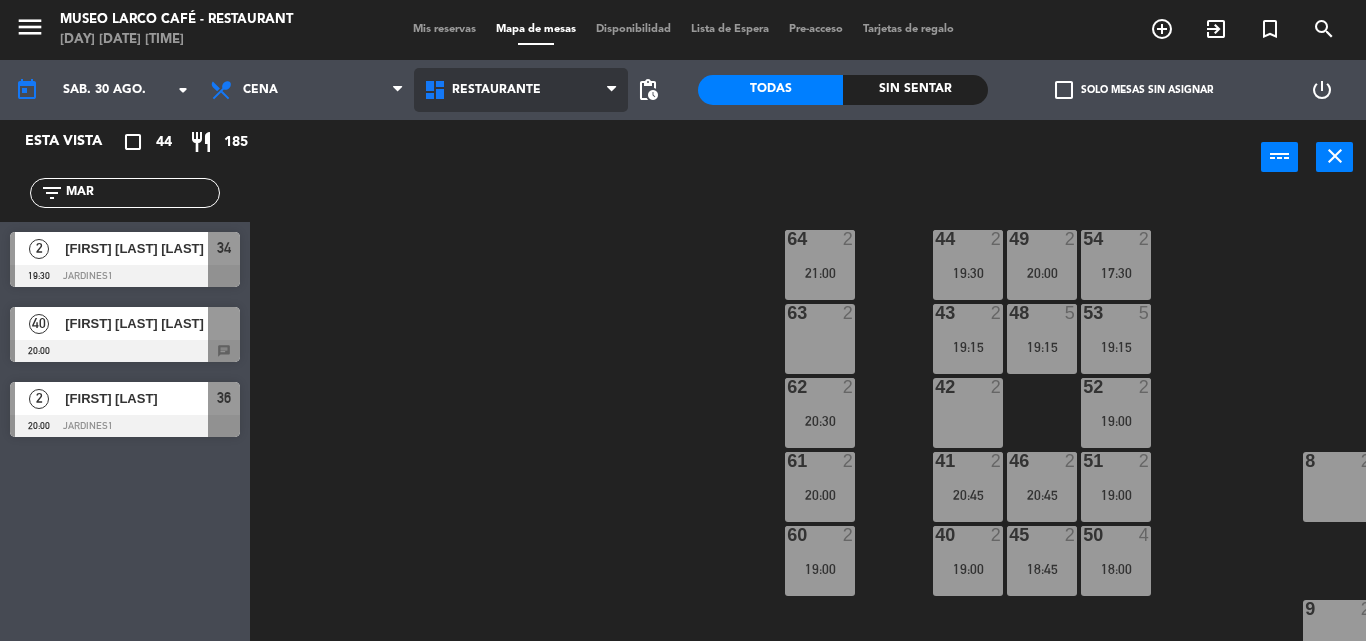 click on "Restaurante" at bounding box center [496, 90] 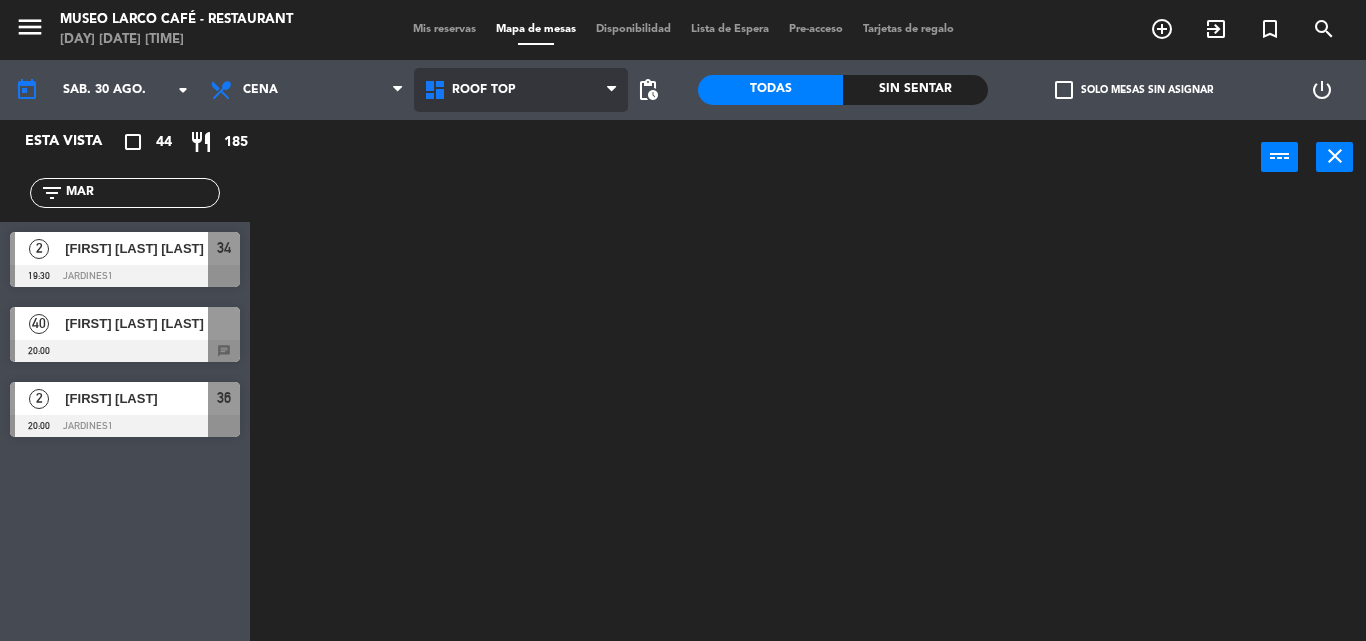 click on "menu  Museo Larco Café - Restaurant   lunes 4. agosto - 17:33   Mis reservas   Mapa de mesas   Disponibilidad   Lista de Espera   Pre-acceso   Tarjetas de regalo  add_circle_outline exit_to_app turned_in_not search today    sáb. 30 ago. arrow_drop_down  Brunch  Almuerzo  Cena  Cena  Brunch  Almuerzo  Cena  Restaurante   Roof Top   Roof Top   Restaurante   Roof Top  pending_actions  Todas  Sin sentar  check_box_outline_blank   Solo mesas sin asignar   power_settings_new   Esta vista   crop_square  44  restaurant  185 filter_list MAR  2   [FIRST] [MIDDLE] [LAST]   19:30   Jardines1  34  40   [FIRST] [LAST]   20:00     chat  2   [FIRST] [LAST]   20:00   Jardines1  36 power_input close" 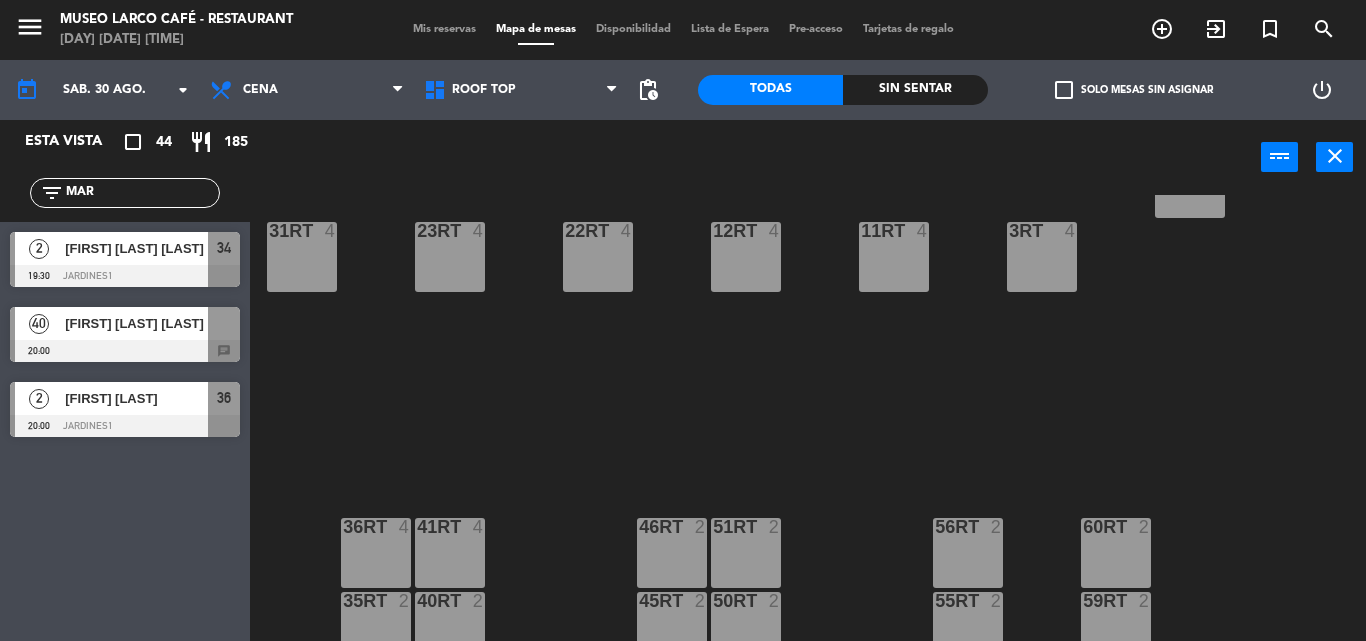 scroll, scrollTop: 1000, scrollLeft: 0, axis: vertical 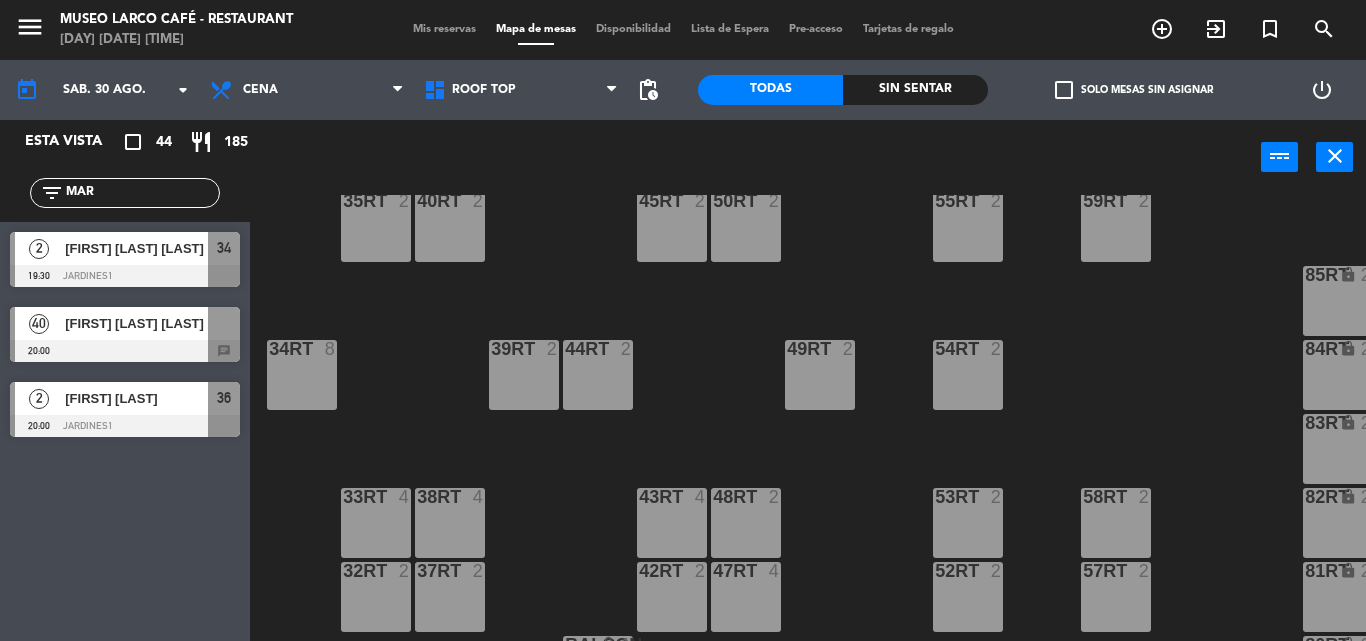 click on "[FIRST] [LAST] [LAST]" at bounding box center [135, 323] 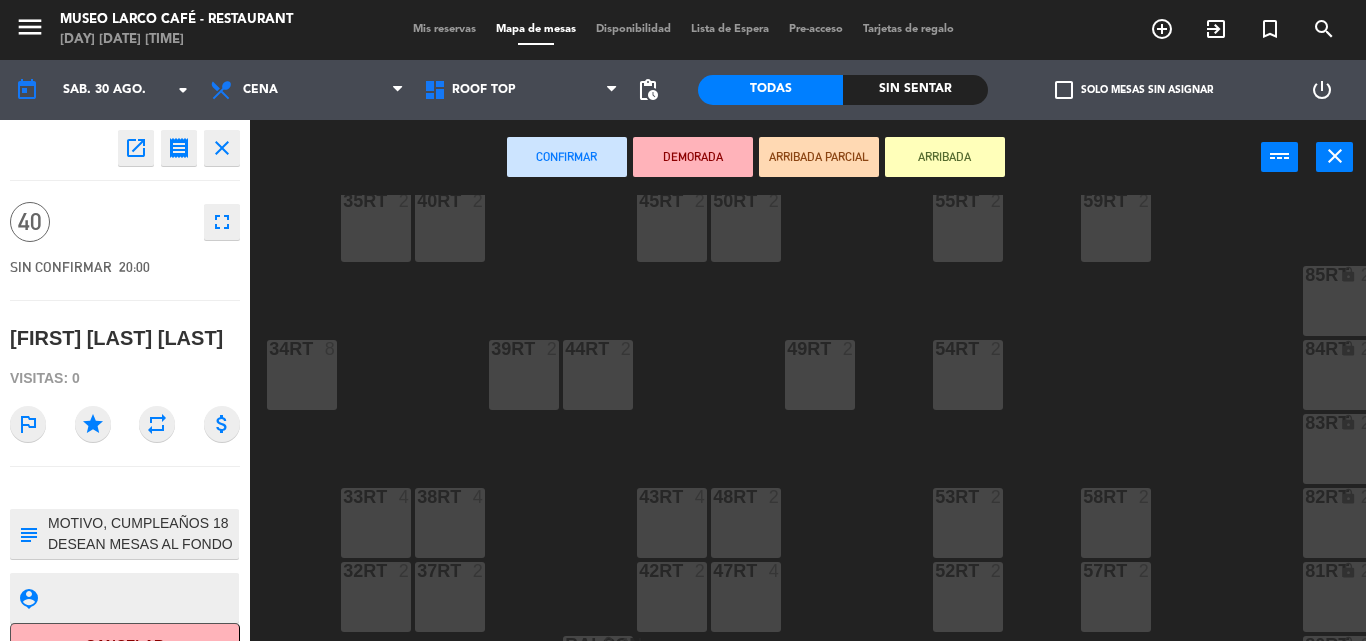 click on "33rt  4" at bounding box center [376, 523] 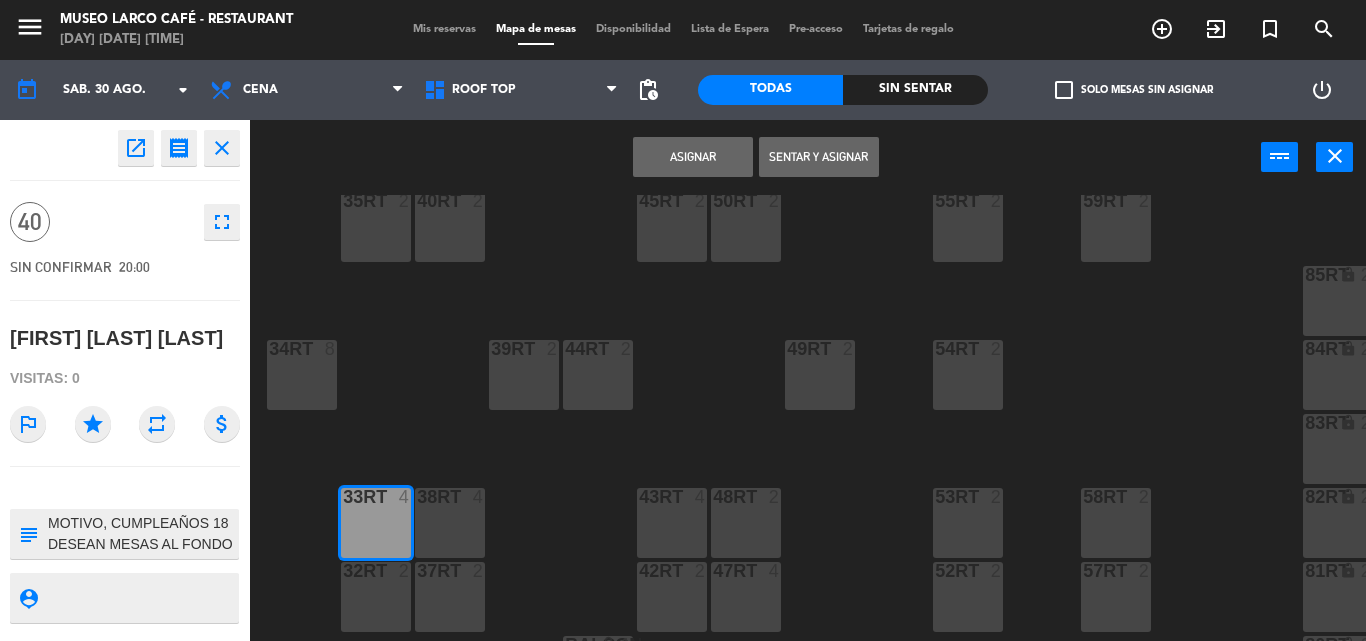 click on "32rt  2" at bounding box center [376, 572] 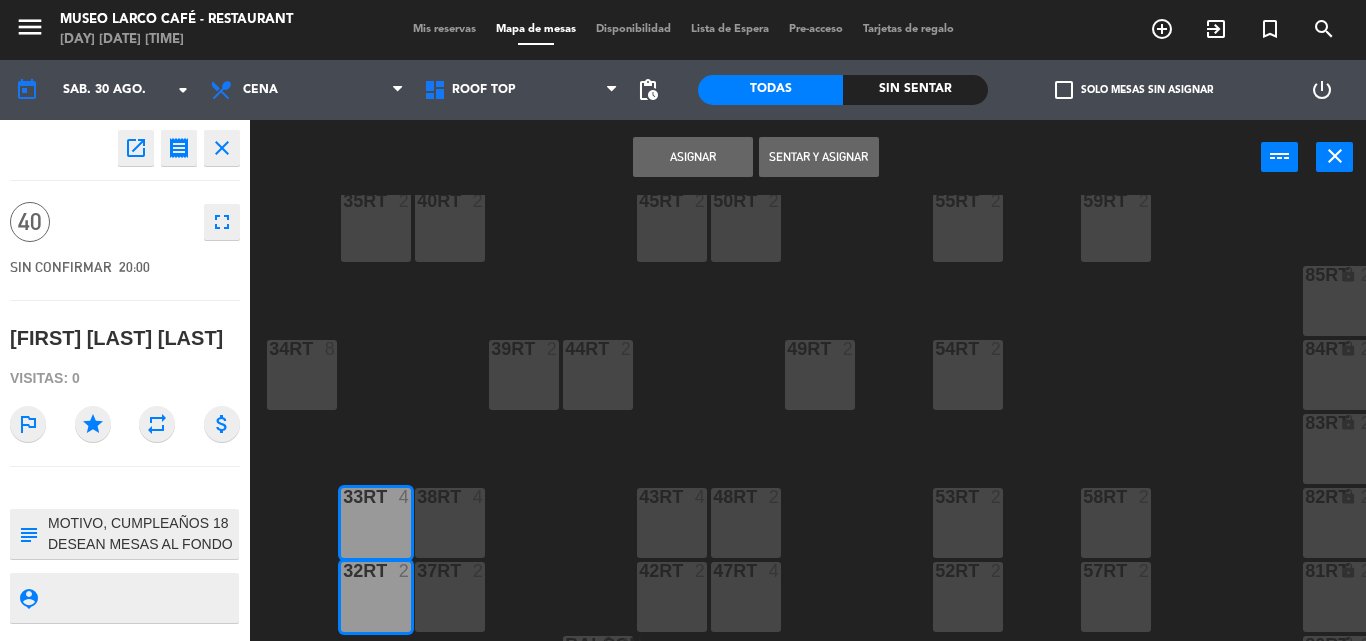 drag, startPoint x: 425, startPoint y: 581, endPoint x: 428, endPoint y: 571, distance: 10.440307 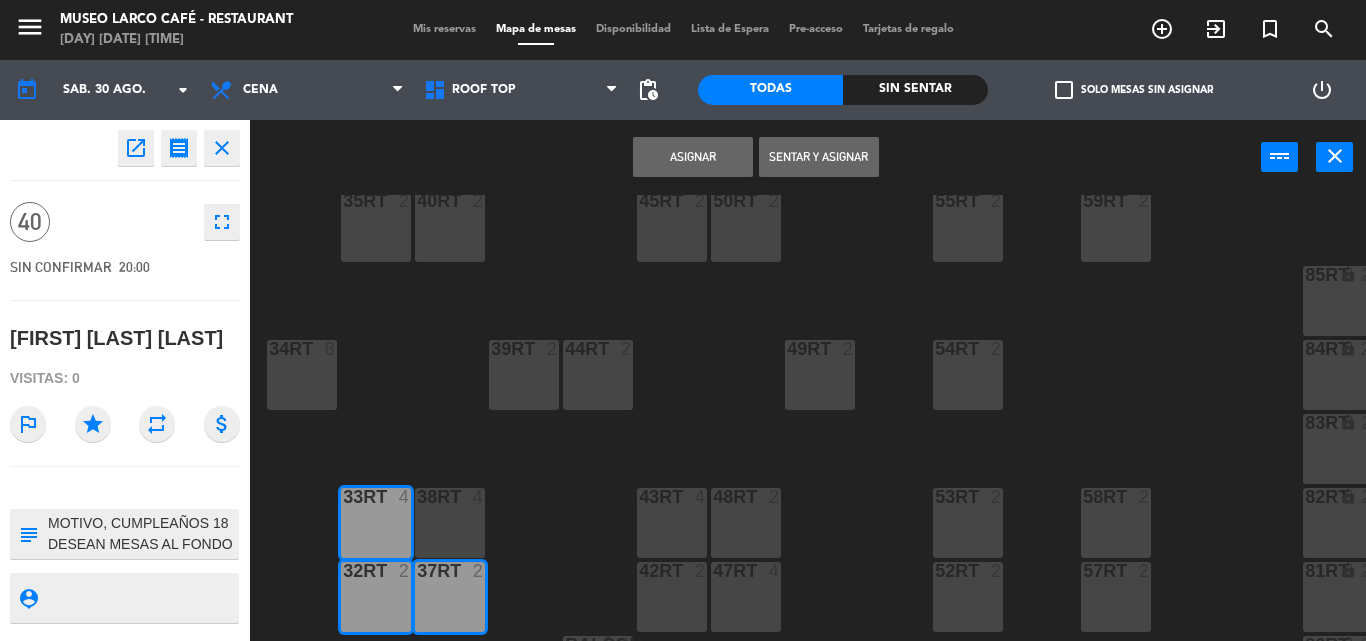 click on "38rt  4" at bounding box center (450, 523) 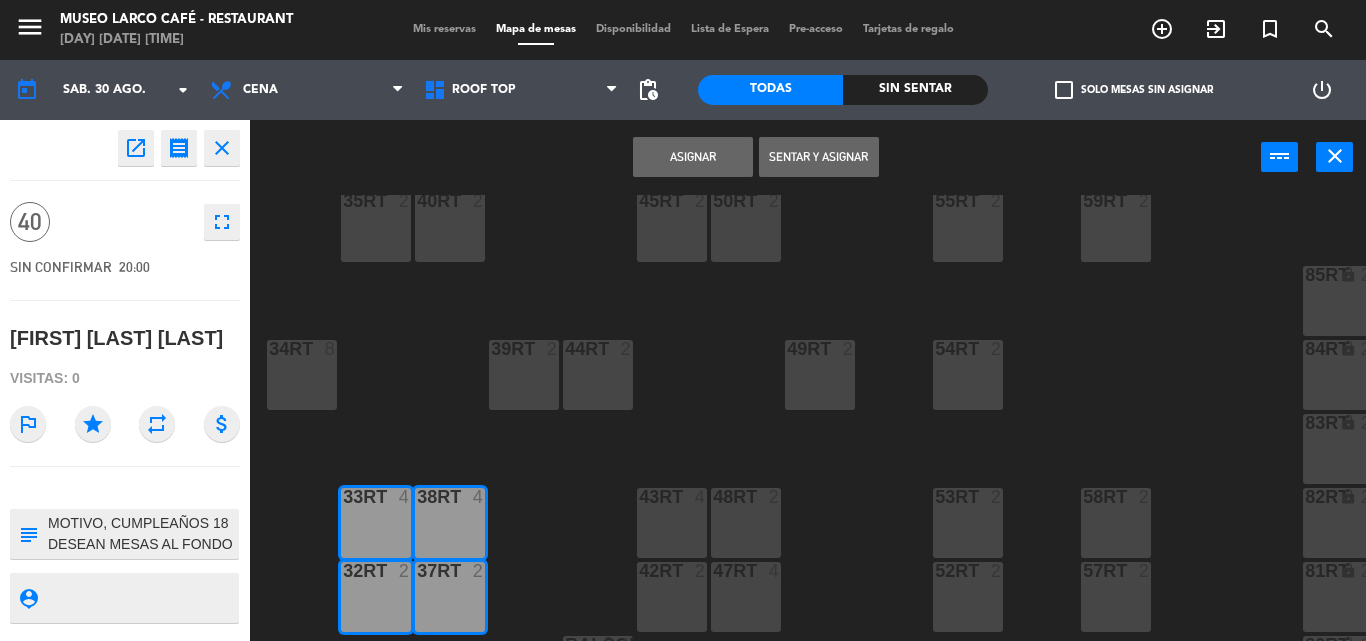 drag, startPoint x: 296, startPoint y: 371, endPoint x: 477, endPoint y: 377, distance: 181.09943 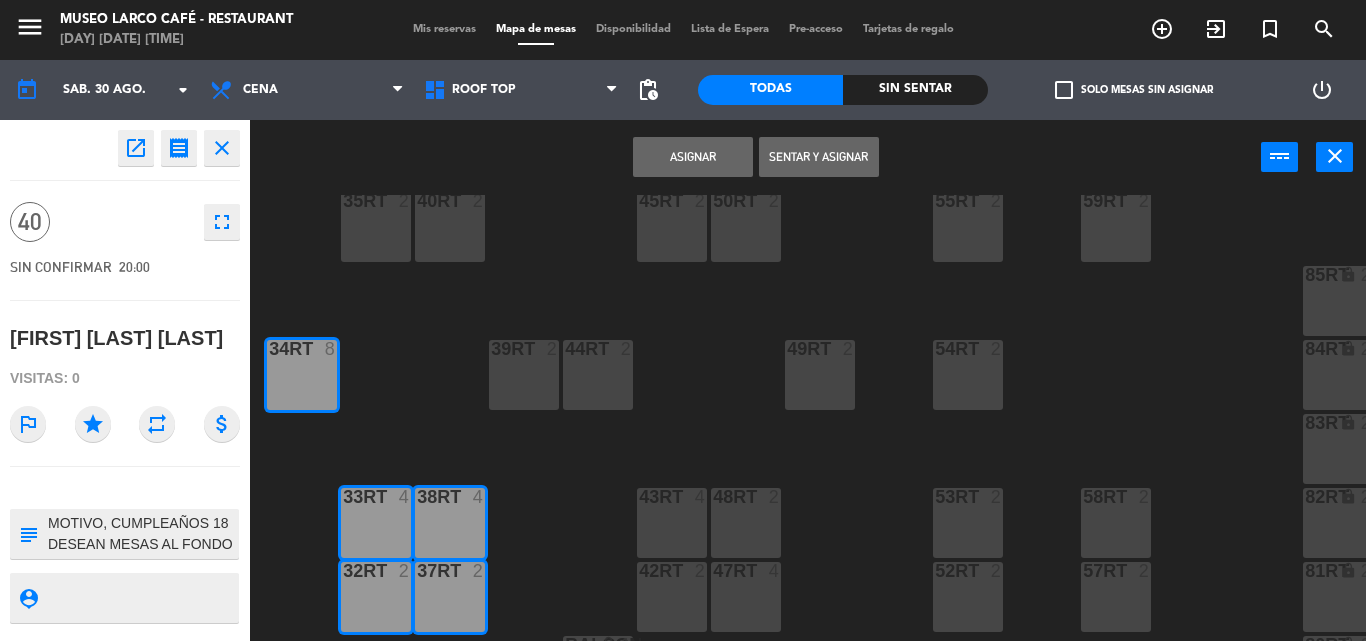 click on "39rt  2" at bounding box center (524, 375) 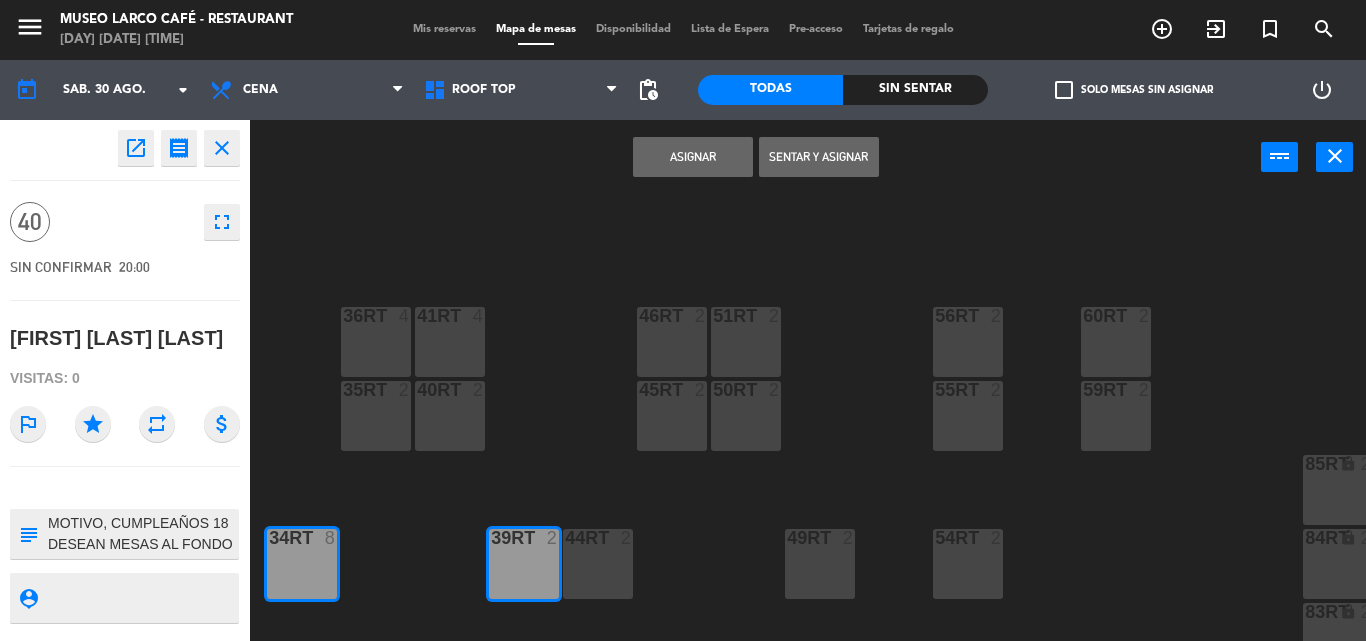scroll, scrollTop: 800, scrollLeft: 0, axis: vertical 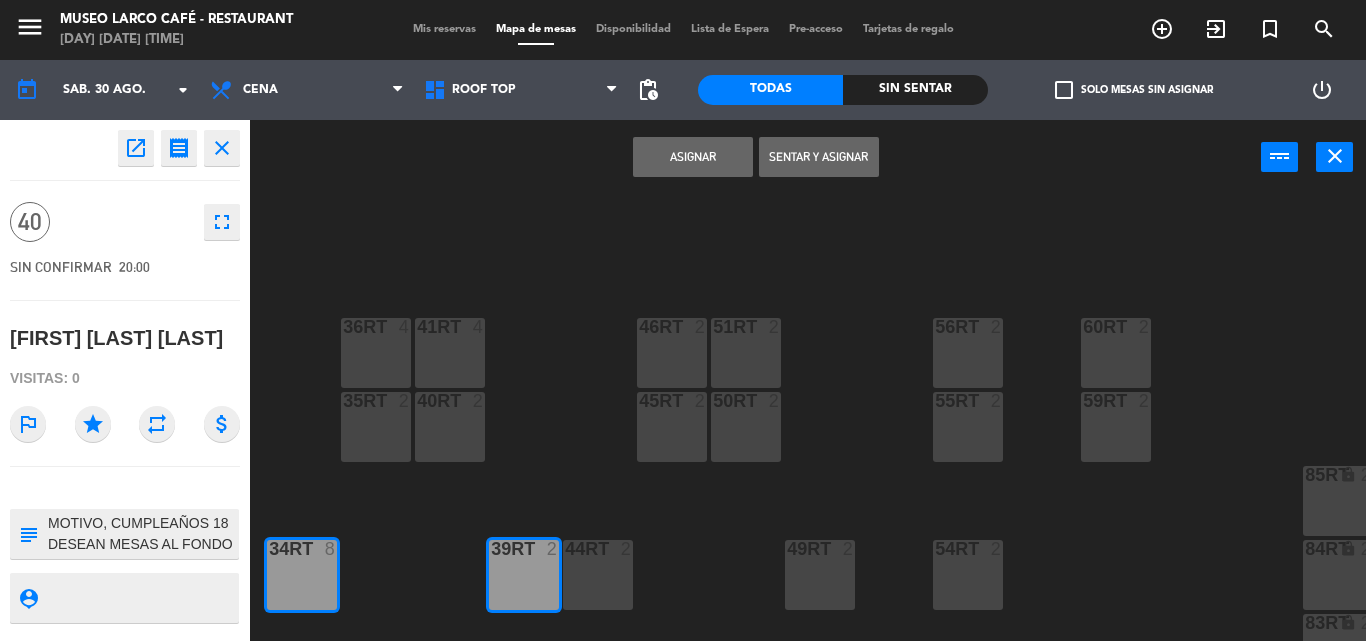 click on "40RT  2" at bounding box center [450, 427] 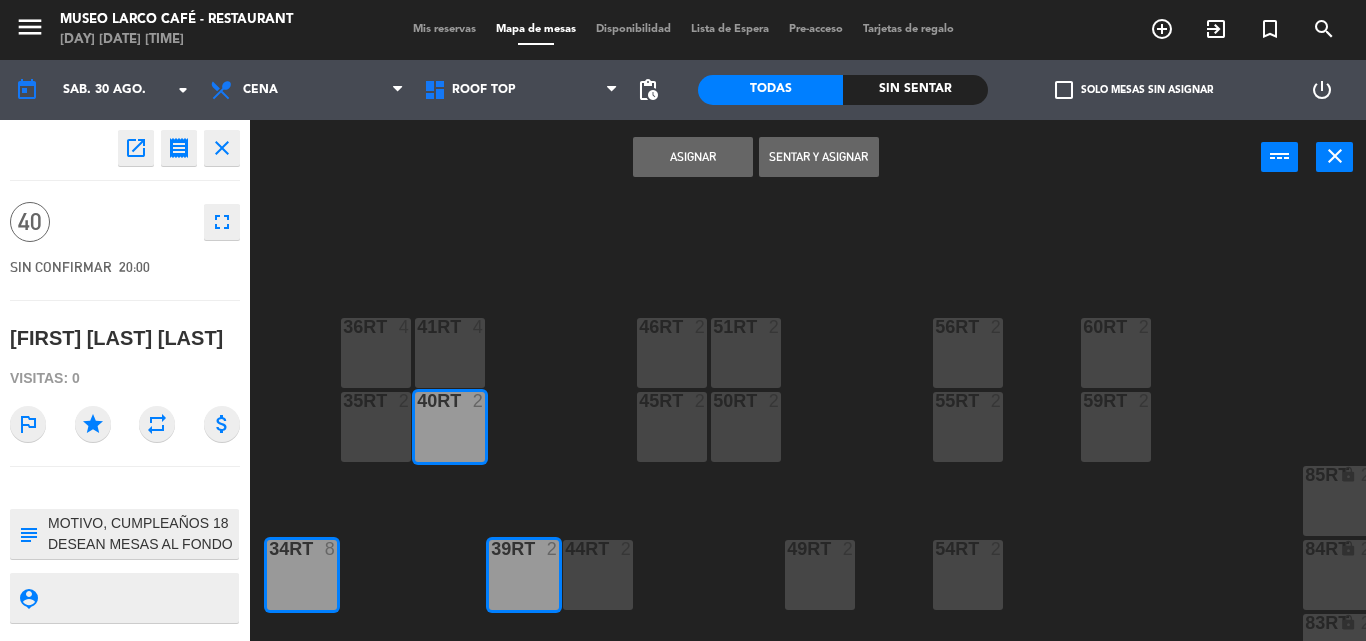 click on "41RT  4" at bounding box center (450, 353) 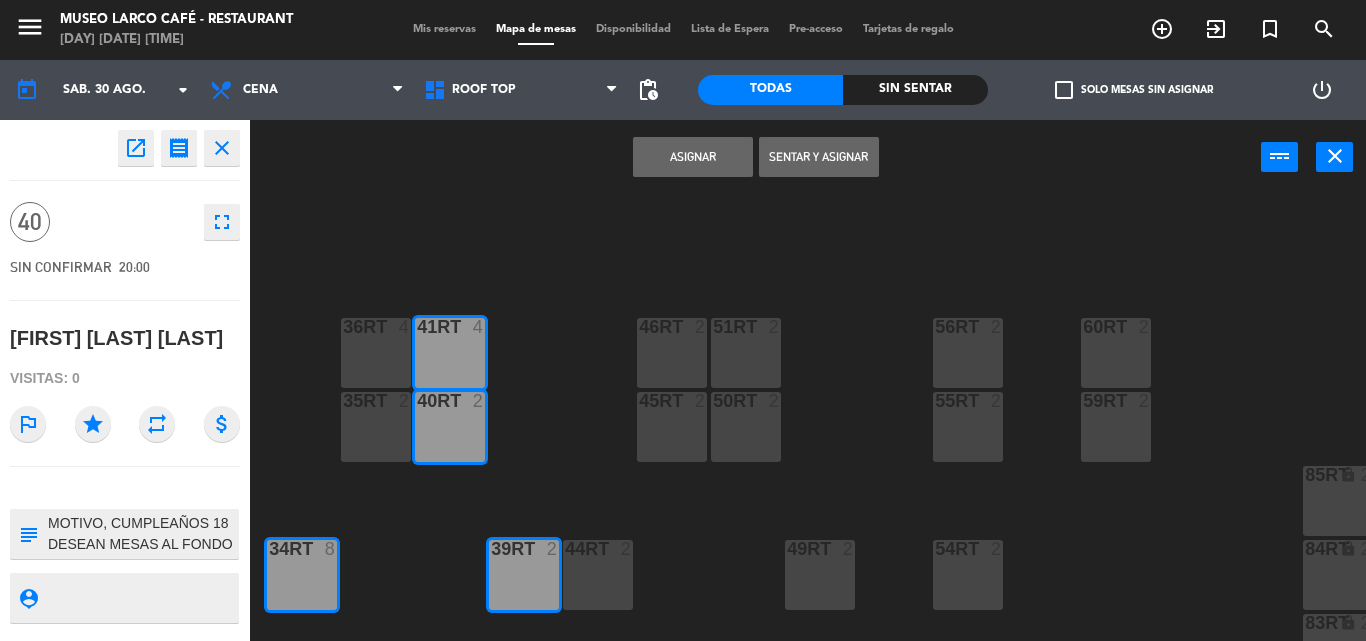 click on "36rt" at bounding box center (343, 327) 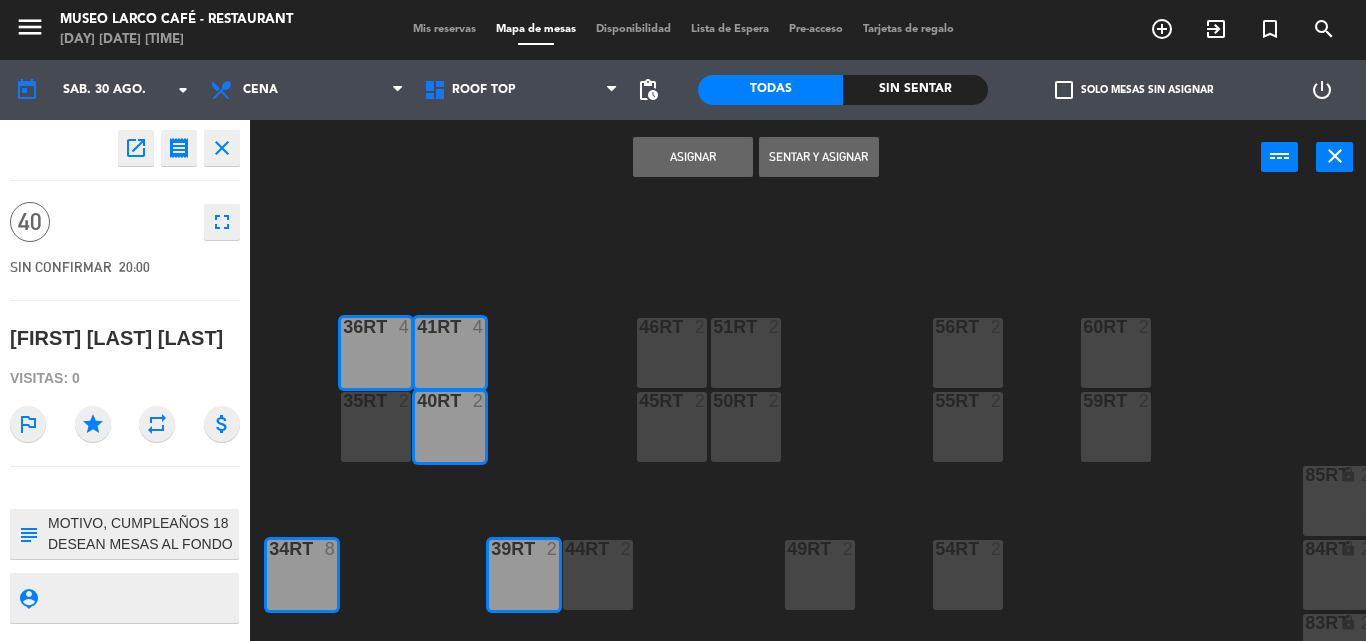 click on "[NUMBER]rt [NUMBER]" at bounding box center [376, 427] 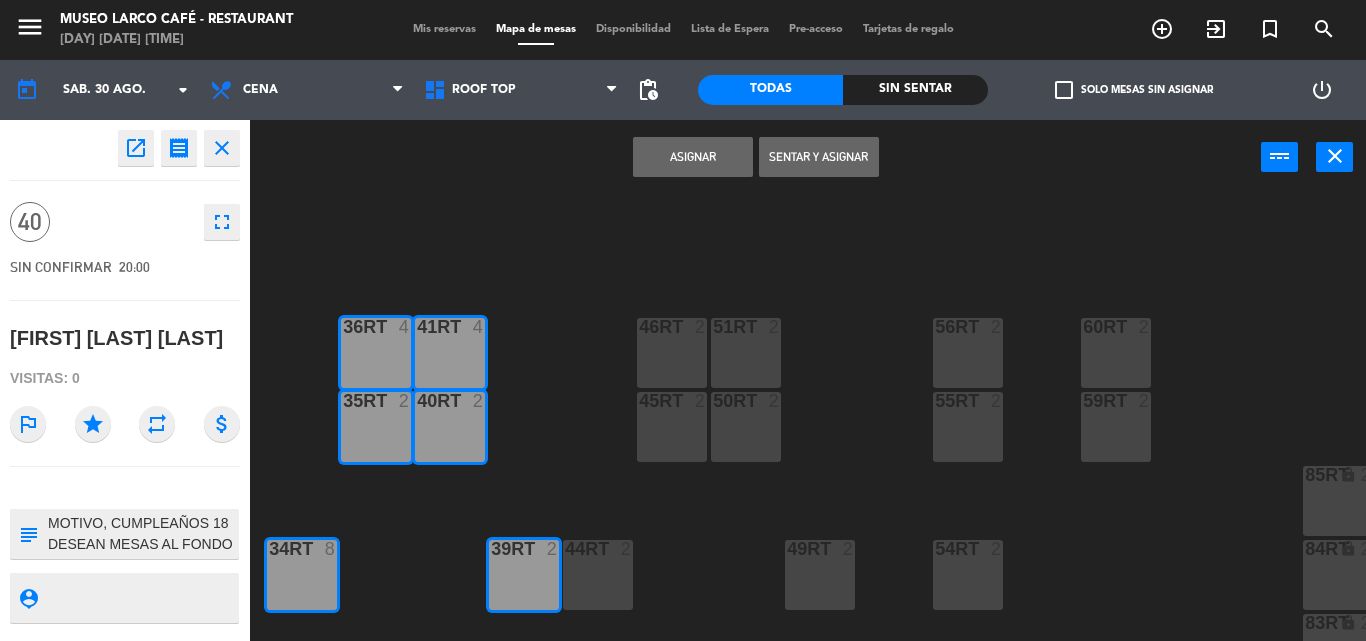 click on "Asignar" at bounding box center [693, 157] 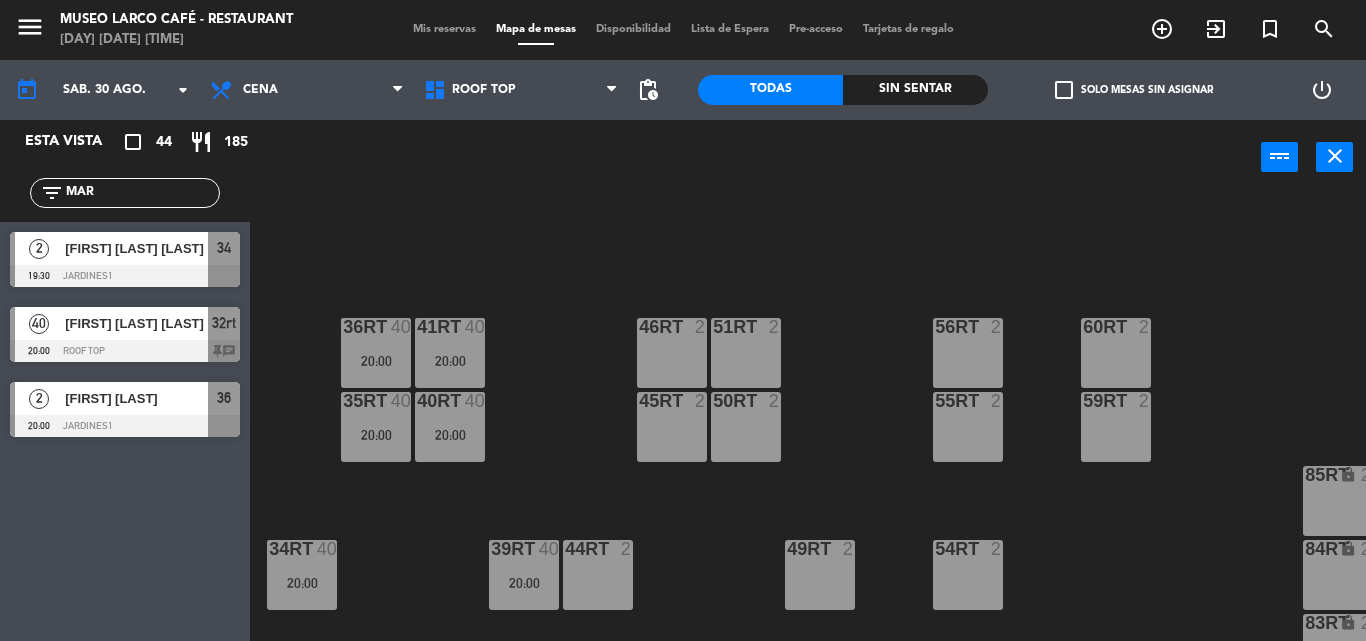 click on "18RT  4  16RT  4  28RT  2  80RR lock  2  27RT  5  7RT  5  S1RT lock  2  17RT  5  81RR lock  2  29RT  2  26RT  2  8RT  2  6RT  2  19RT  2  15RT  2  82RR lock  2  30RT  2  25RT  2  9RT  2  5RT  2  20RT  2  14RT  2  83RR lock  2  24RT  4  4RT  4  S2RT lock  2  13RT  4  84RR lock  2  21RT  2  10RT  2  85RR lock  2  S3RT lock  2  86RR lock  2  31RT  4  23RT  4  22RT  4  12RT  4  11RT  4  3RT  4  87RR lock  2  88RR lock  2  89RR lock  2  36rt  40   20:00  41RT  40   20:00  46RT  2  51RT  2  56RT  2  60RT  2  40RT  40   20:00  45RT  2  35rt  40   20:00  50RT  2  55RT  2  59RT  2  85RT lock  2  44RT  2  34rt  40   20:00  49RT  2  39rt  40   20:00  54RT  2  84RT lock  2  94RT lock  2  83RT lock  2  93RT lock  2  38rt  40   20:00  48RT  2  43RT  4  33rt  40   20:00  58RT  2  53RT  2  82RT lock  2  92RT lock  2  42RT  2  47RT  4  37rt  40   20:00  32rt  40   20:00  57RT  2  52RT  2  81RT lock  2  91RT lock  2  balcon lock  1  80RT lock  2  90RT lock  2" 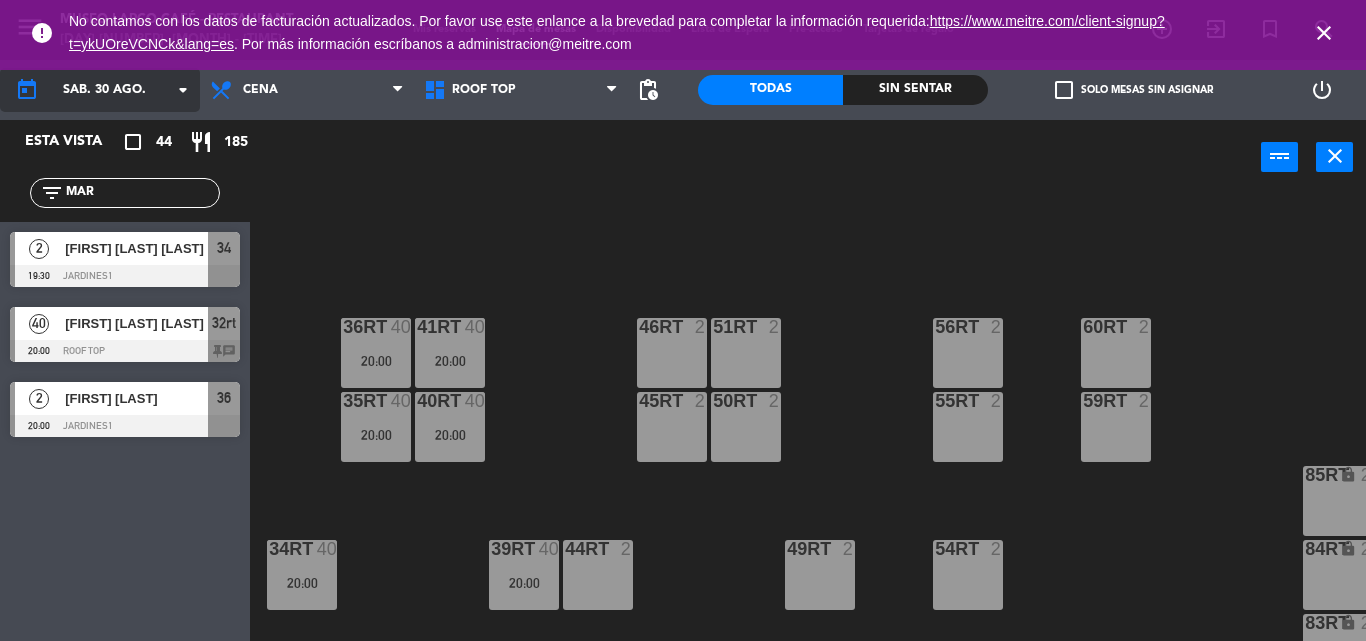 click on "sáb. 30 ago." 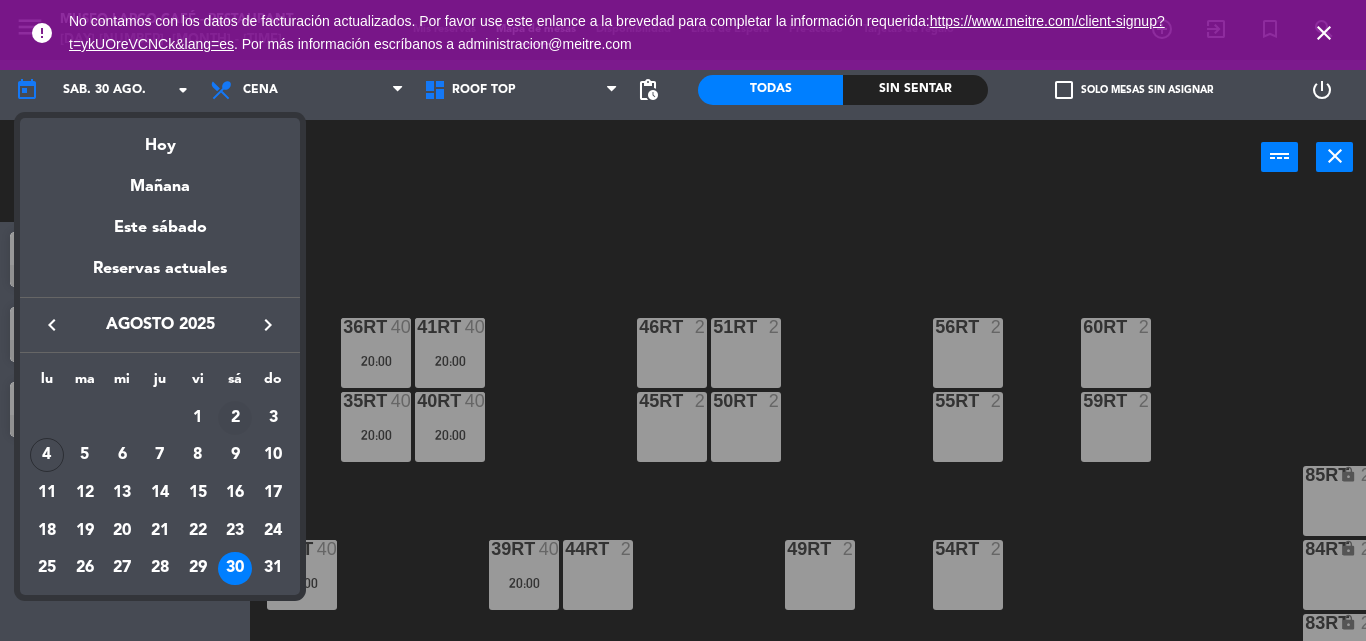 click on "2" at bounding box center [235, 418] 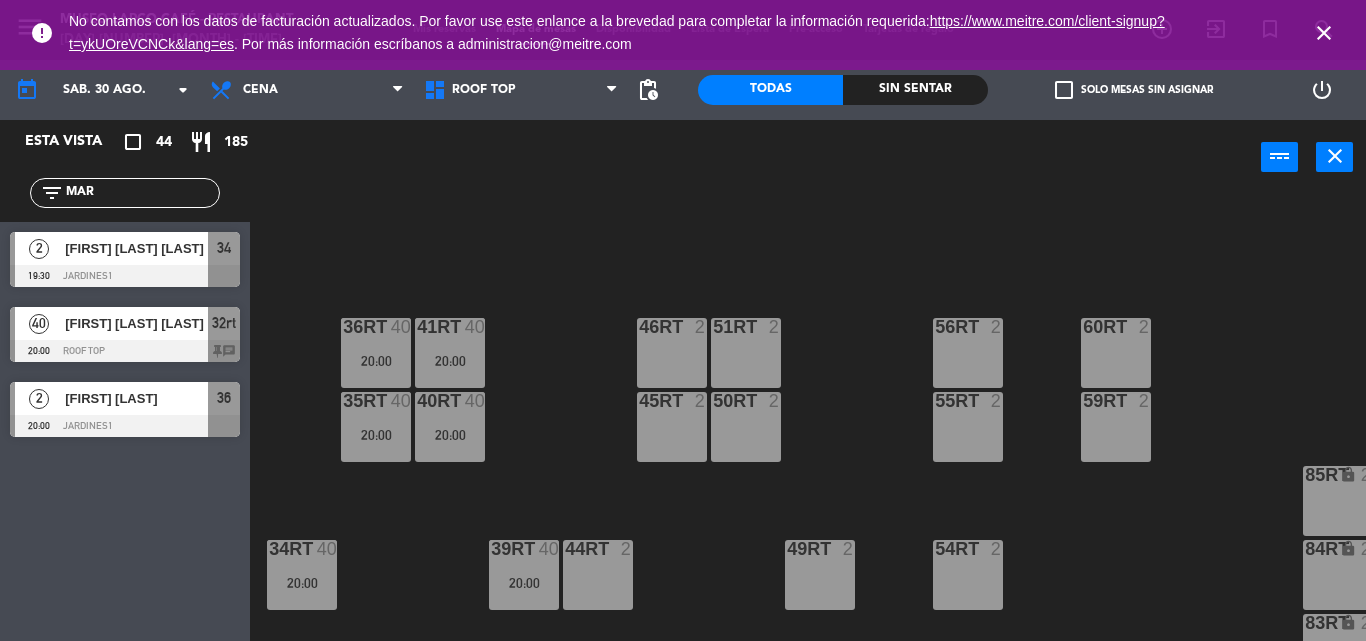 type on "sáb. 2 ago." 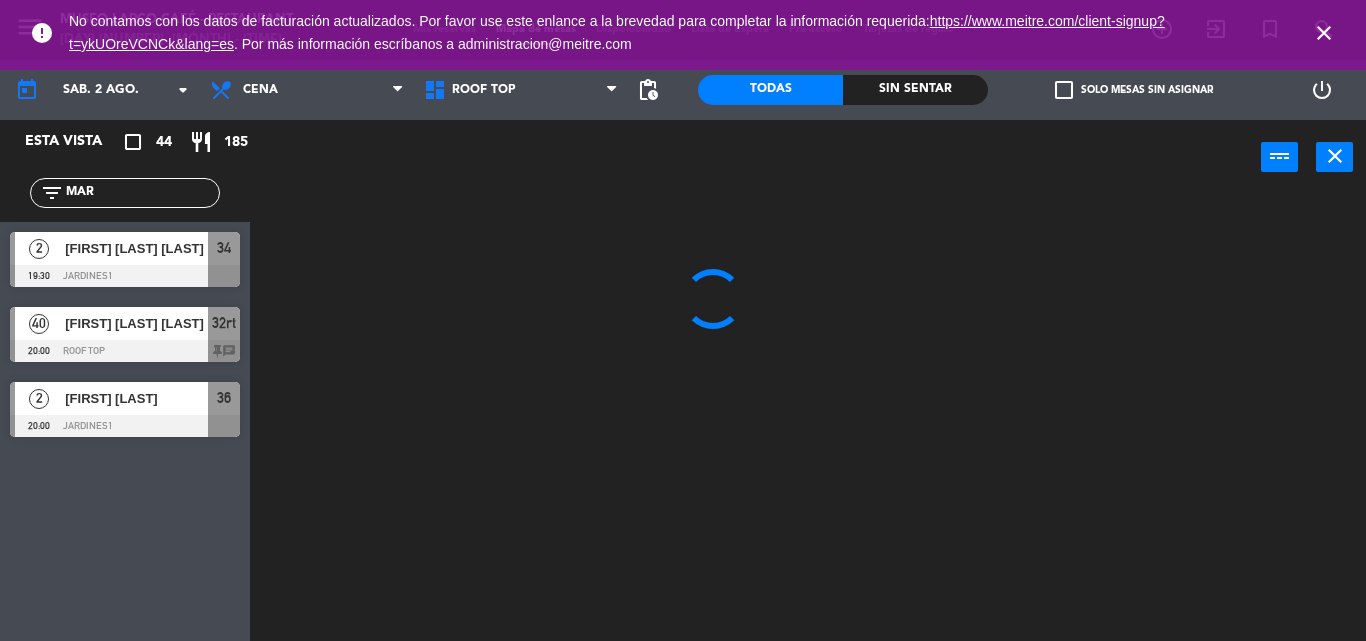 scroll, scrollTop: 0, scrollLeft: 0, axis: both 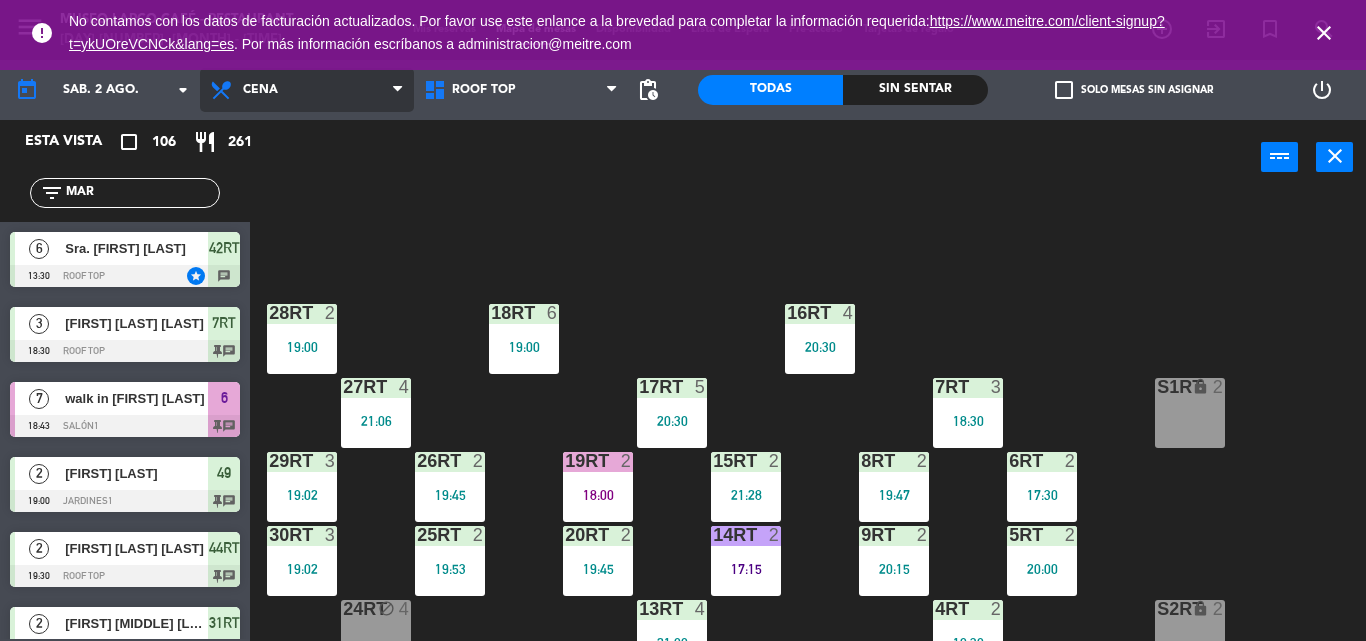 click on "Cena" at bounding box center [307, 90] 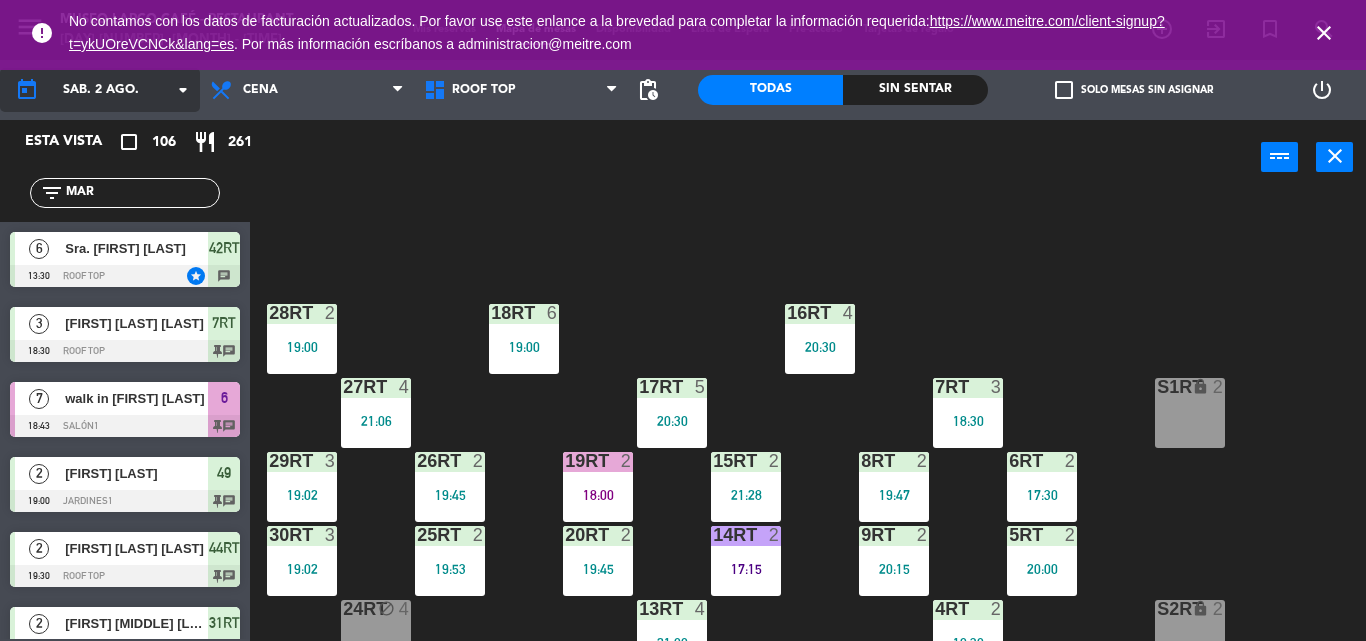 click on "sáb. 2 ago." 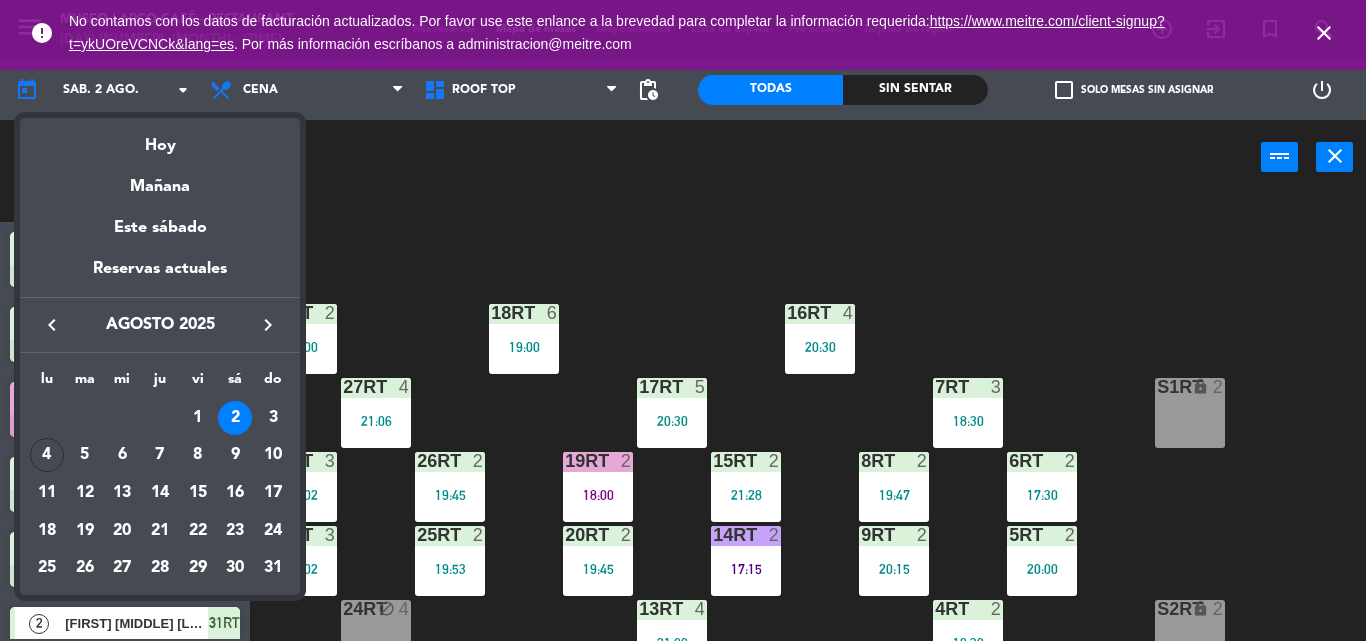 click on "2" at bounding box center (235, 418) 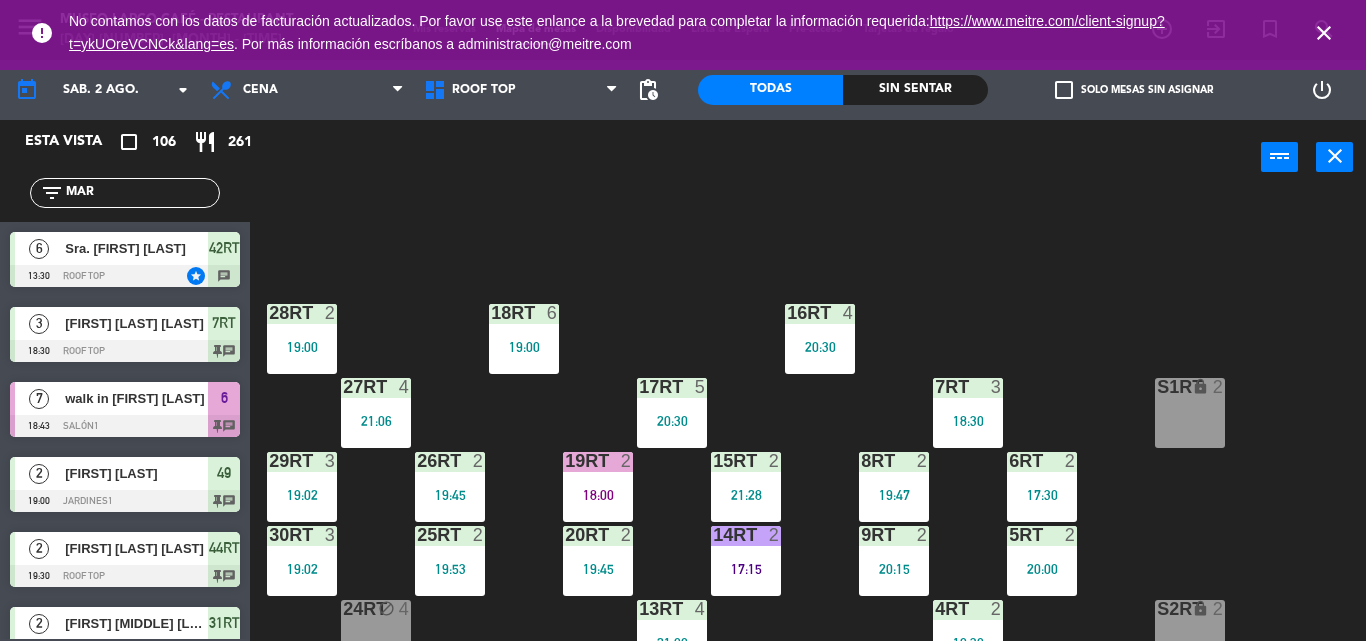 click on "close" at bounding box center (1324, 33) 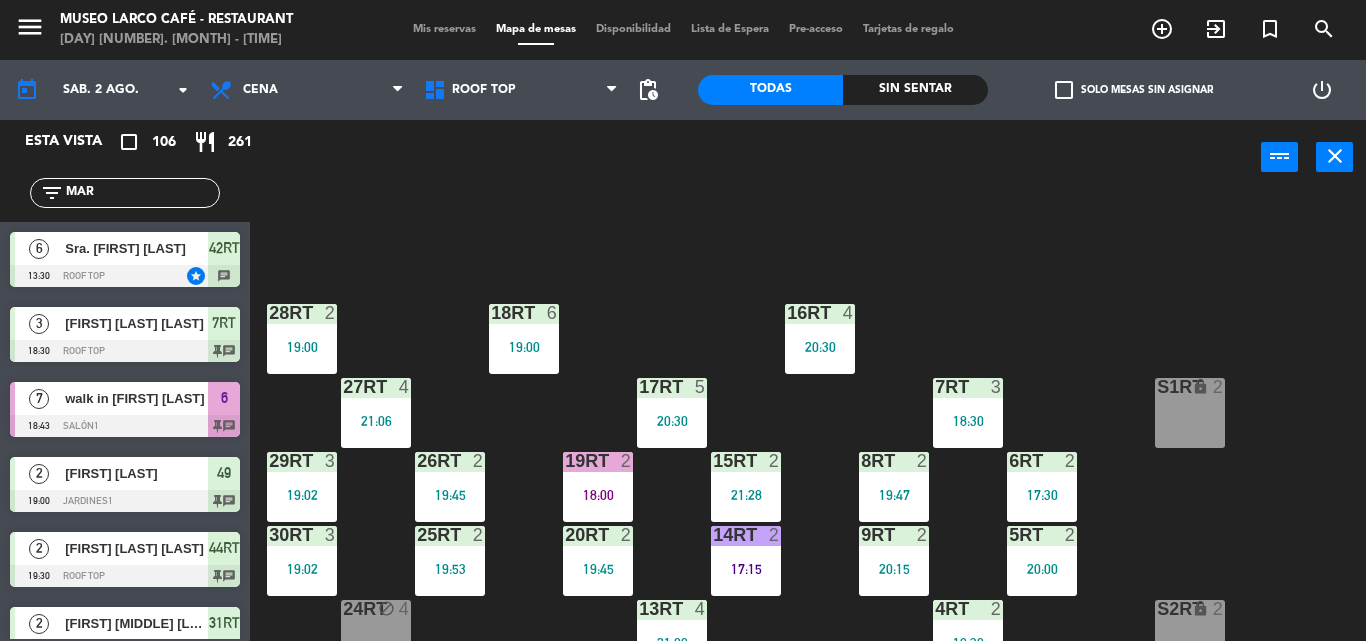 click on "Mis reservas" at bounding box center (444, 29) 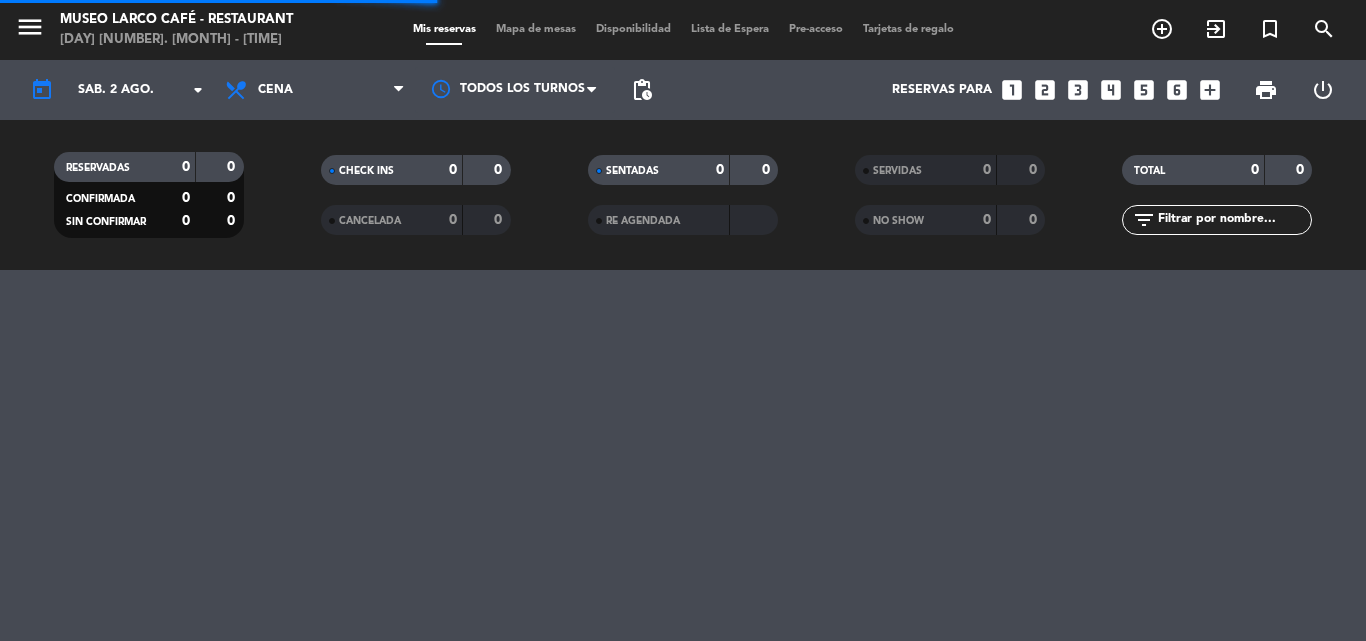 click on "SERVIDAS" 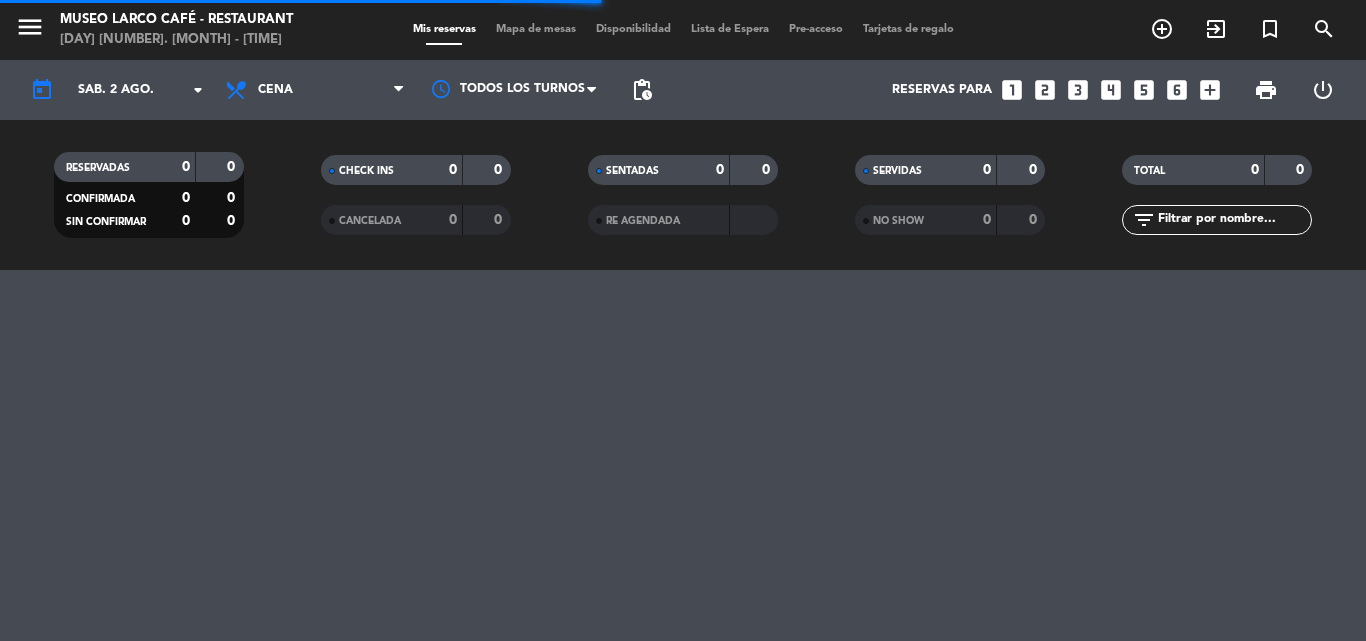 drag, startPoint x: 370, startPoint y: 218, endPoint x: 326, endPoint y: 113, distance: 113.84639 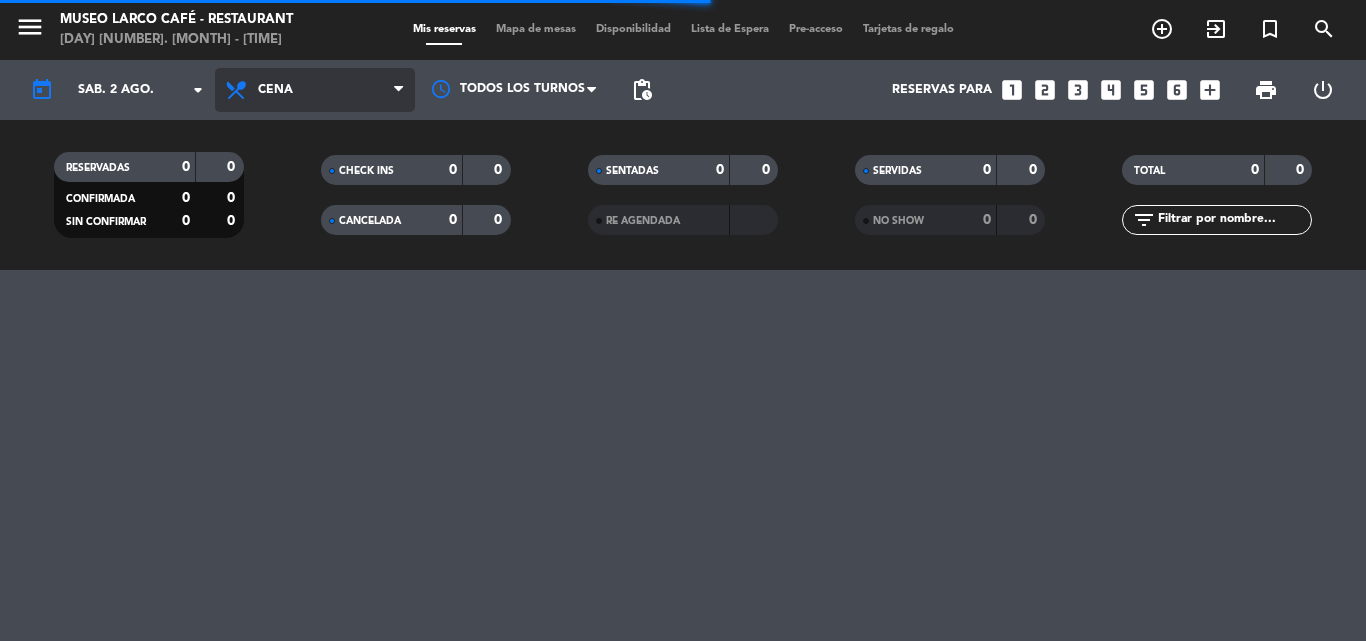 click on "Cena" at bounding box center (315, 90) 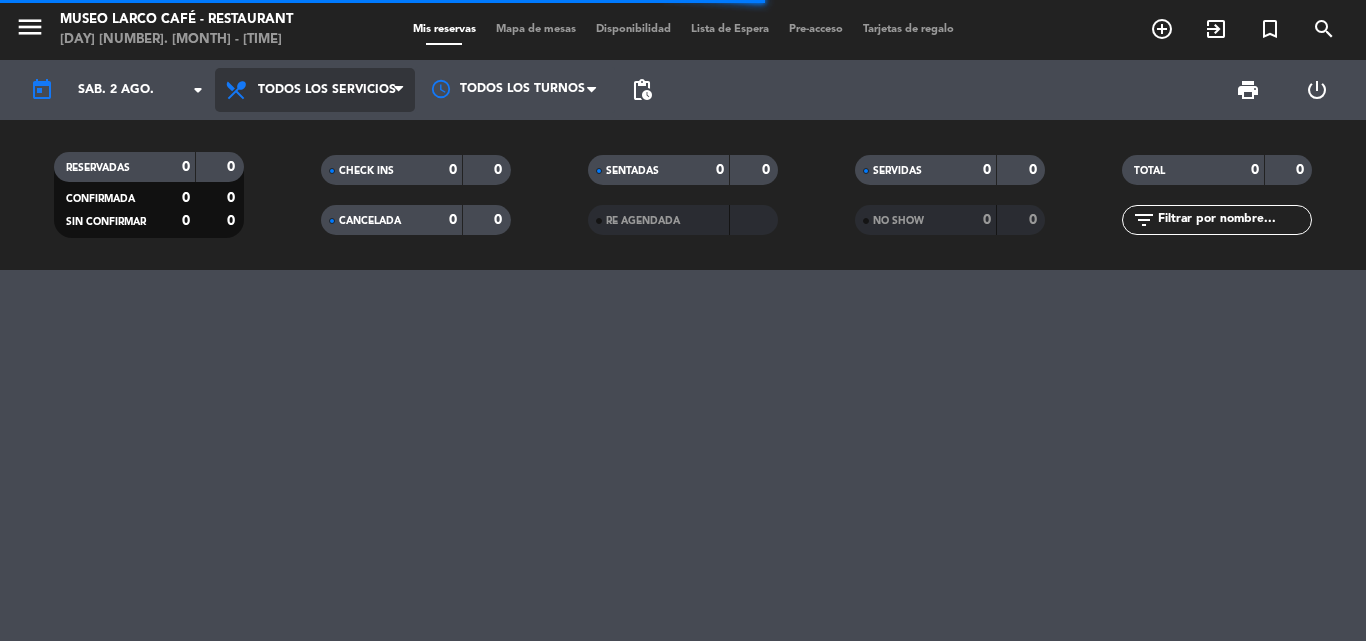 click on "menu  Museo Larco Café - Restaurant   [DAY] [DATE] [TIME]   Mis reservas   Mapa de mesas   Disponibilidad   Lista de Espera   Pre-acceso   Tarjetas de regalo  add_circle_outline exit_to_app turned_in_not search today    sáb. 2 ago. arrow_drop_down  Todos los servicios  Brunch  Almuerzo  Cena  Todos los servicios  Todos los servicios  Brunch  Almuerzo  Cena Todos los turnos pending_actions print  power_settings_new   RESERVADAS   0   0   CONFIRMADA   0   0   SIN CONFIRMAR   0   0   CHECK INS   0   0   CANCELADA   0   0   SENTADAS   0   0   RE AGENDADA         SERVIDAS   0   0   NO SHOW   0   0   TOTAL   0   0  filter_list" 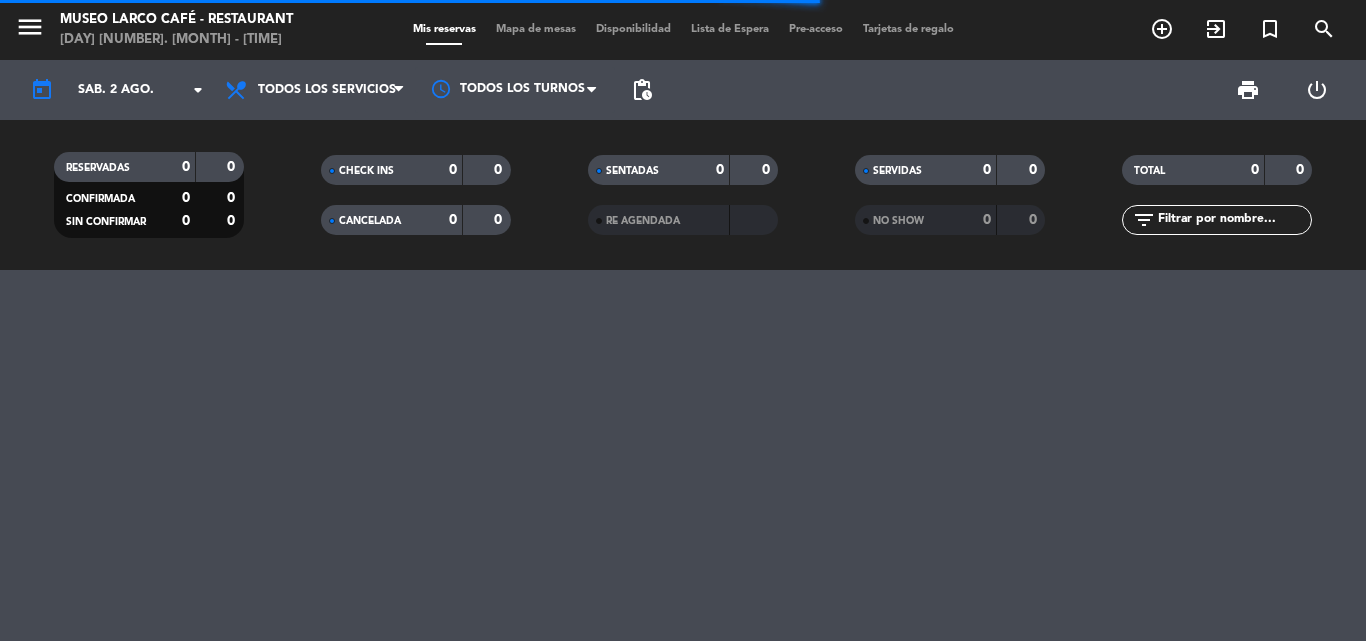 click 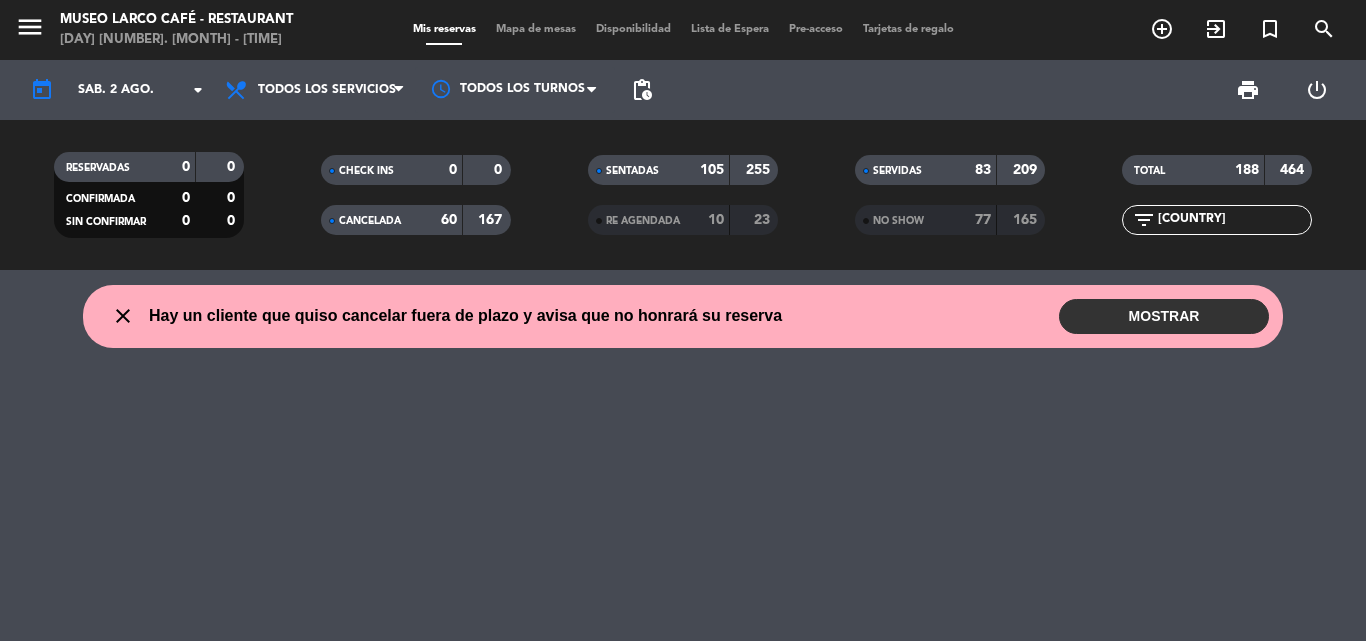 type on "[COUNTRY]" 